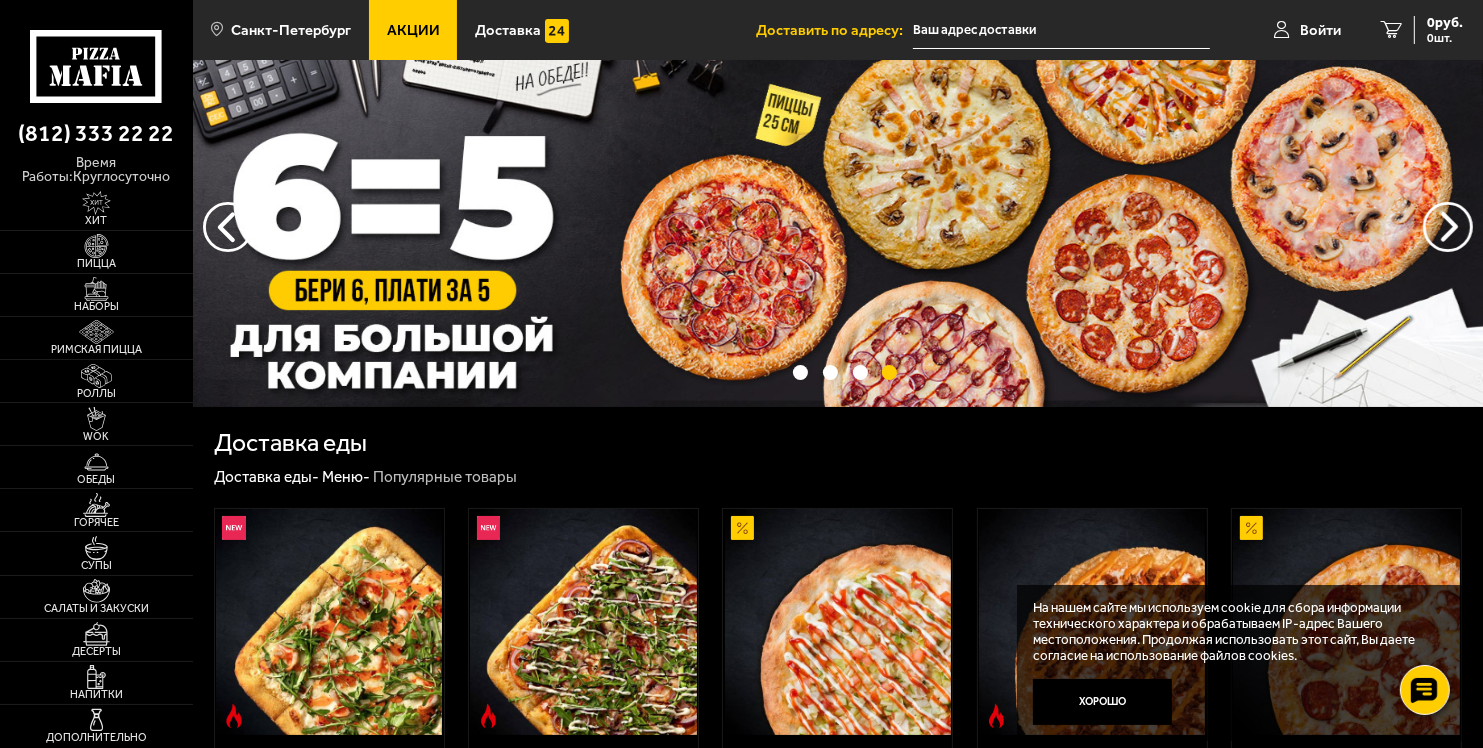 scroll, scrollTop: 0, scrollLeft: 0, axis: both 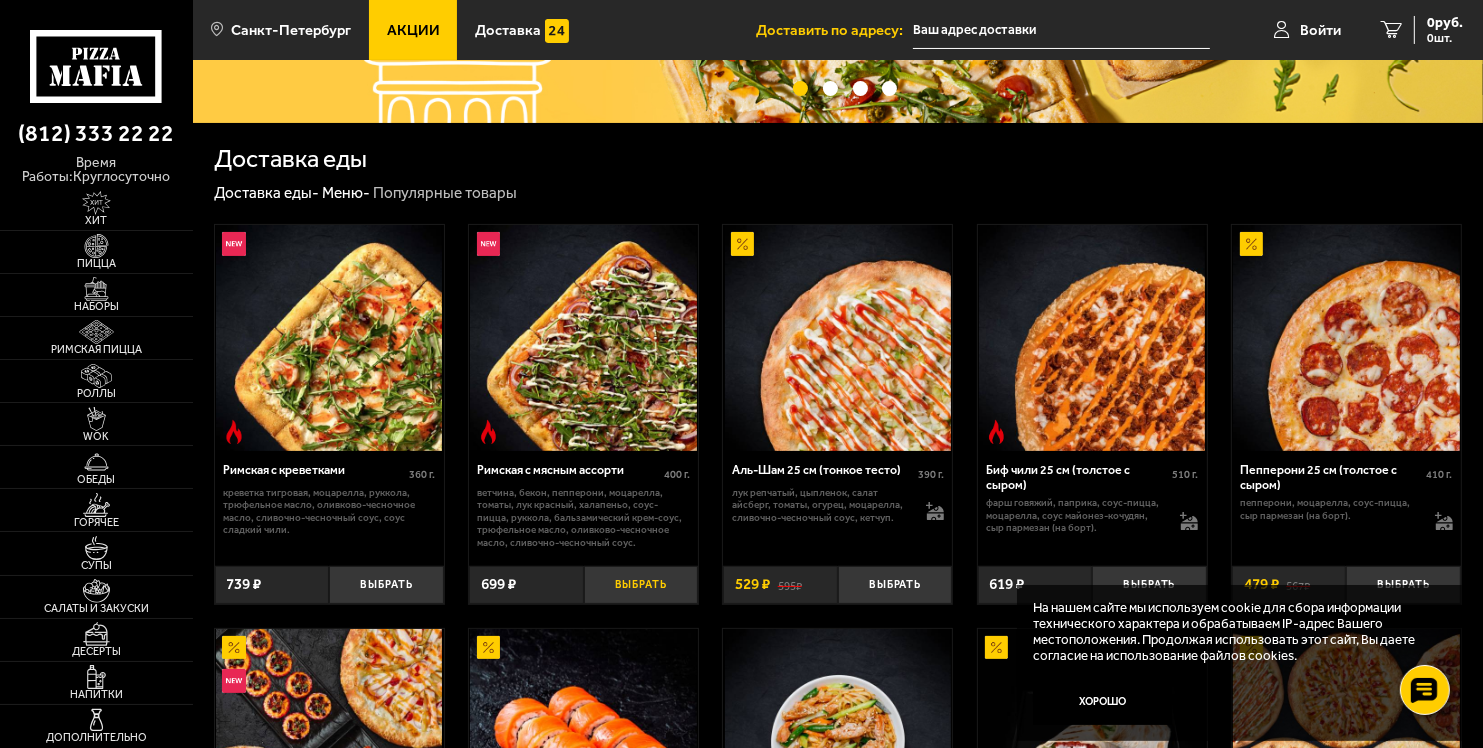 click on "Выбрать" at bounding box center [641, 585] 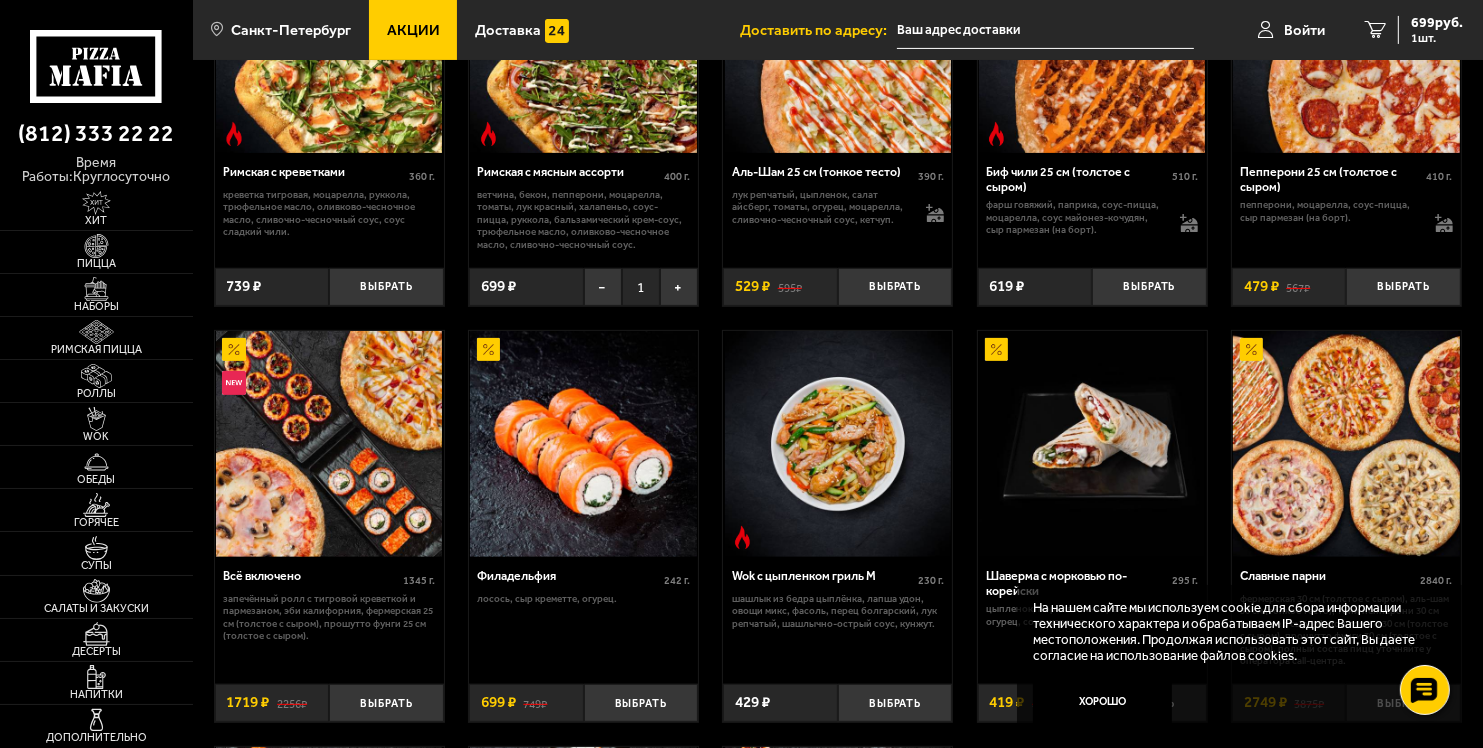scroll, scrollTop: 600, scrollLeft: 0, axis: vertical 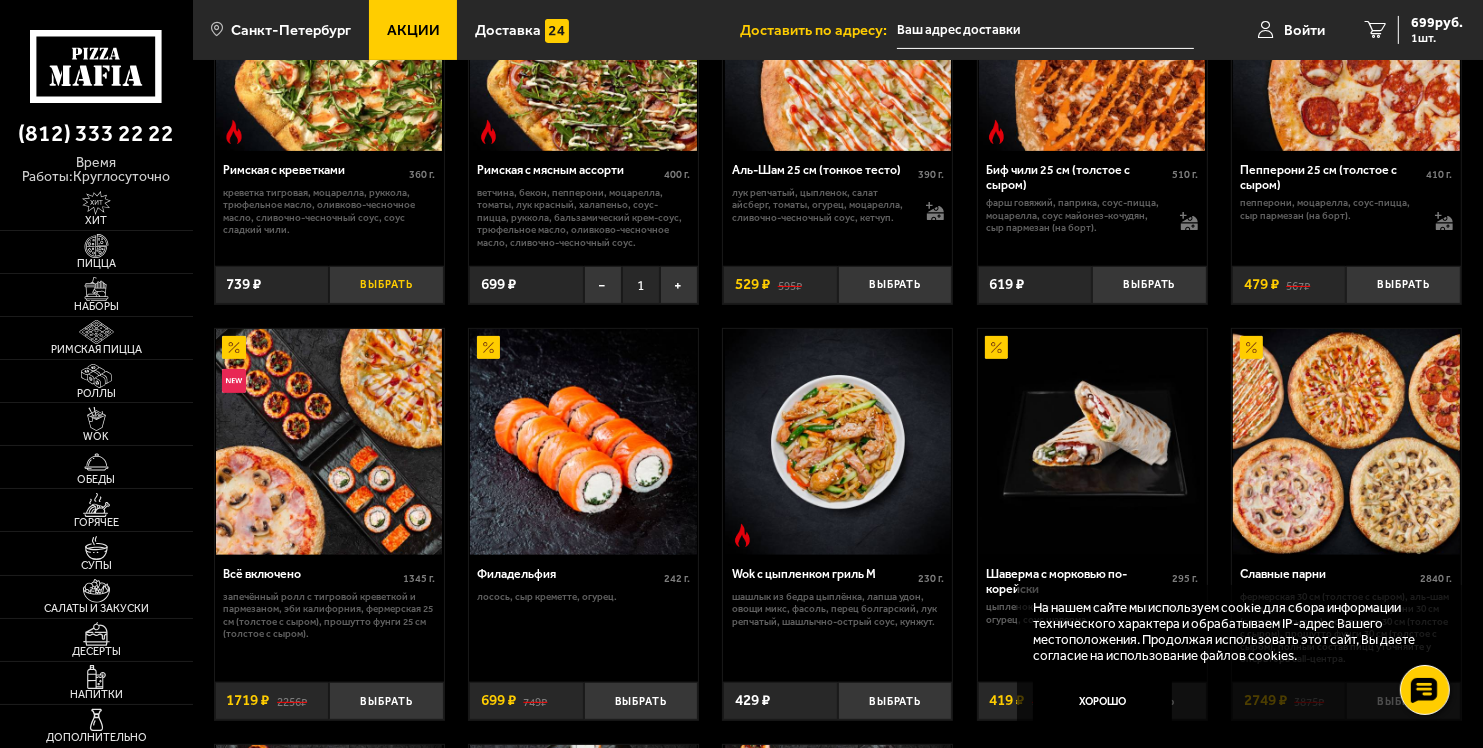 click on "Выбрать" at bounding box center (386, 285) 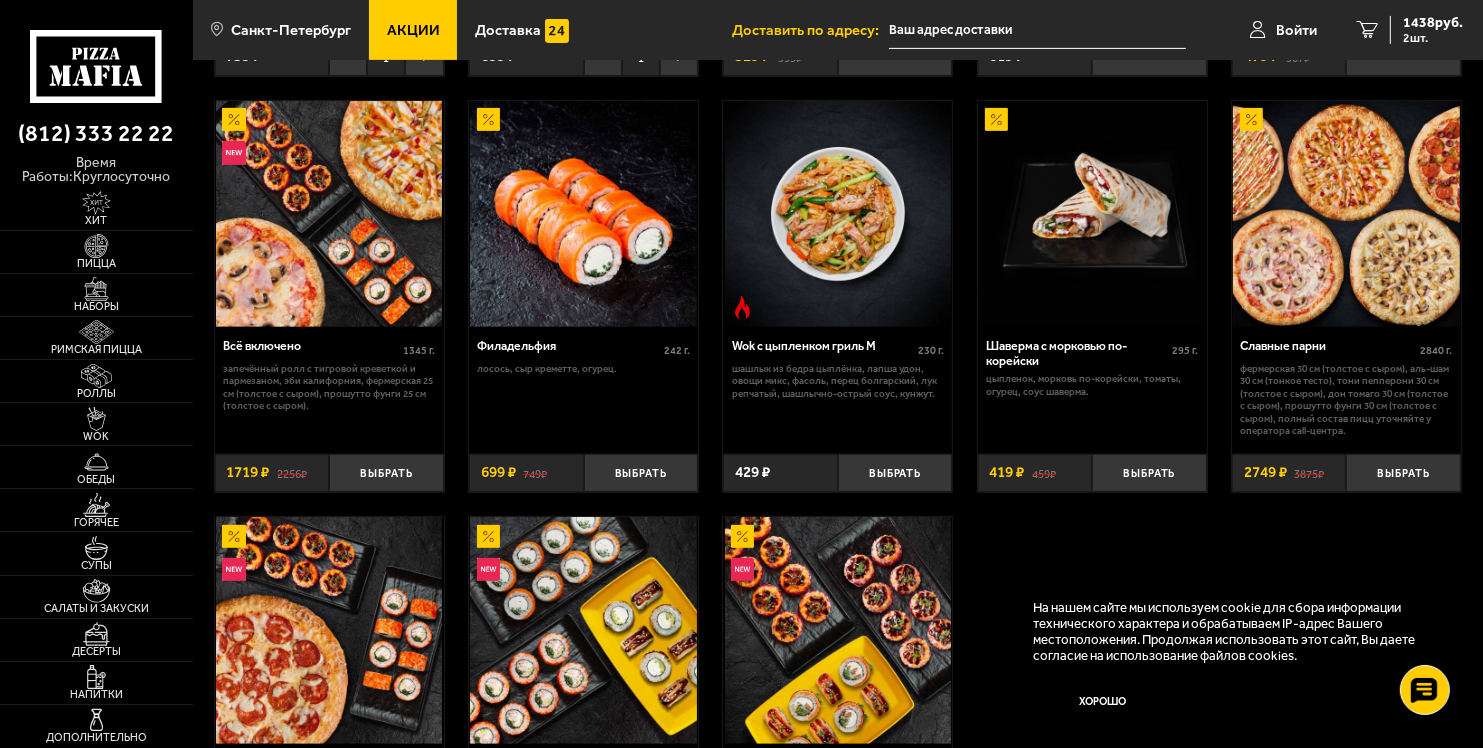 scroll, scrollTop: 900, scrollLeft: 0, axis: vertical 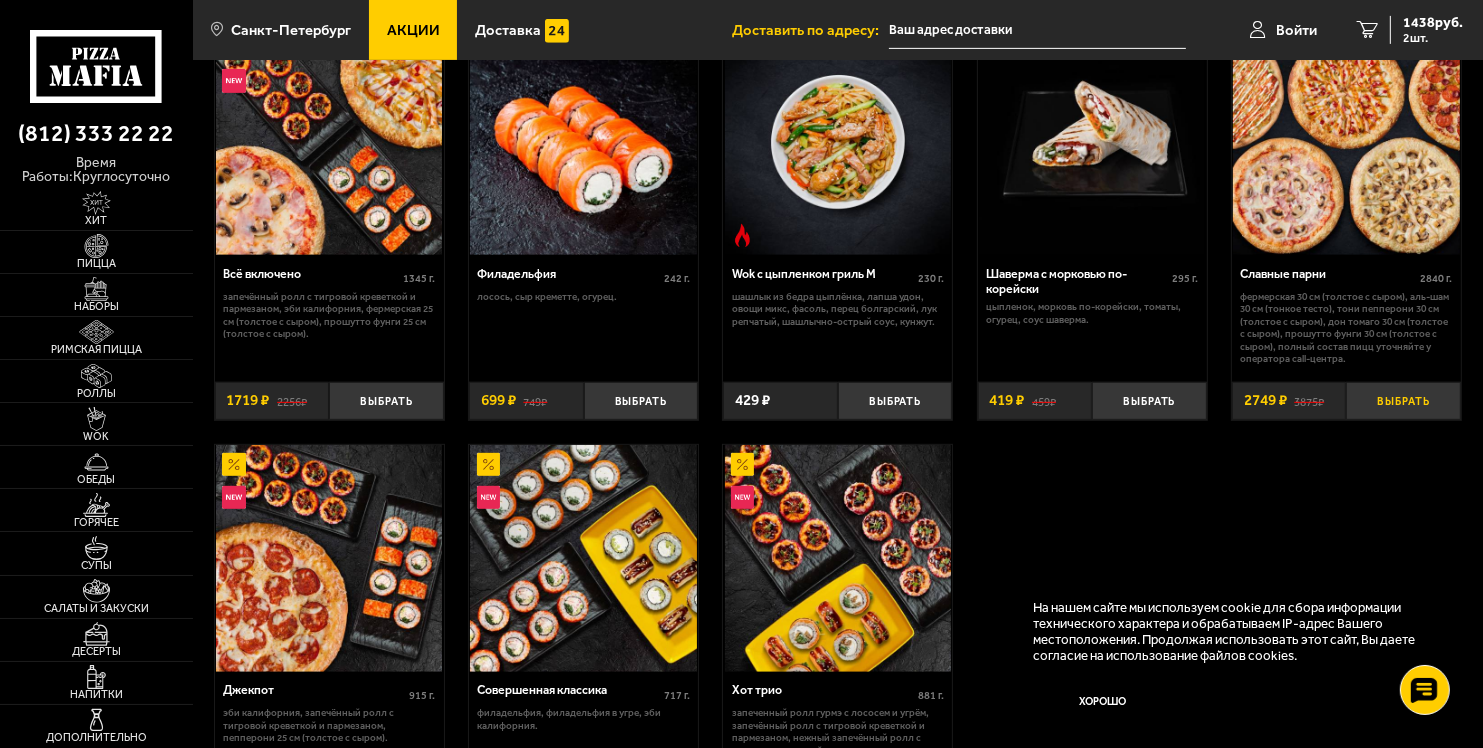 click on "Выбрать" at bounding box center (1403, 401) 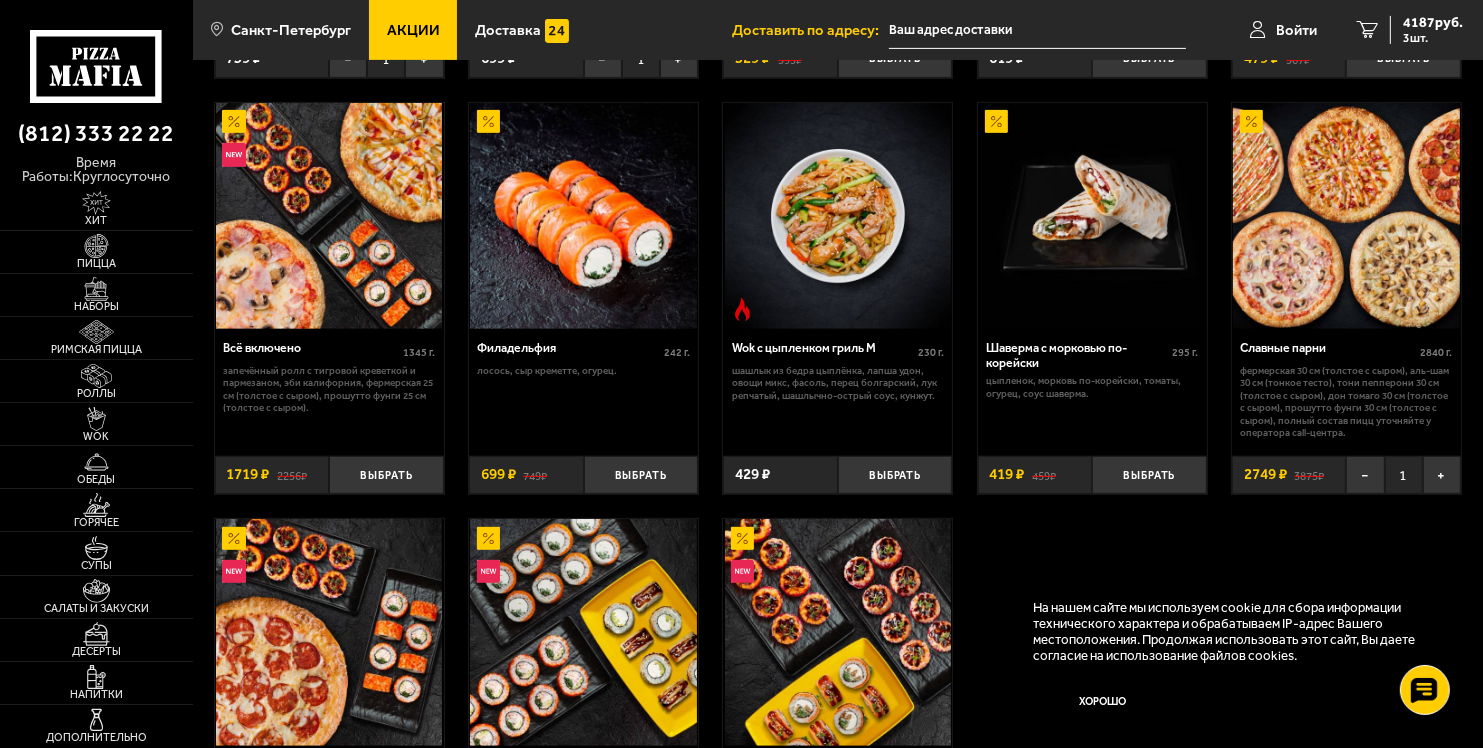 scroll, scrollTop: 1000, scrollLeft: 0, axis: vertical 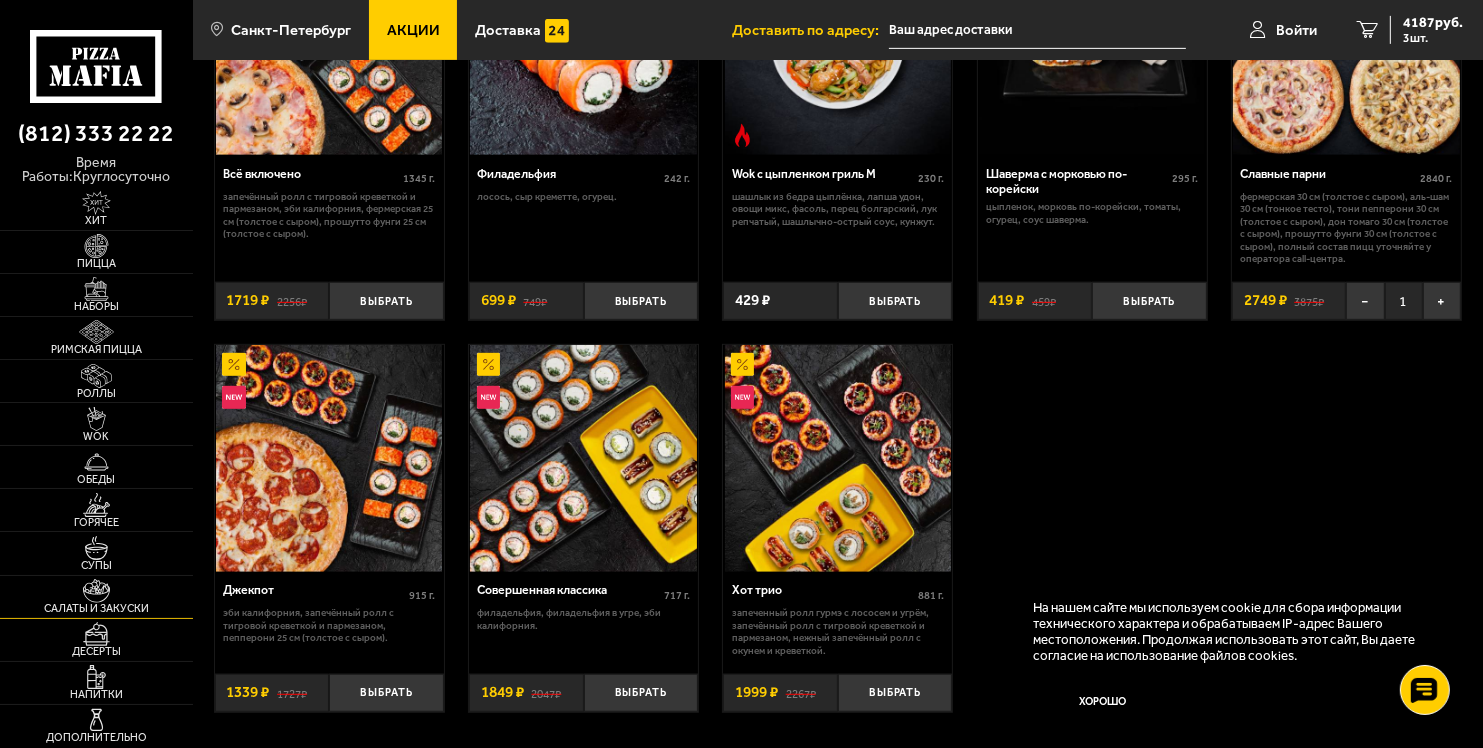 click at bounding box center (96, 591) 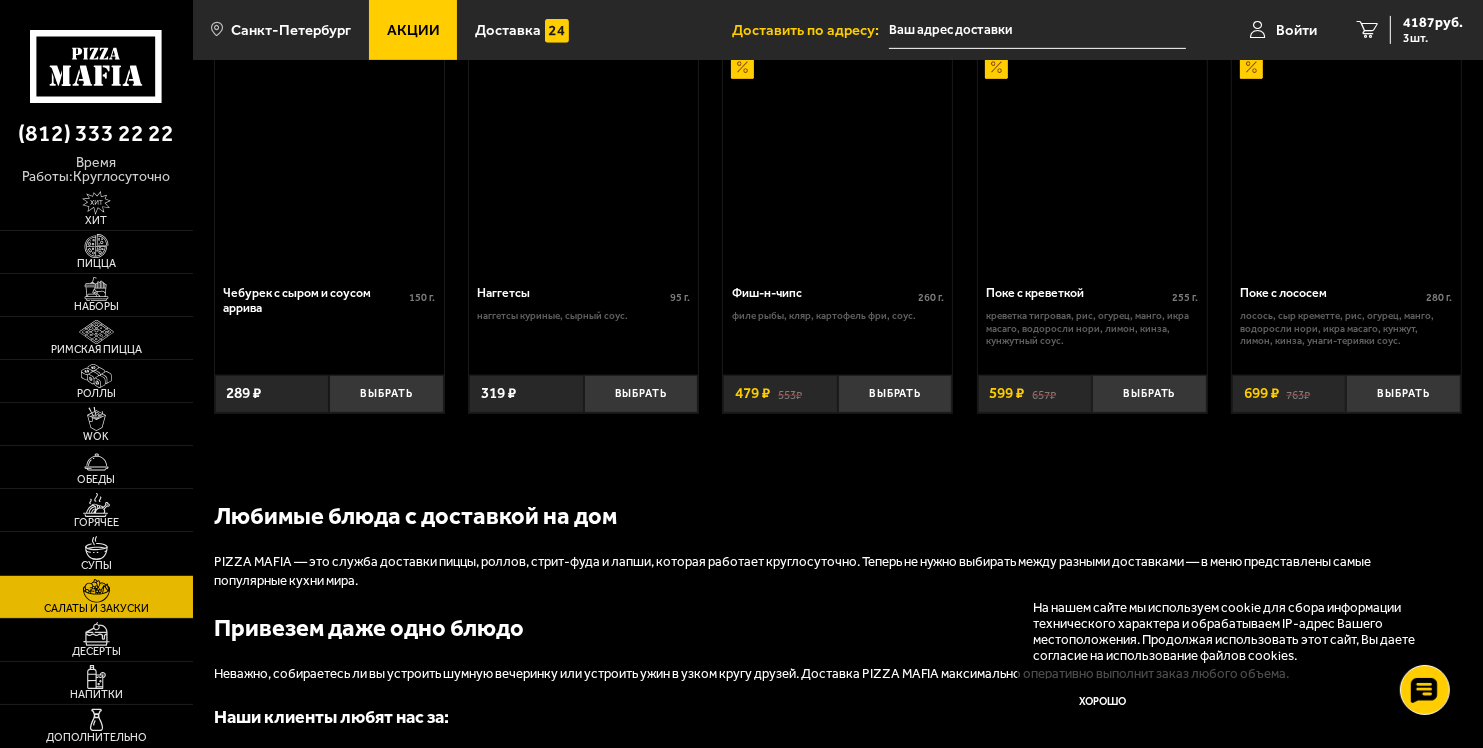 scroll, scrollTop: 0, scrollLeft: 0, axis: both 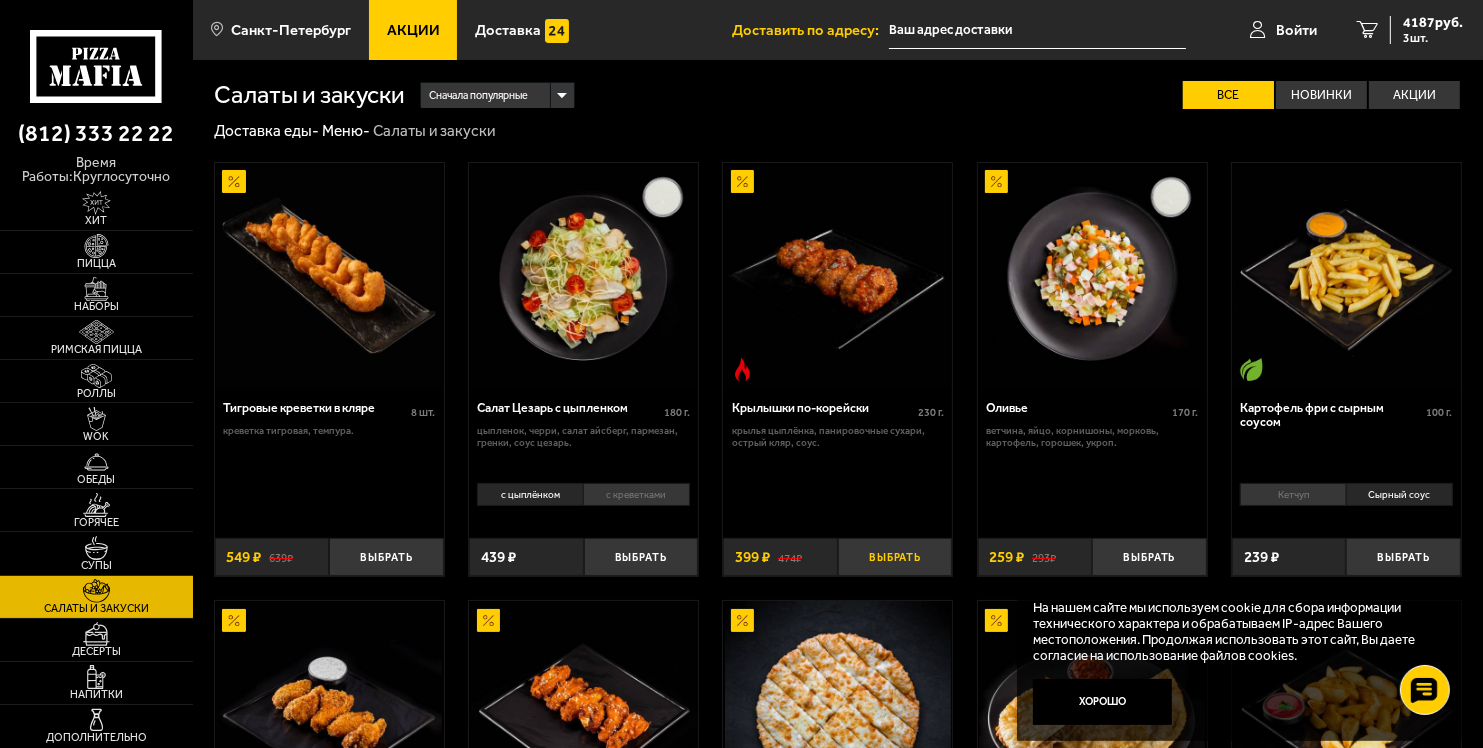click on "Выбрать" at bounding box center (895, 557) 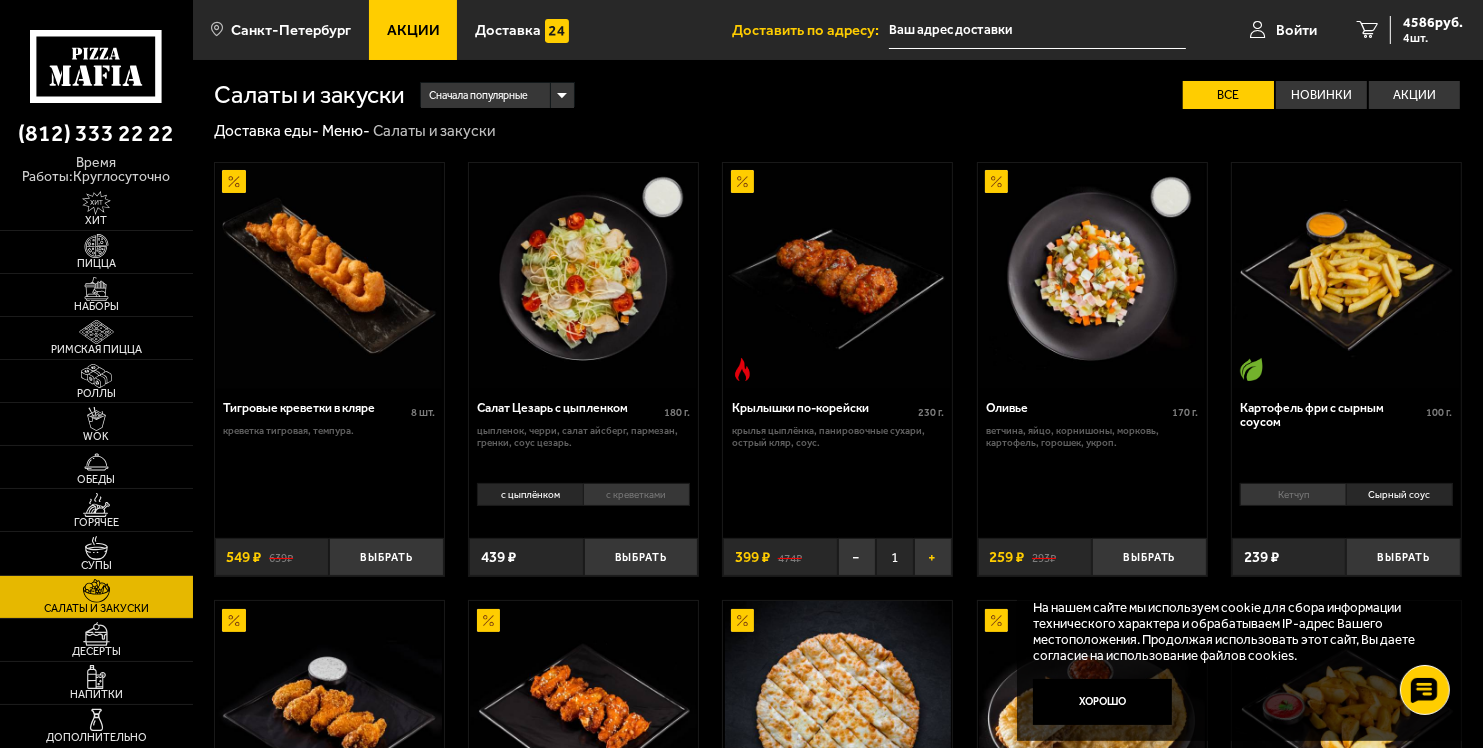 click on "+" at bounding box center (933, 557) 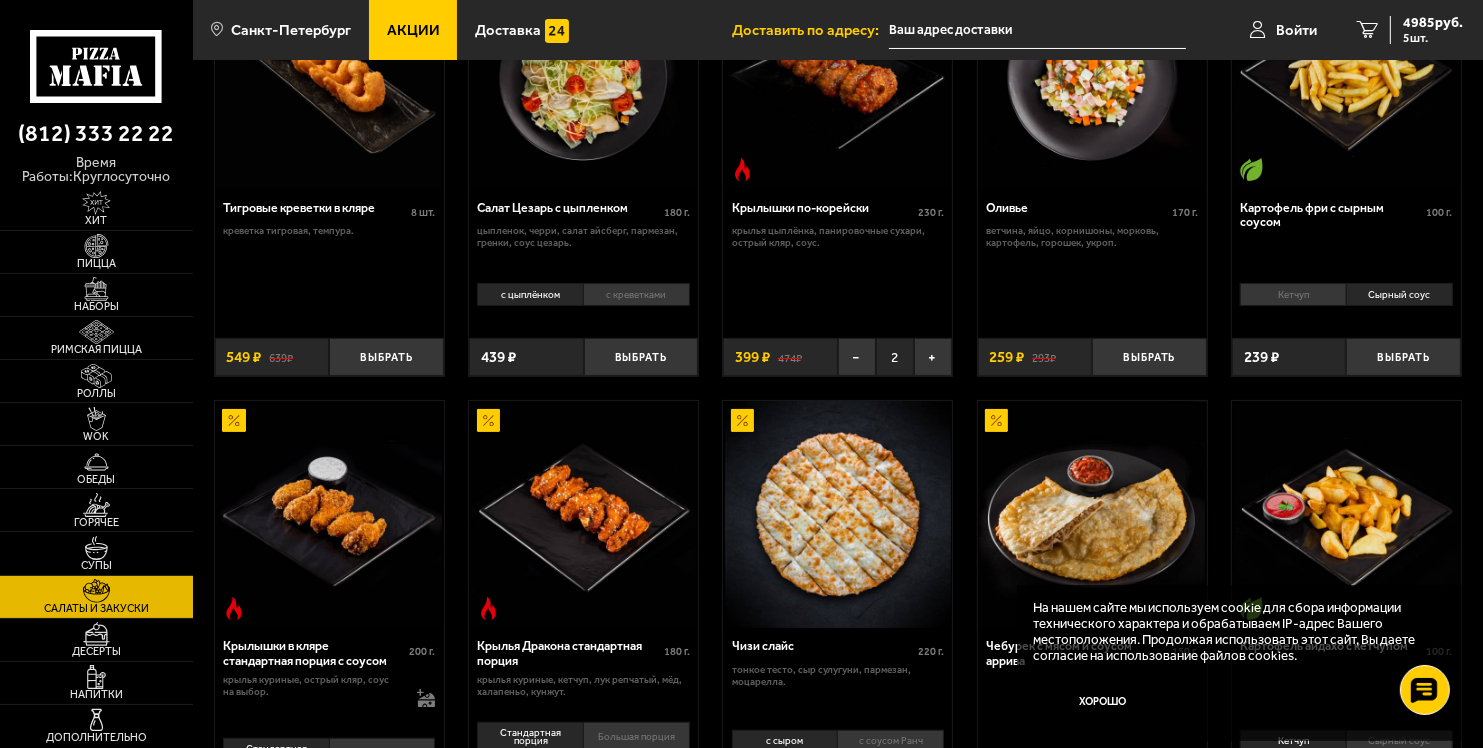 scroll, scrollTop: 100, scrollLeft: 0, axis: vertical 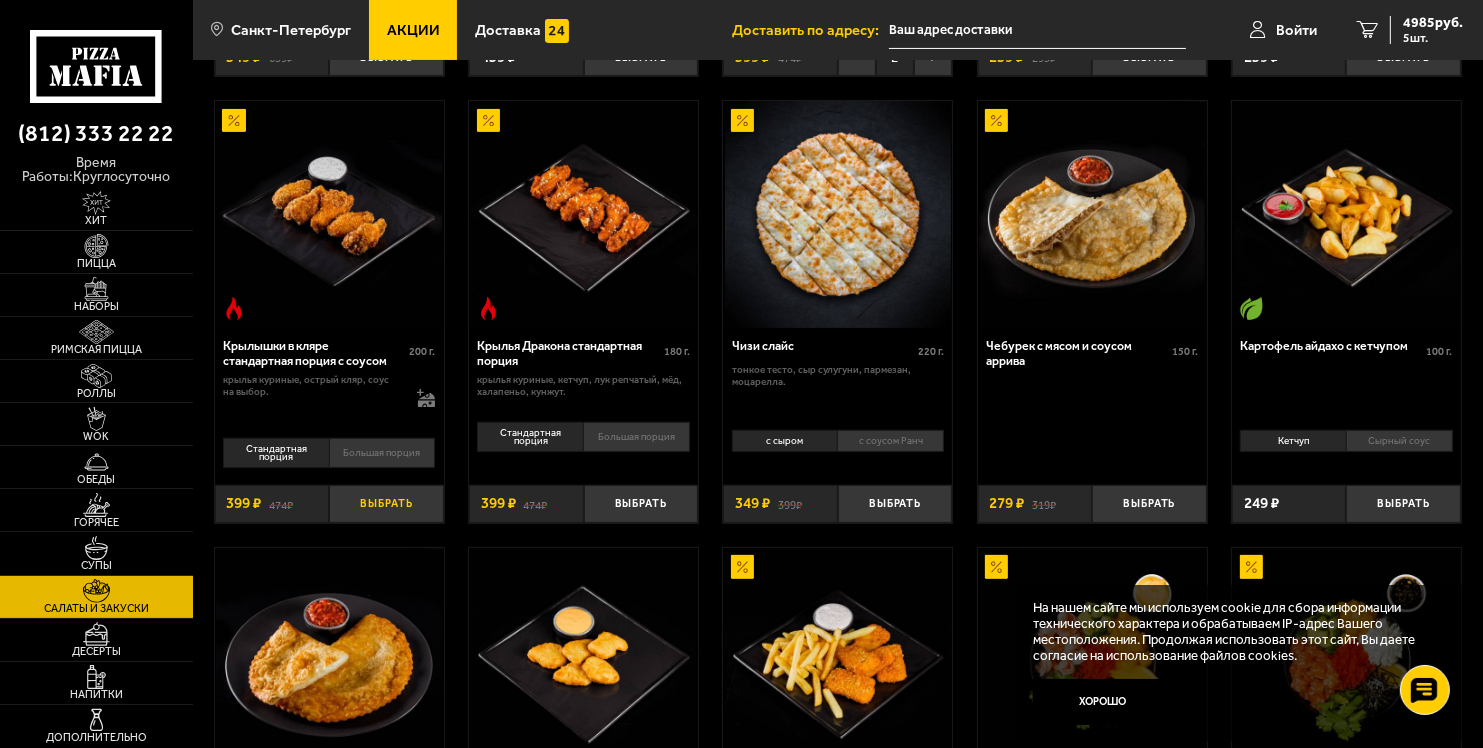 click on "Выбрать" at bounding box center (386, 504) 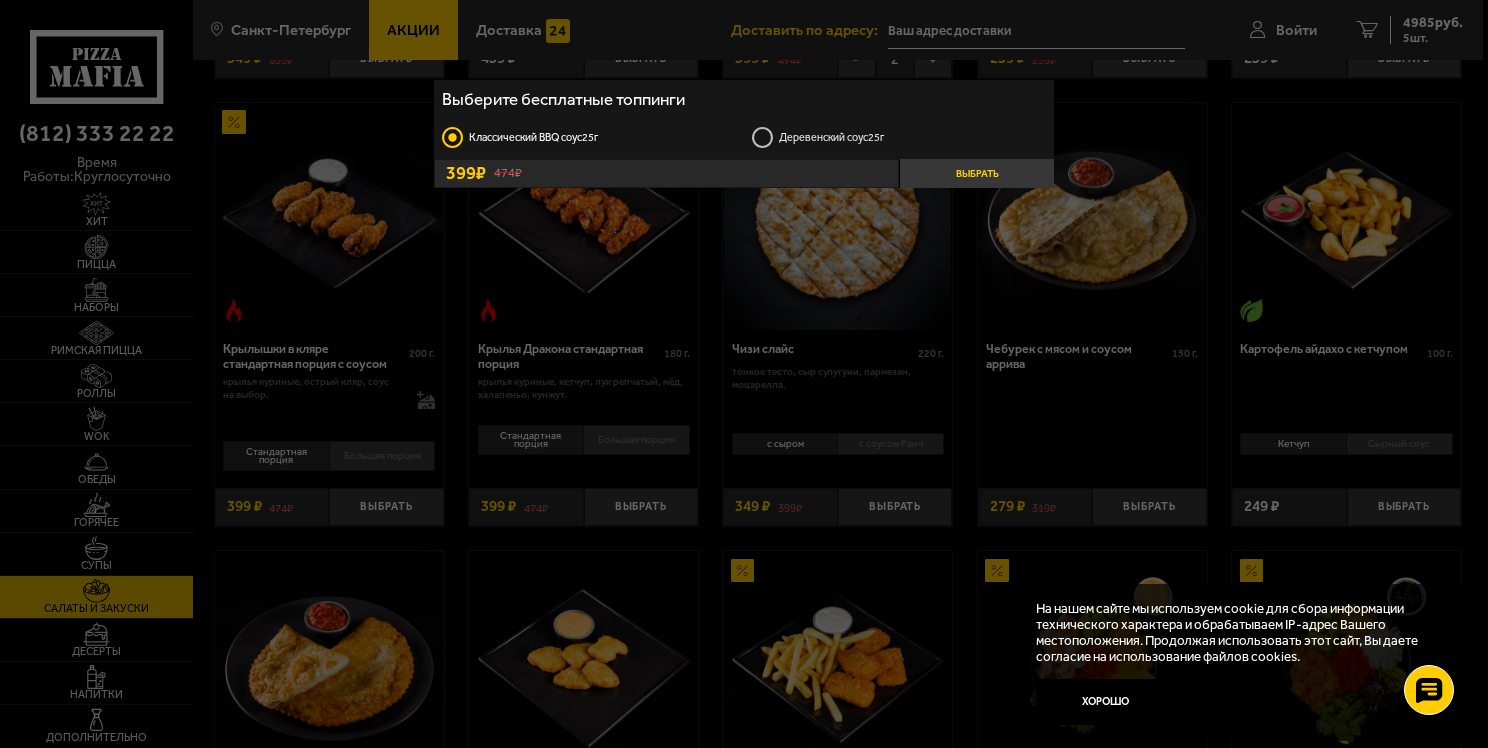 click on "Выбрать" at bounding box center (976, 173) 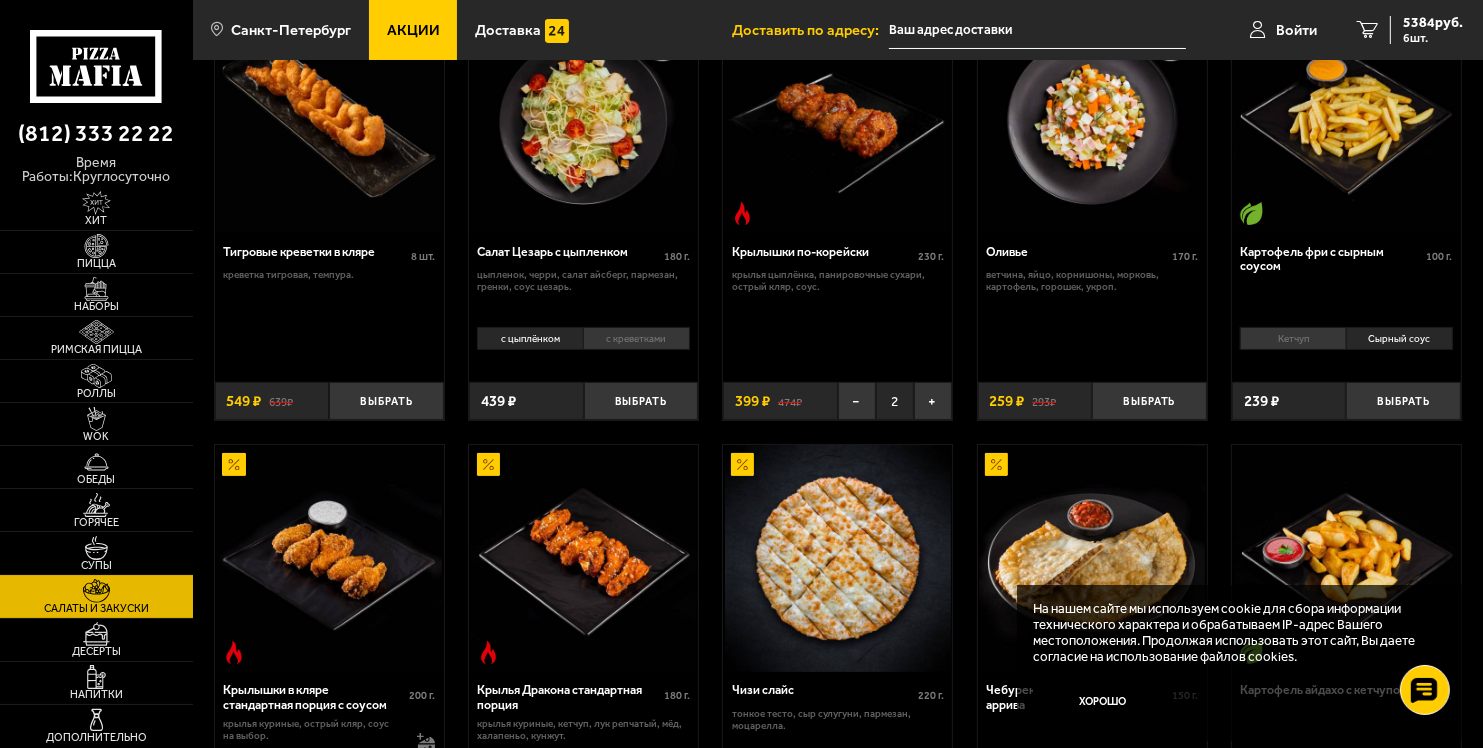 scroll, scrollTop: 0, scrollLeft: 0, axis: both 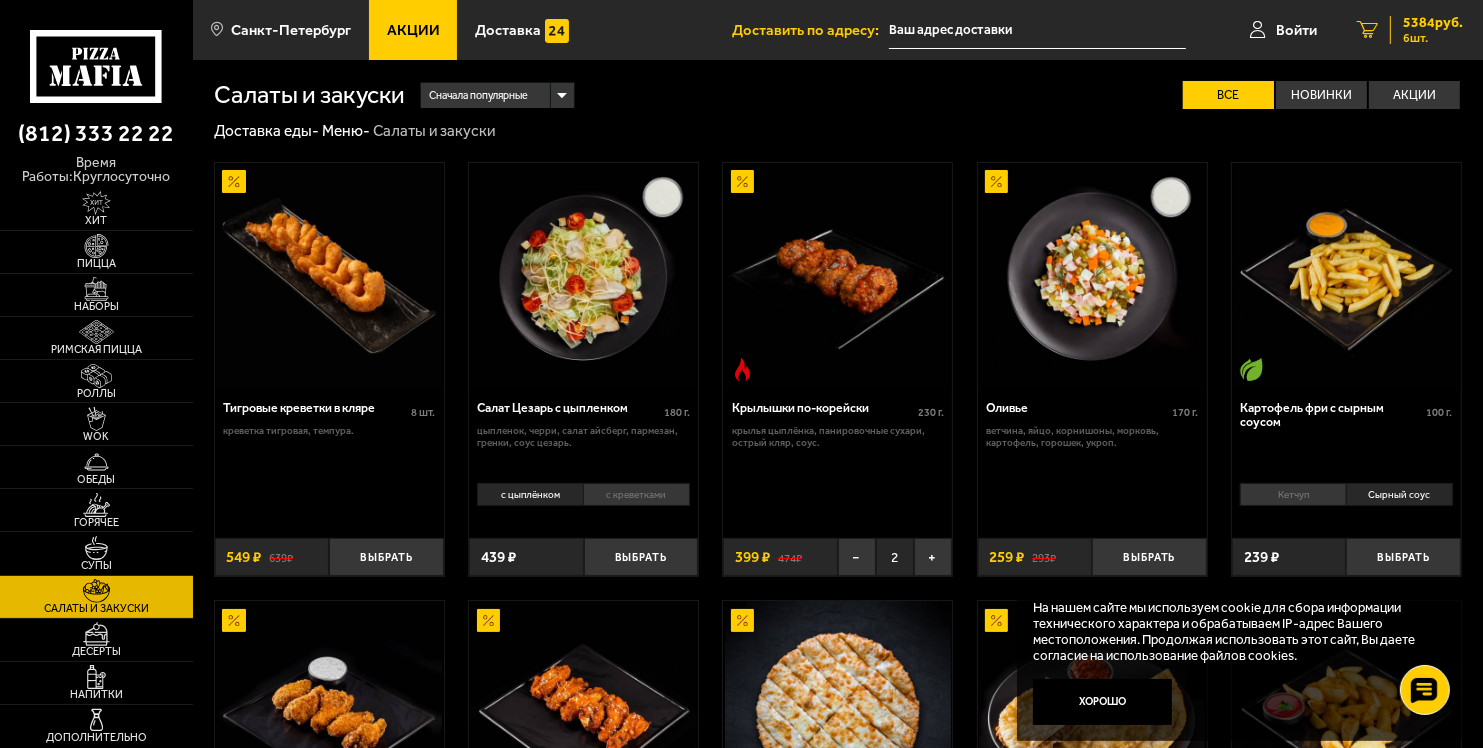 click on "5384  руб." at bounding box center (1433, 23) 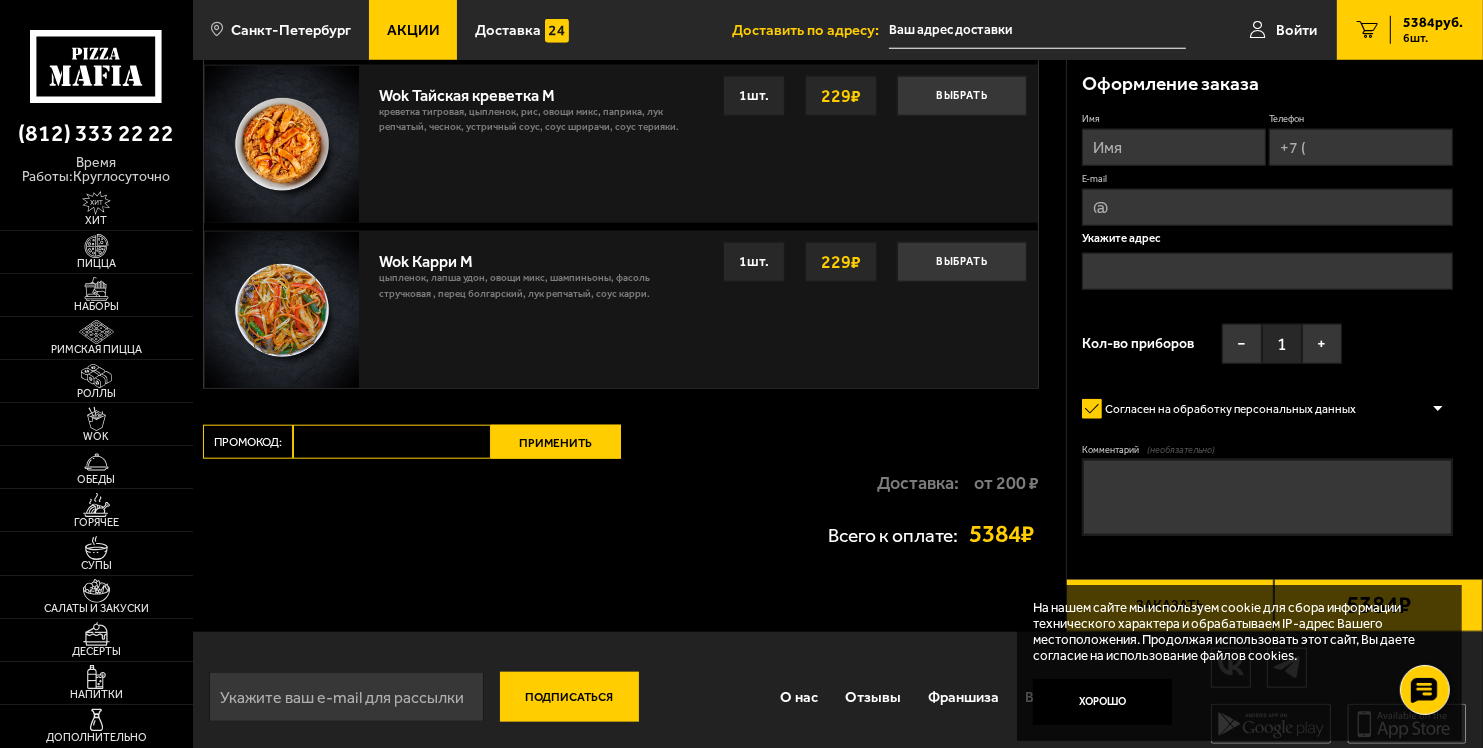 scroll, scrollTop: 1981, scrollLeft: 0, axis: vertical 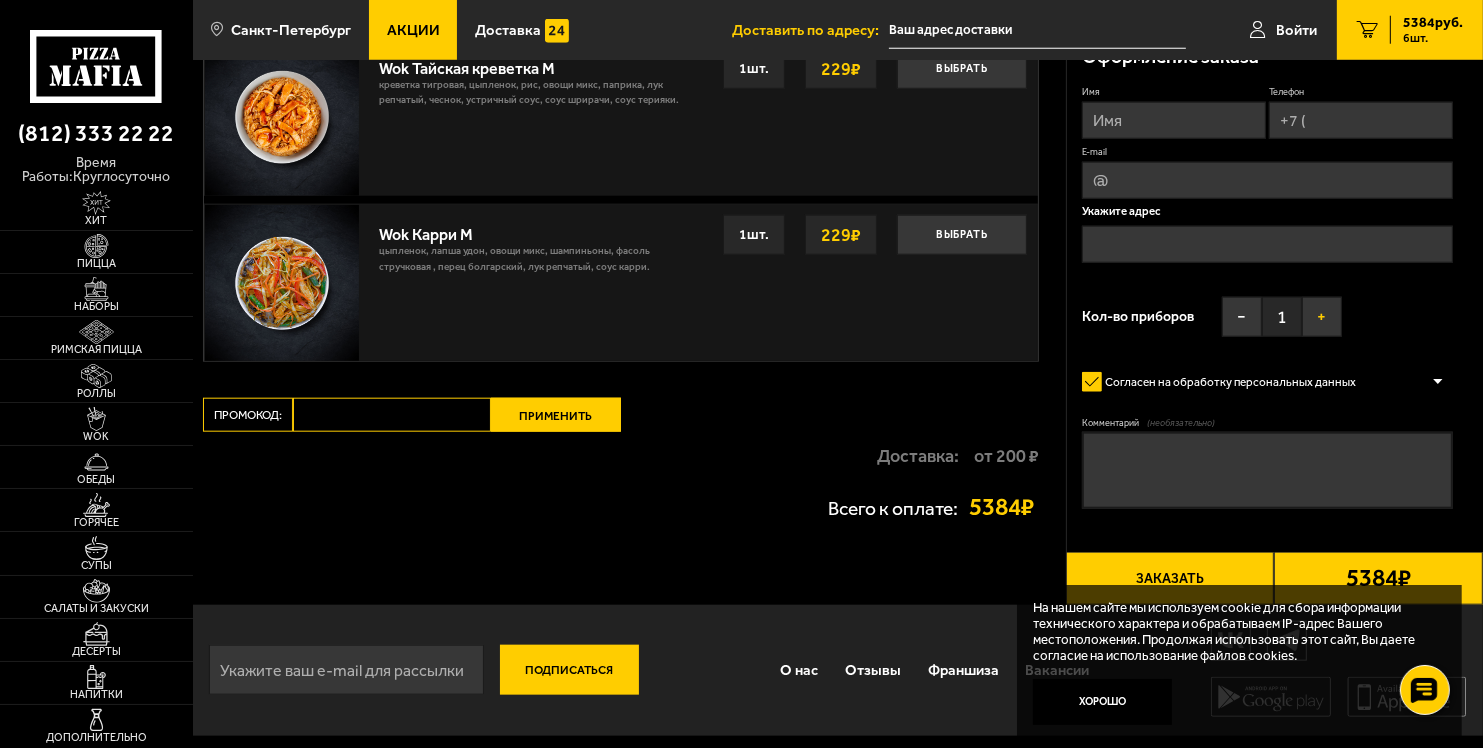 click on "+" at bounding box center (1322, 317) 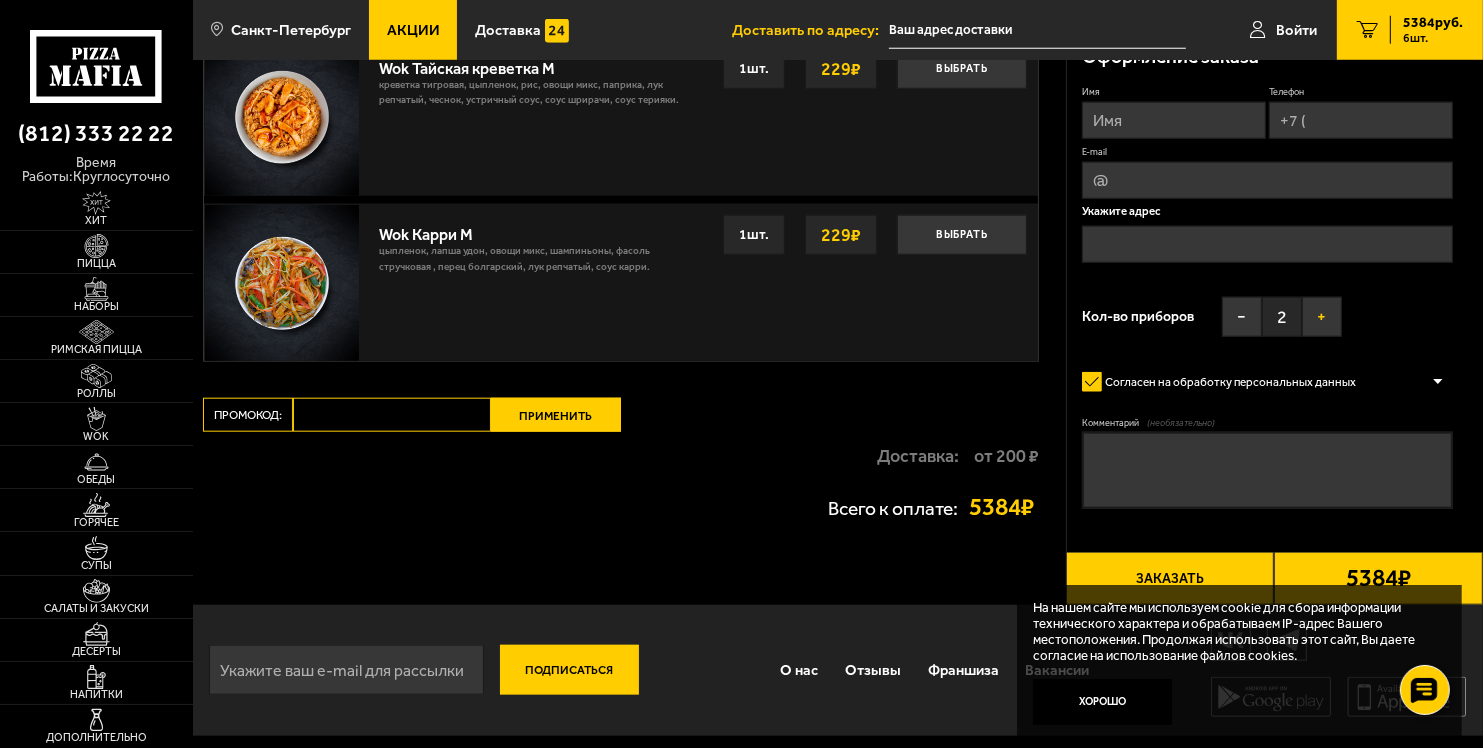 click on "+" at bounding box center (1322, 317) 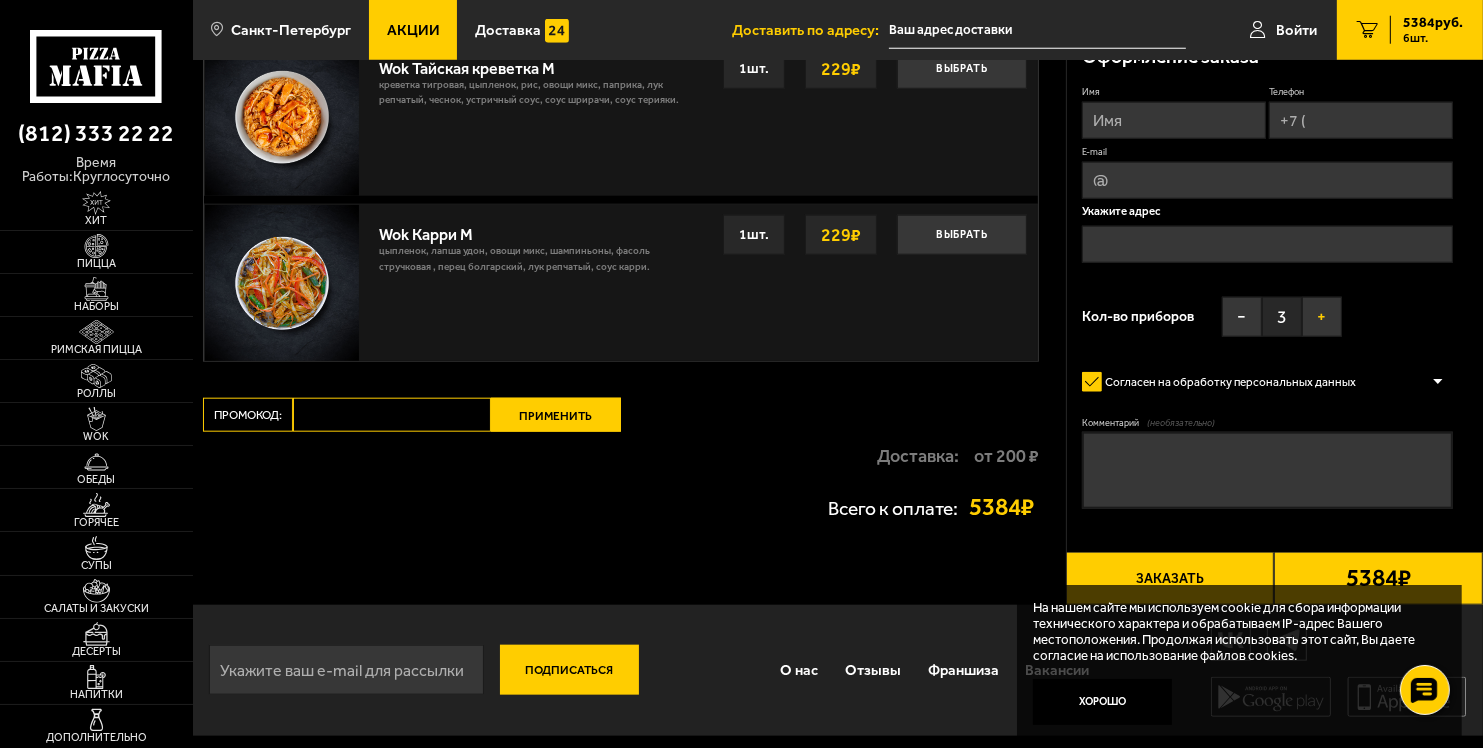 click on "+" at bounding box center [1322, 317] 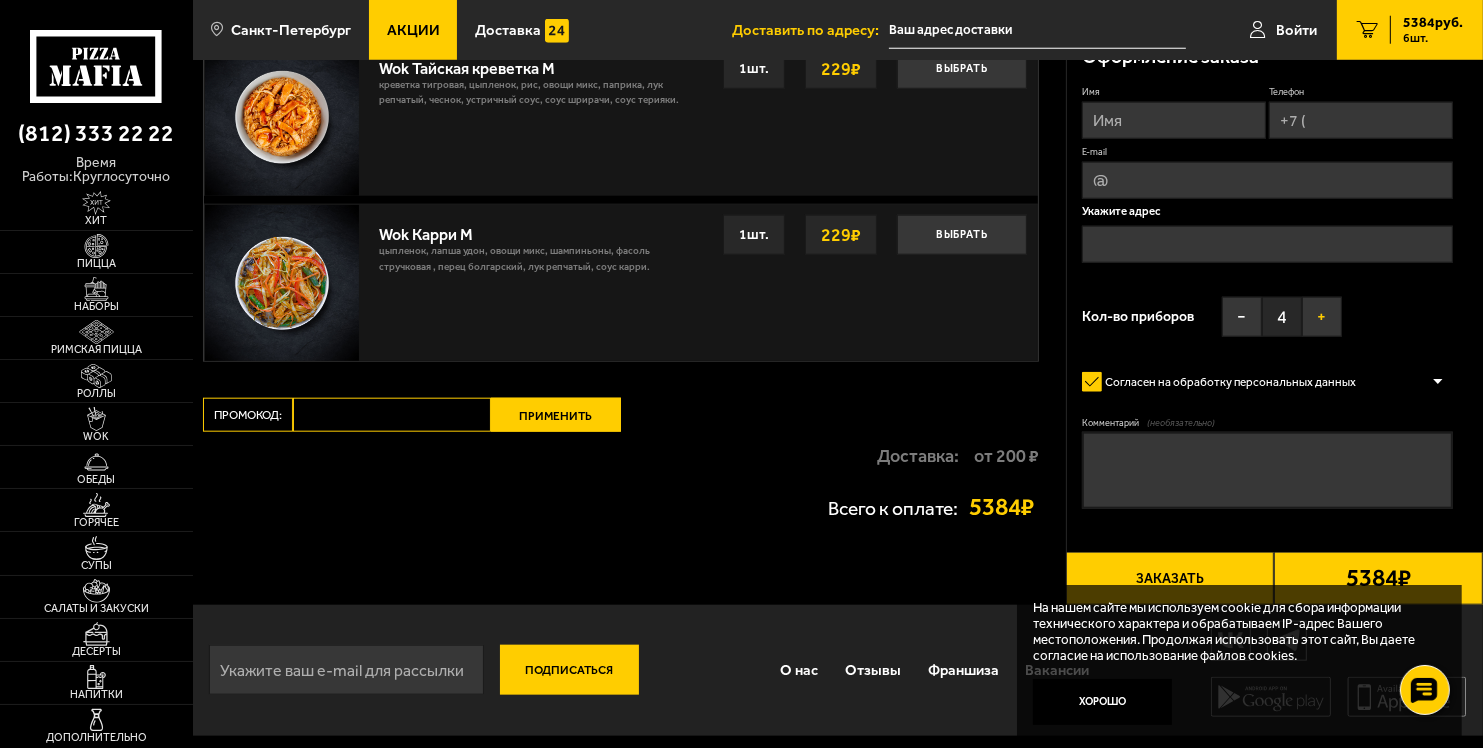 click on "+" at bounding box center [1322, 317] 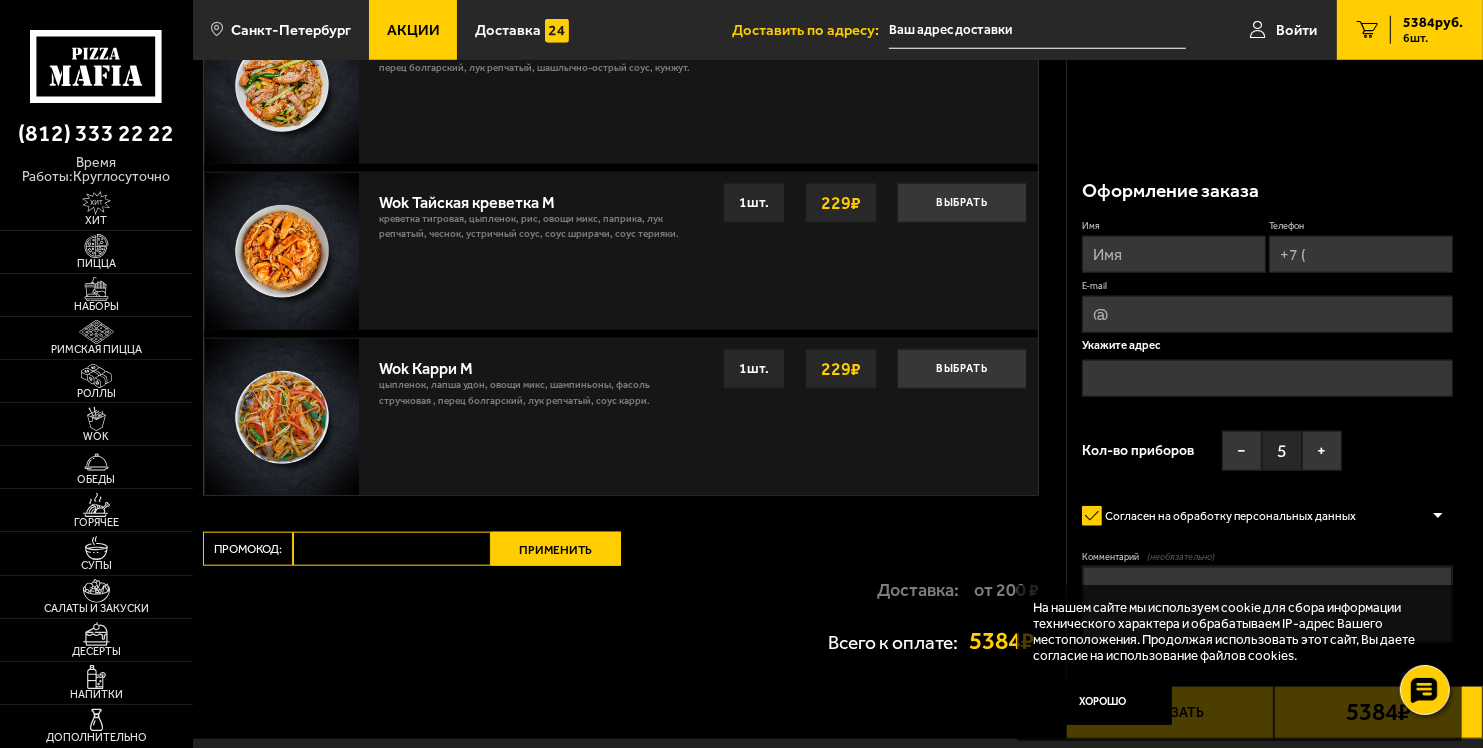 scroll, scrollTop: 1581, scrollLeft: 0, axis: vertical 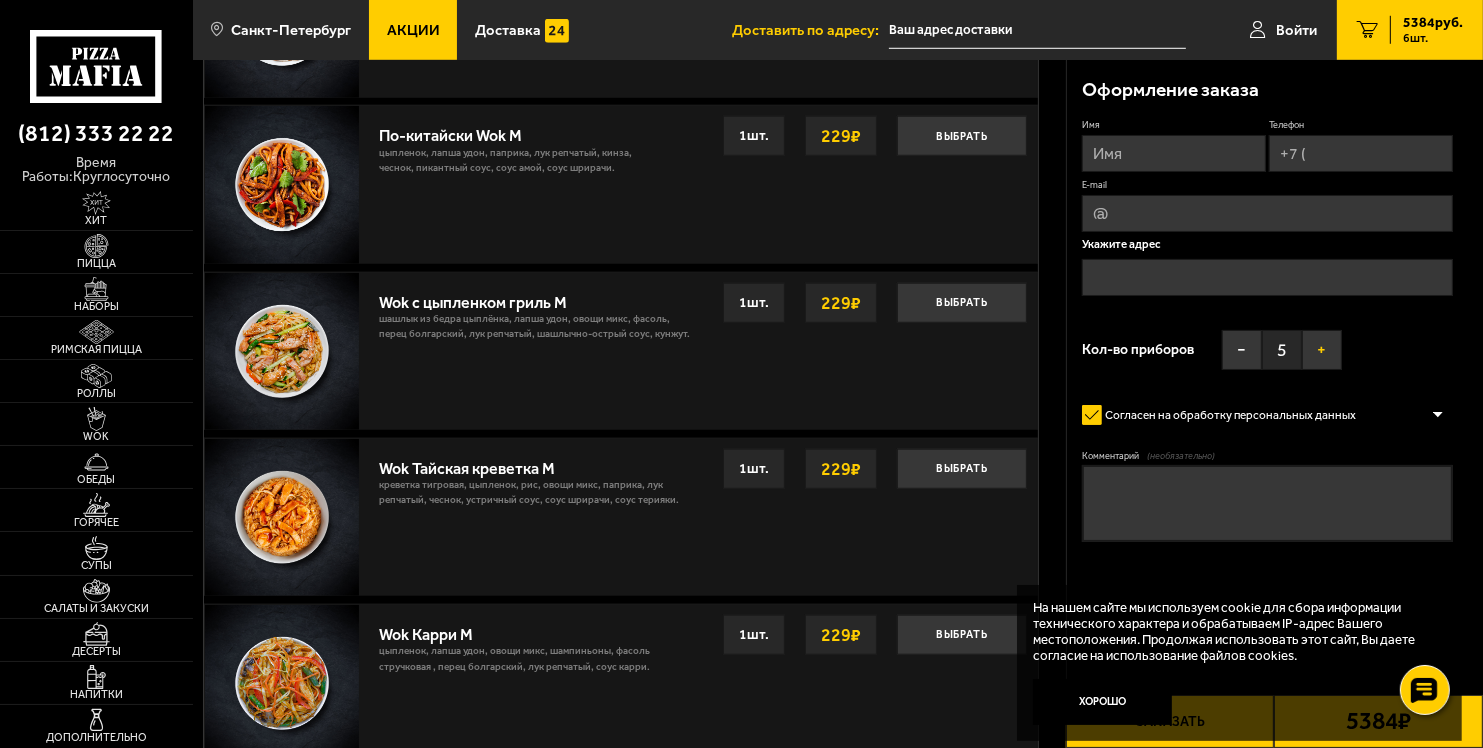 click on "+" at bounding box center (1322, 350) 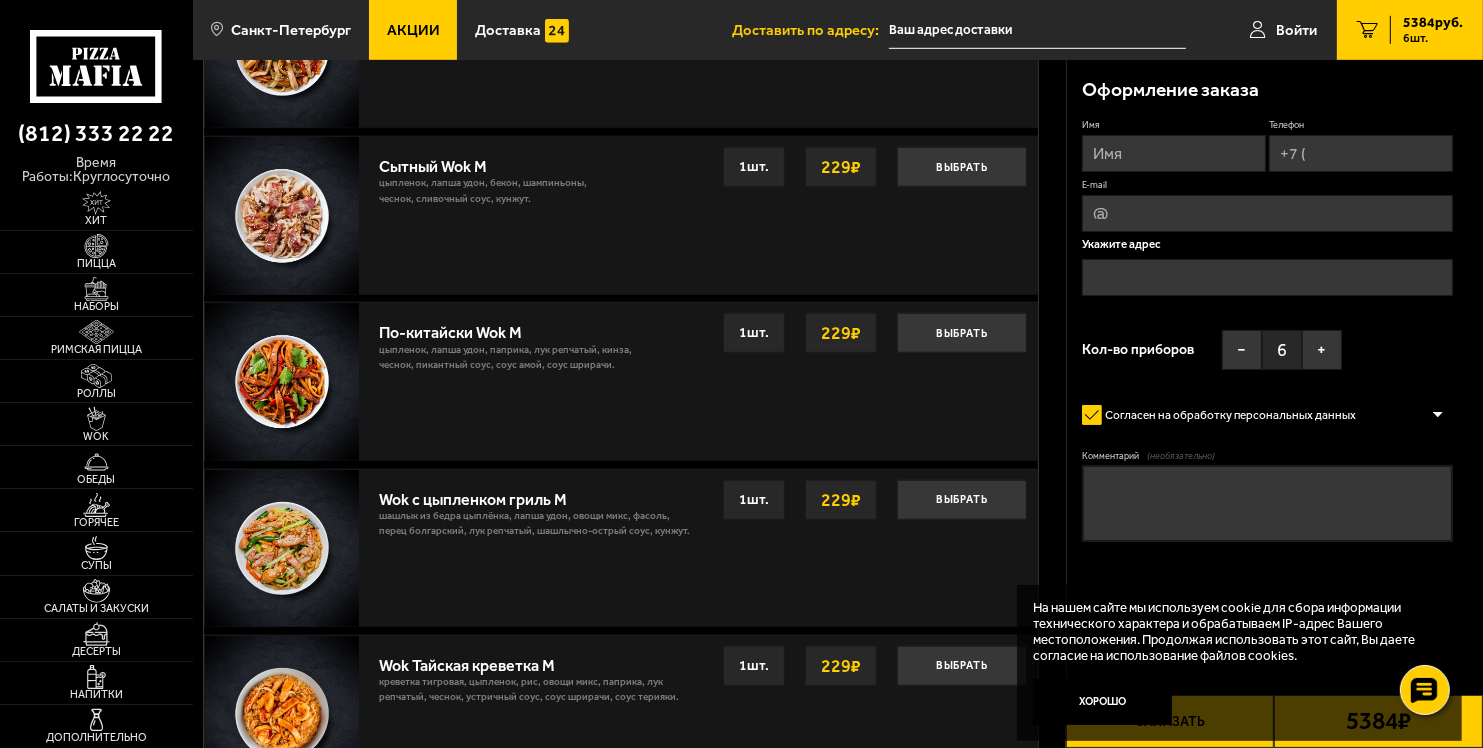 scroll, scrollTop: 1281, scrollLeft: 0, axis: vertical 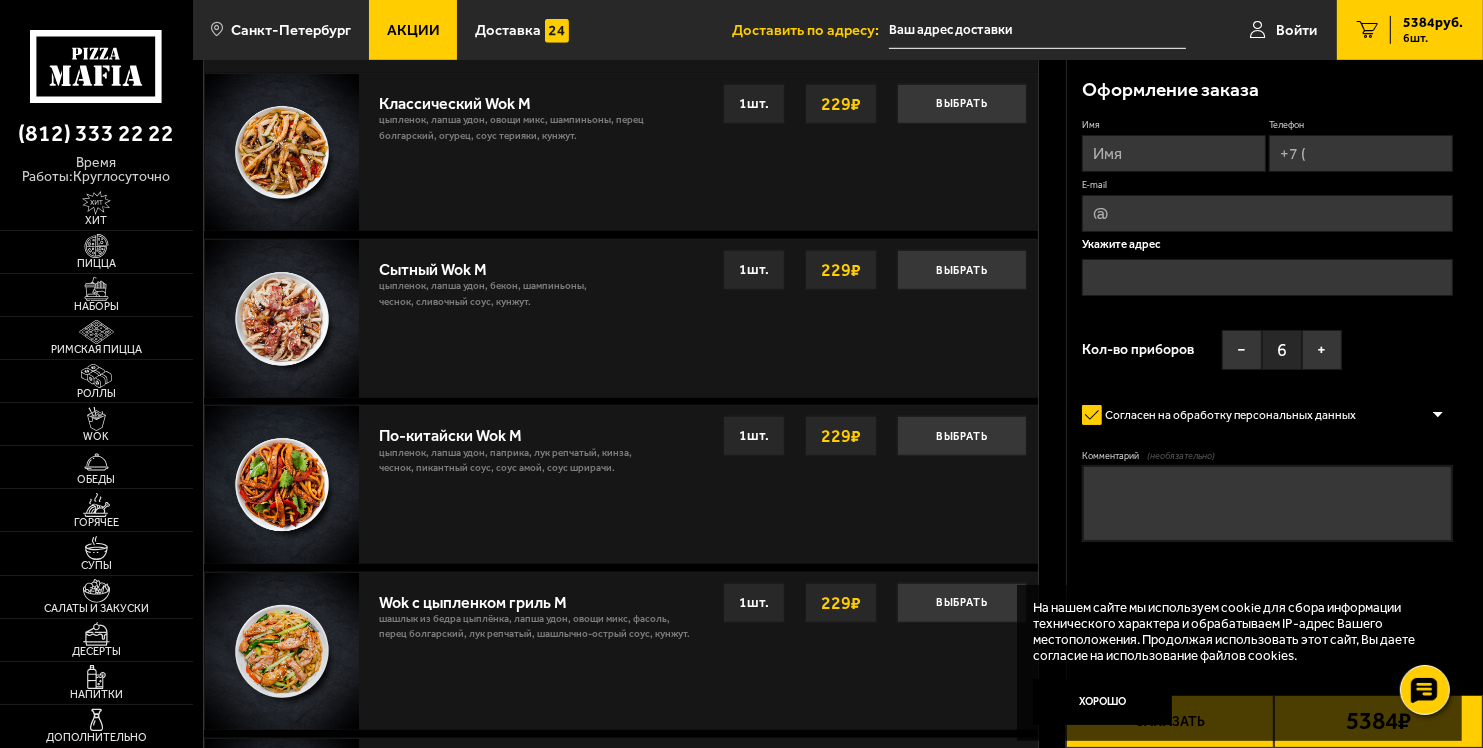 click on "Имя" at bounding box center (1174, 153) 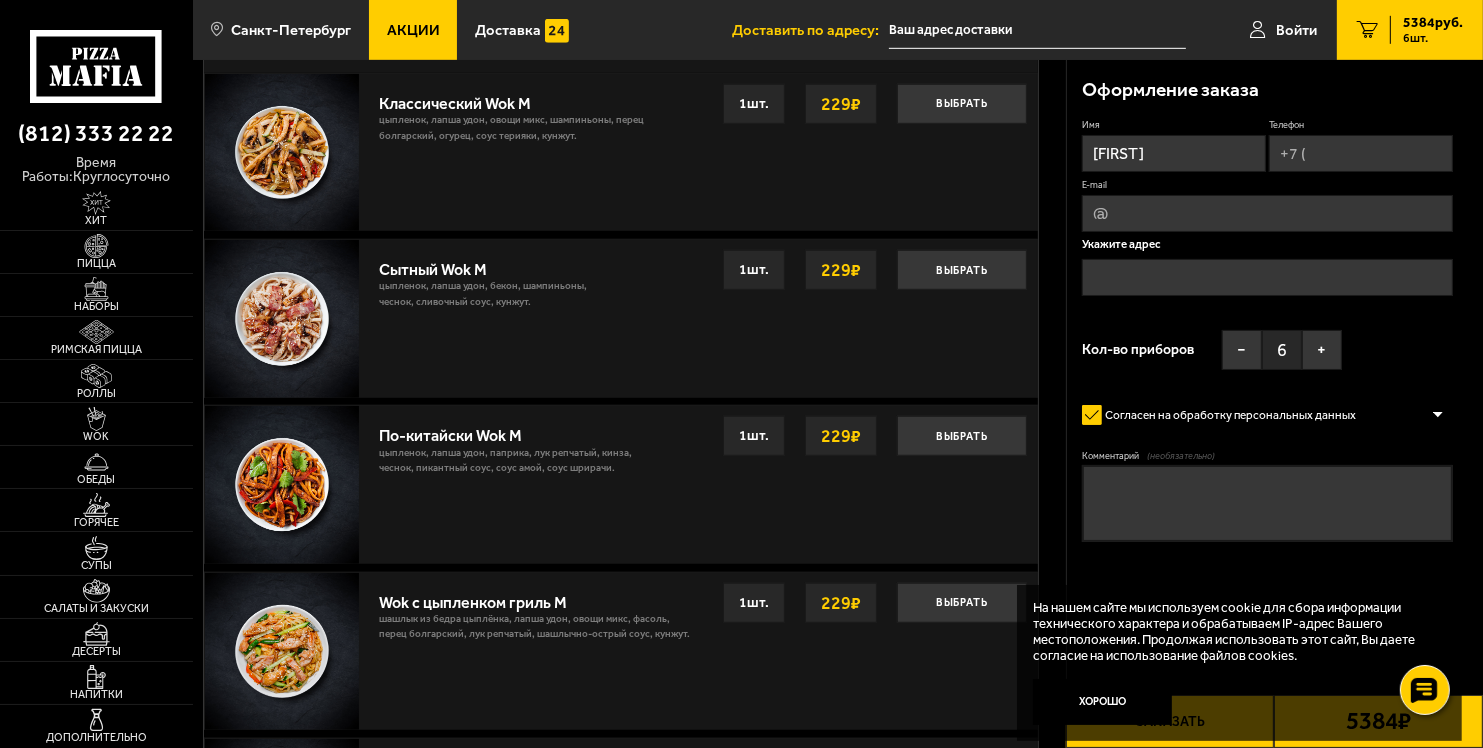 type on "[FIRST]" 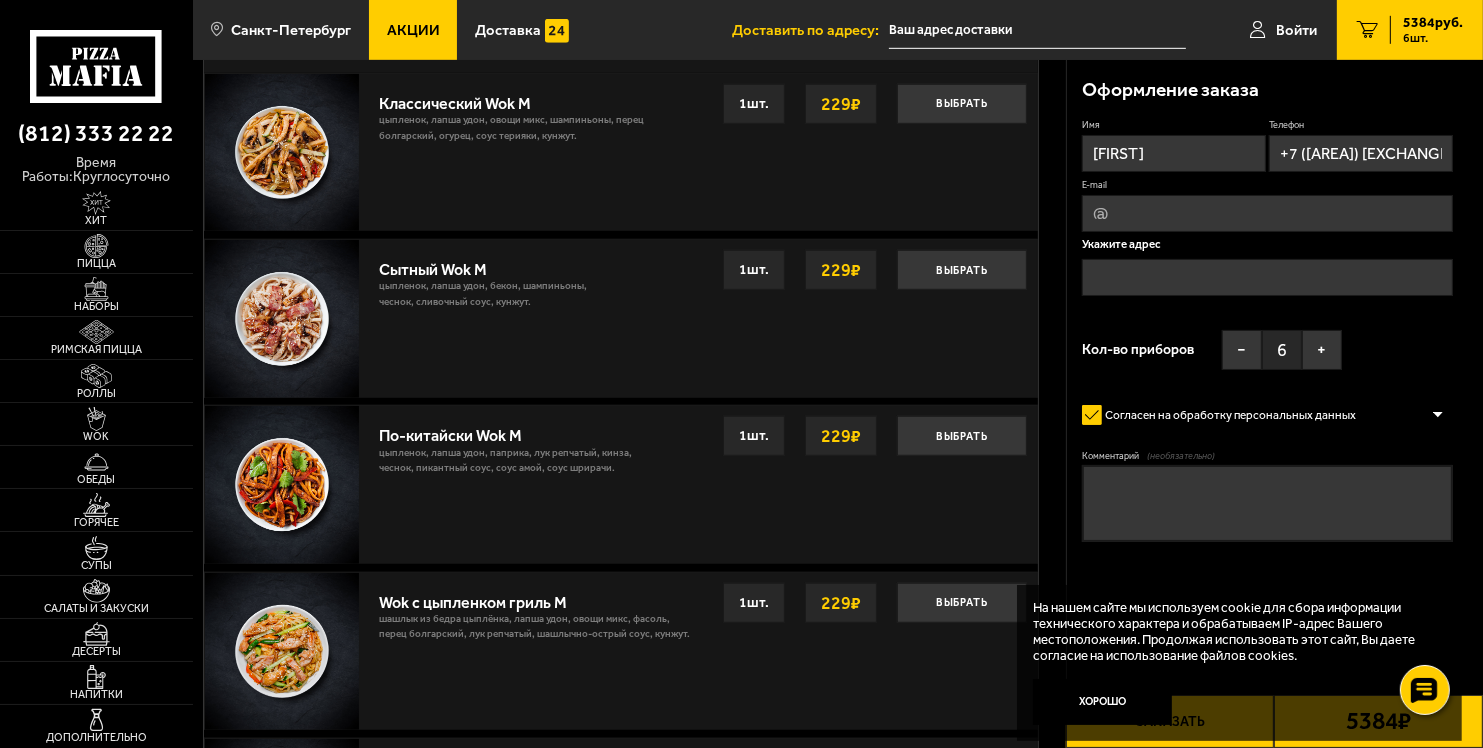 type on "[NUMBER]@[DOMAIN]" 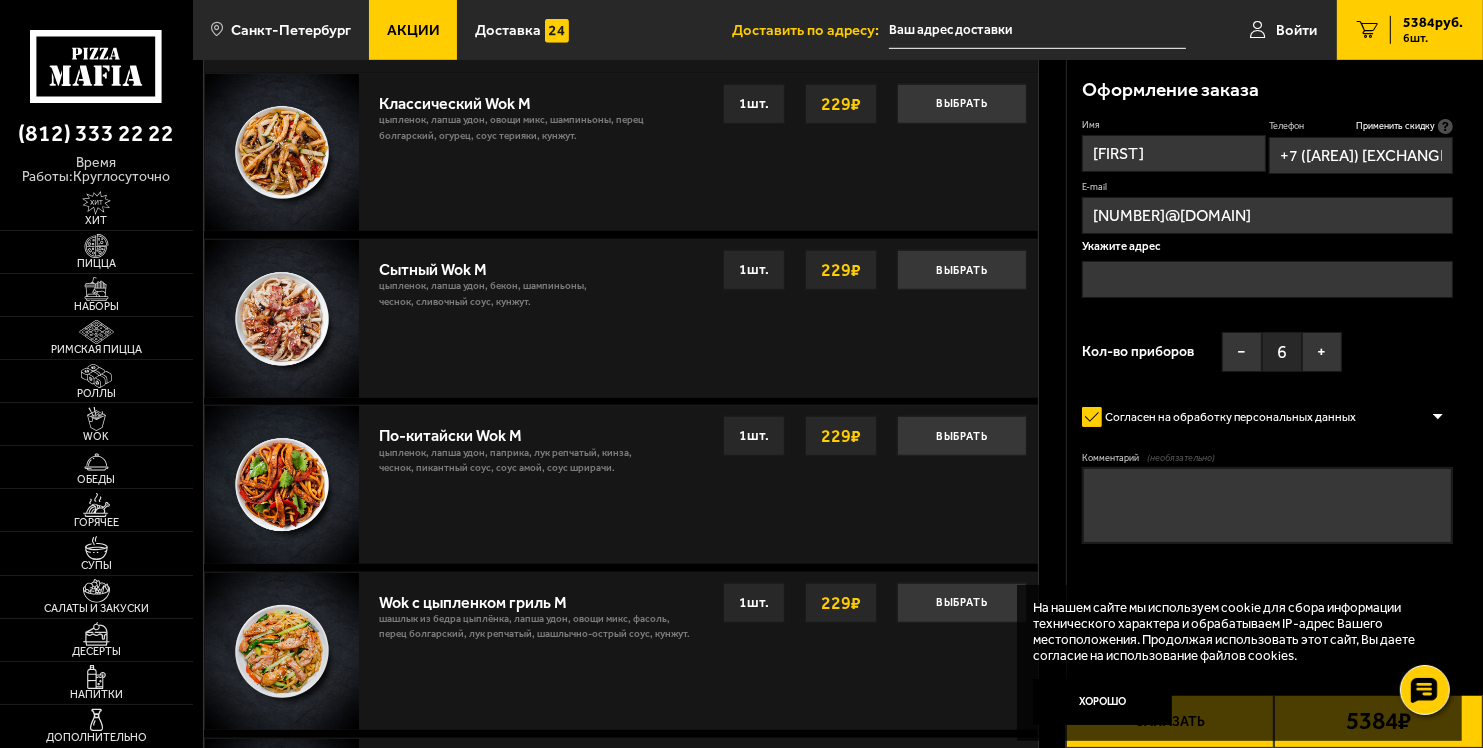 type on "+7 ([AREA]) [EXCHANGE]-[LINE]" 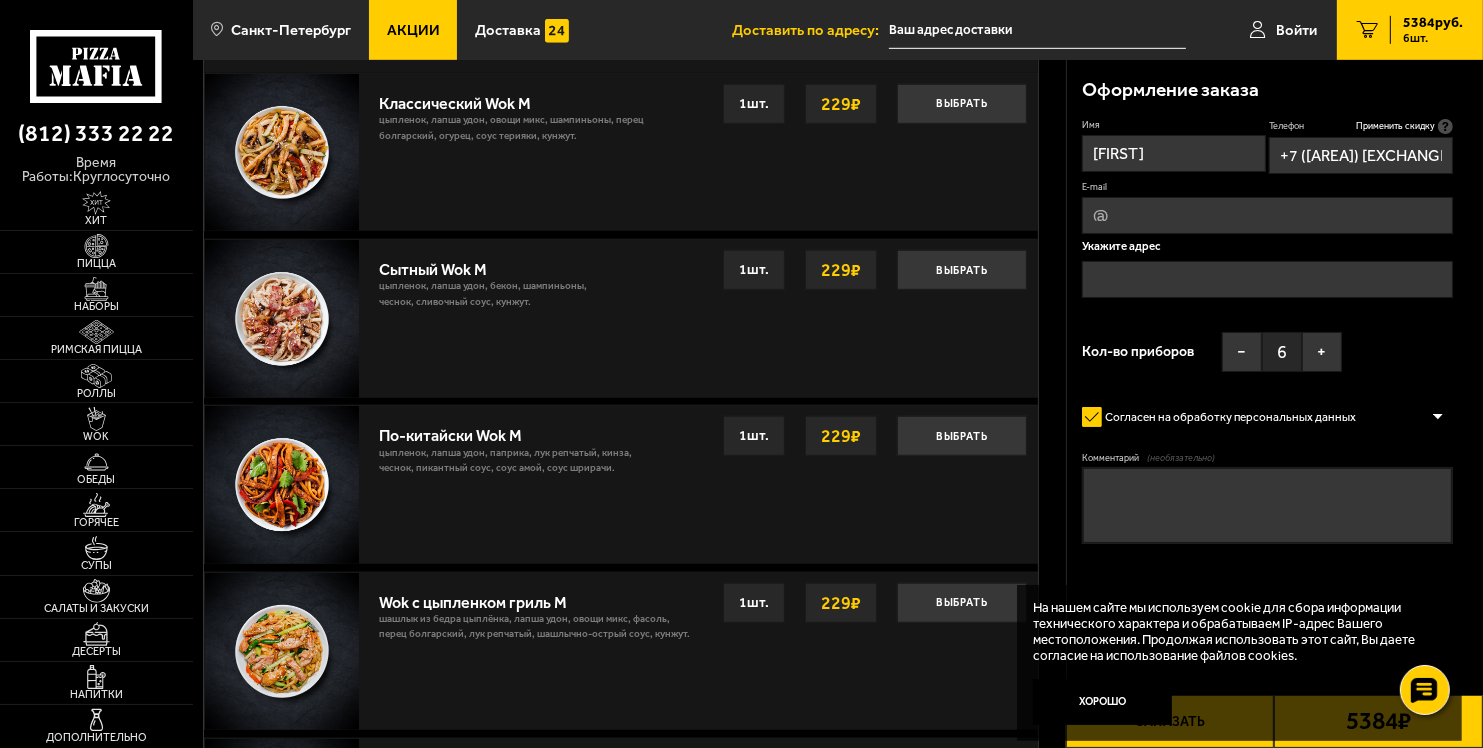 type on "ы" 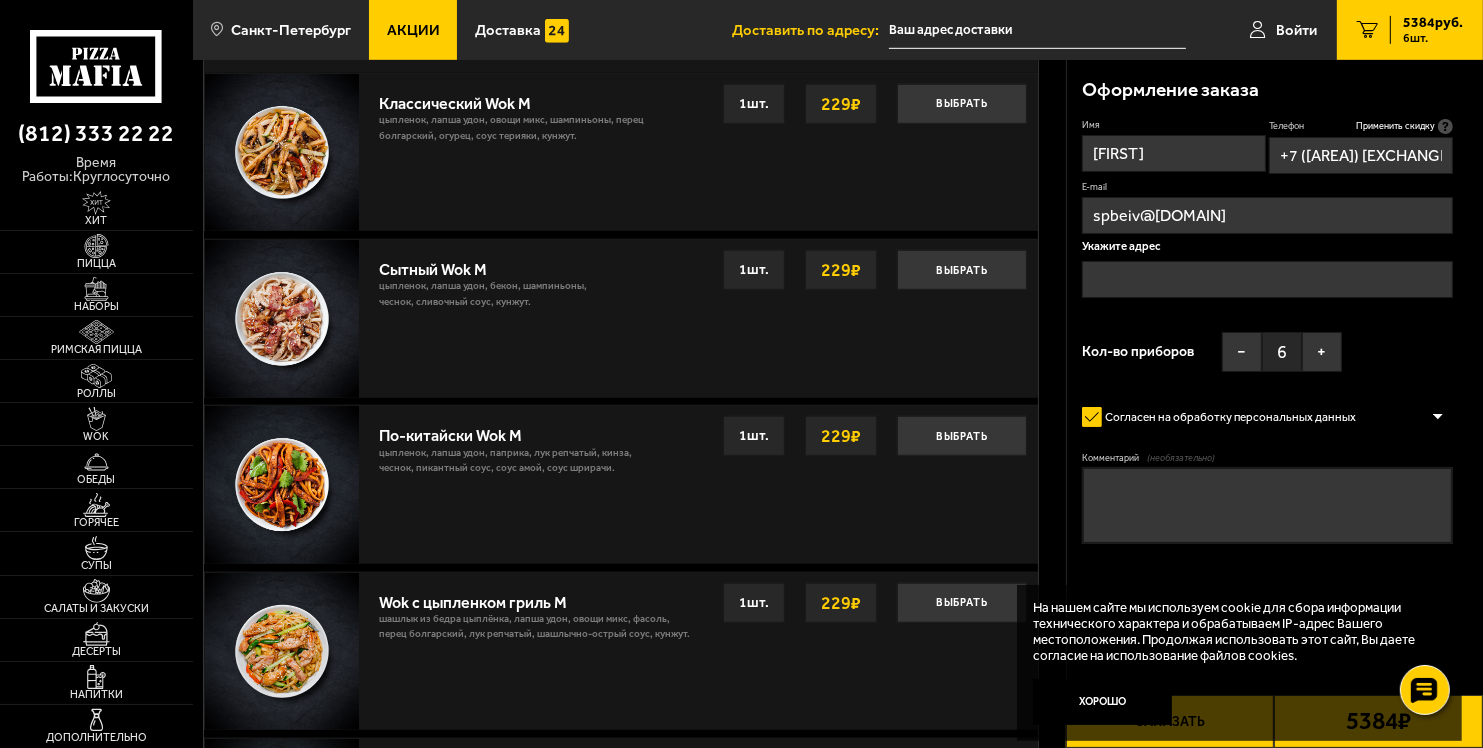 type on "spbeiv@[DOMAIN]" 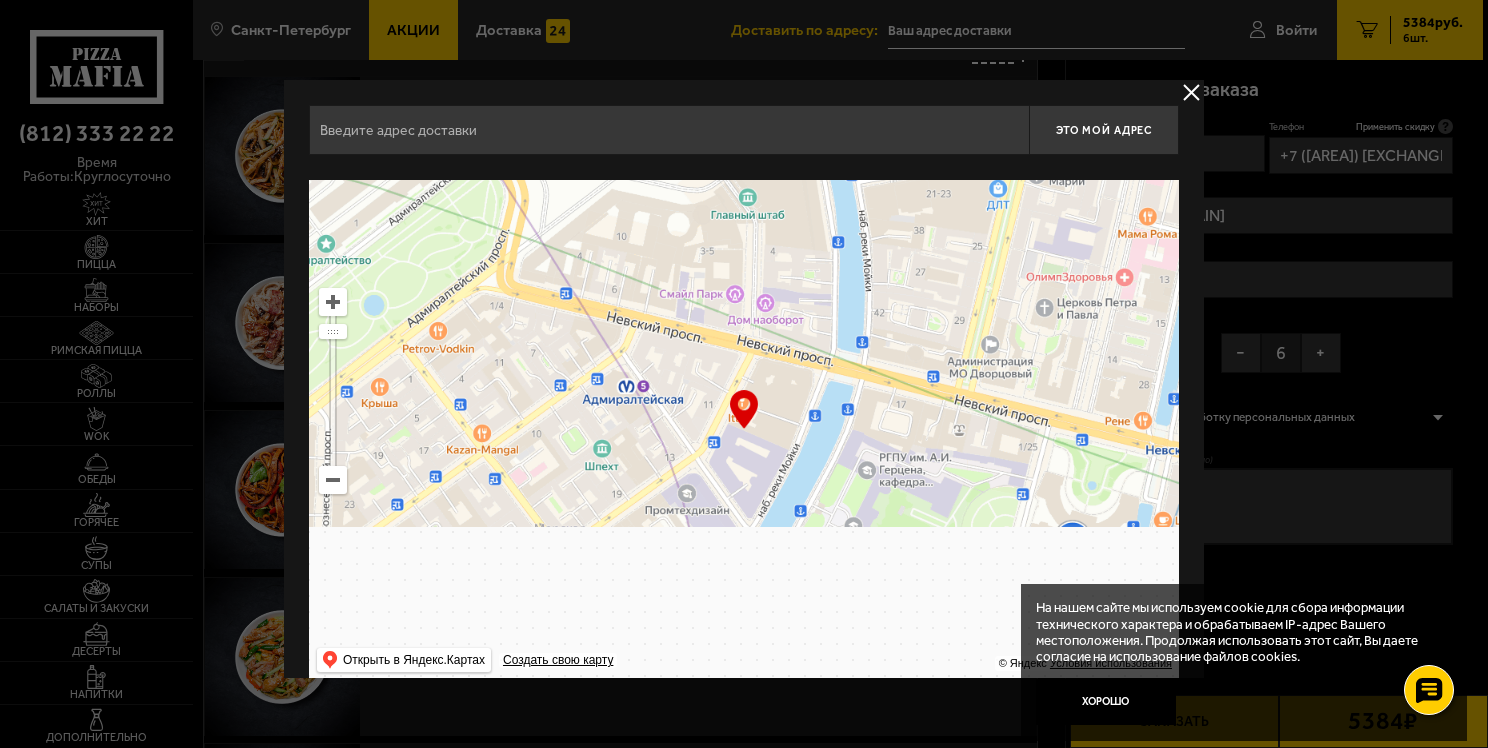 drag, startPoint x: 796, startPoint y: 512, endPoint x: 720, endPoint y: 171, distance: 349.36658 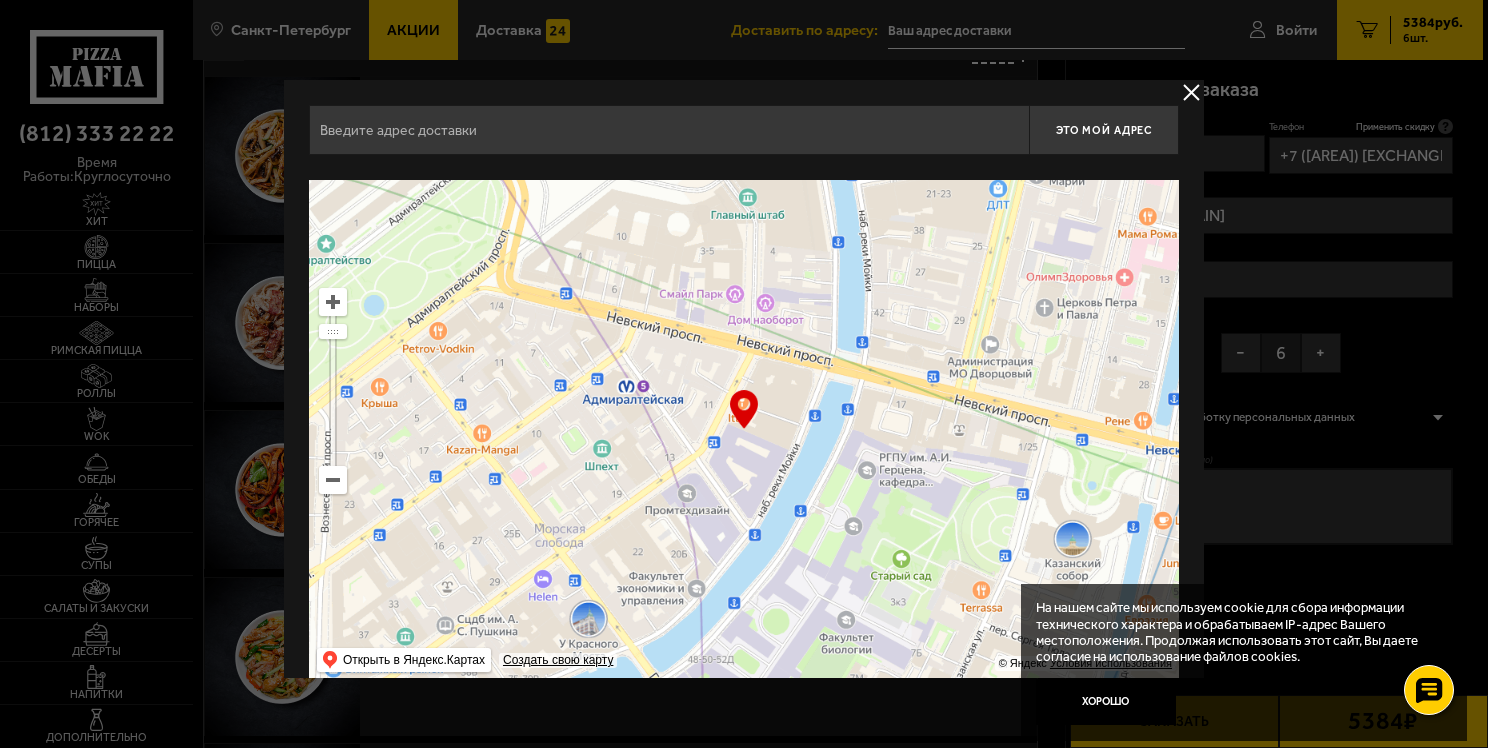 click on "Это мой адрес Найдите адрес перетащив карту … © Яндекс   Условия использования Открыть в Яндекс.Картах Создать свою карту" at bounding box center (744, 392) 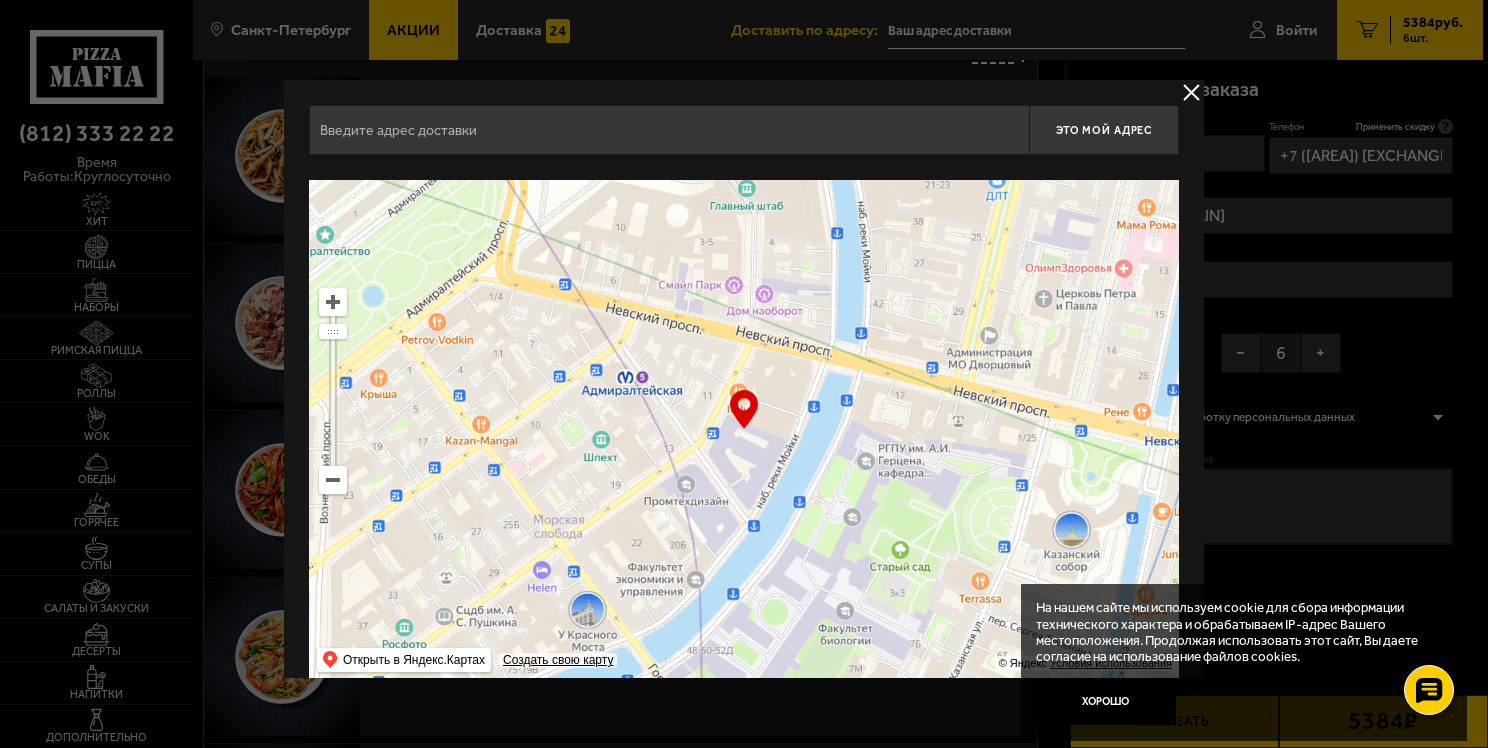 type on "[STREET], [NUMBER]" 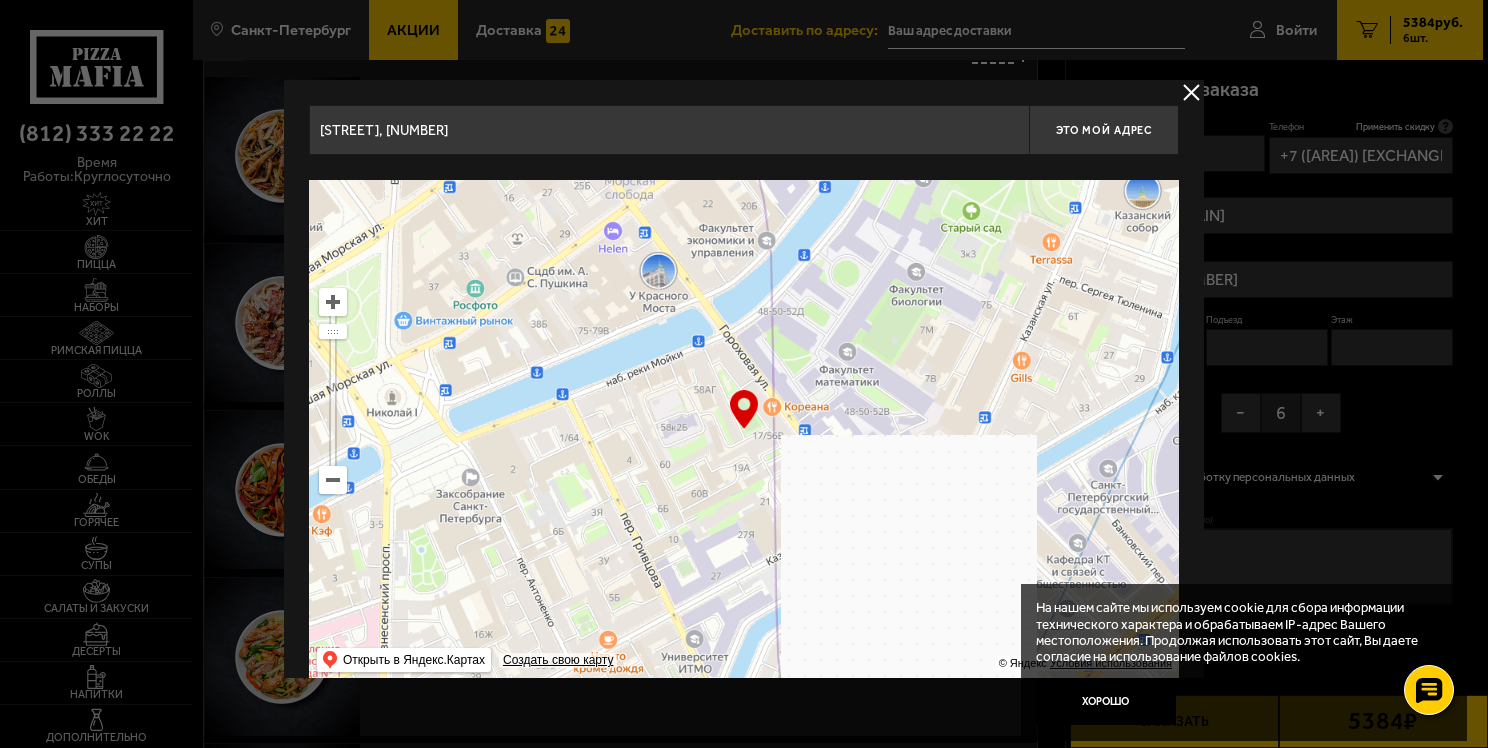 drag, startPoint x: 842, startPoint y: 516, endPoint x: 913, endPoint y: 177, distance: 346.35532 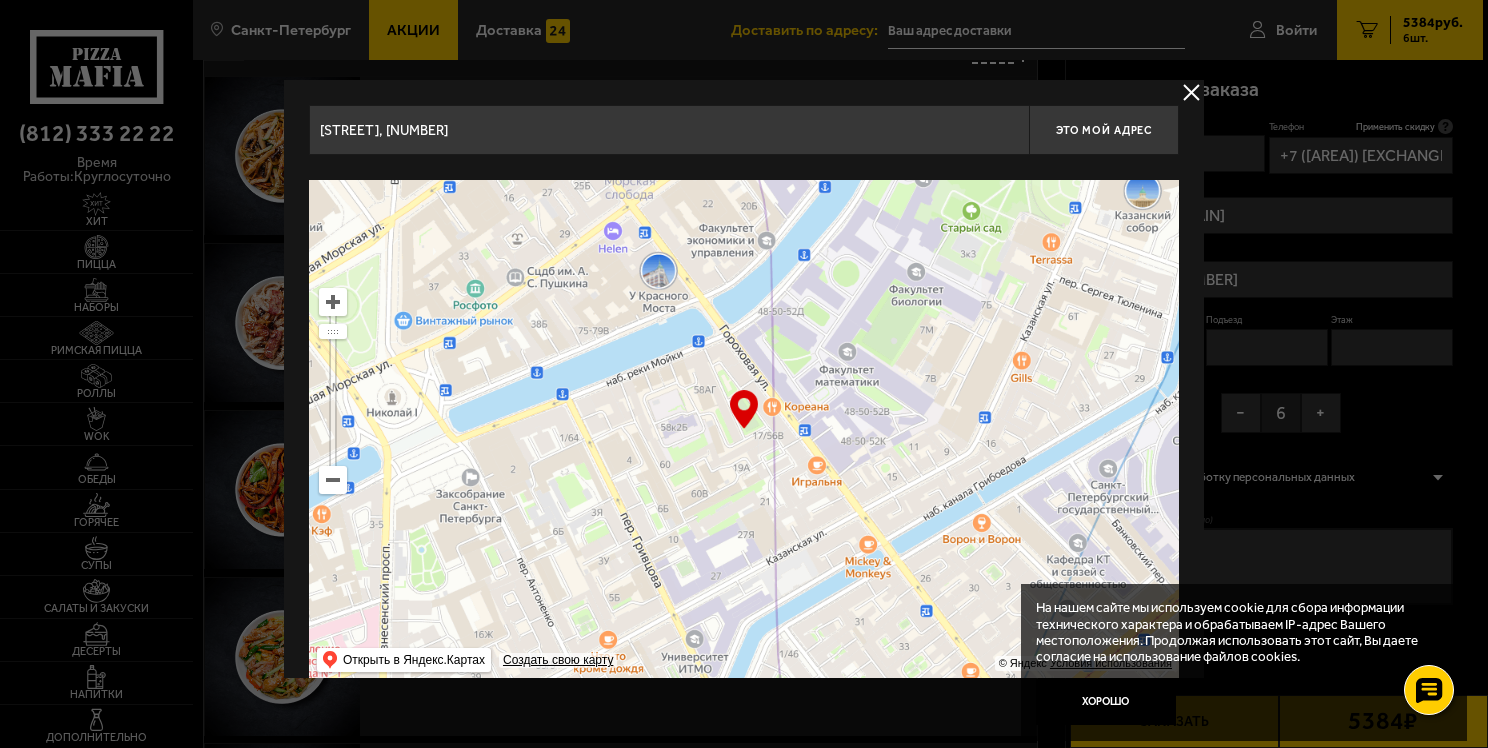 click on "[STREET], [NUMBER] Это мой адрес Найдите адрес перетащив карту … © Яндекс   Условия использования Открыть в Яндекс.Картах Создать свою карту" at bounding box center (744, 392) 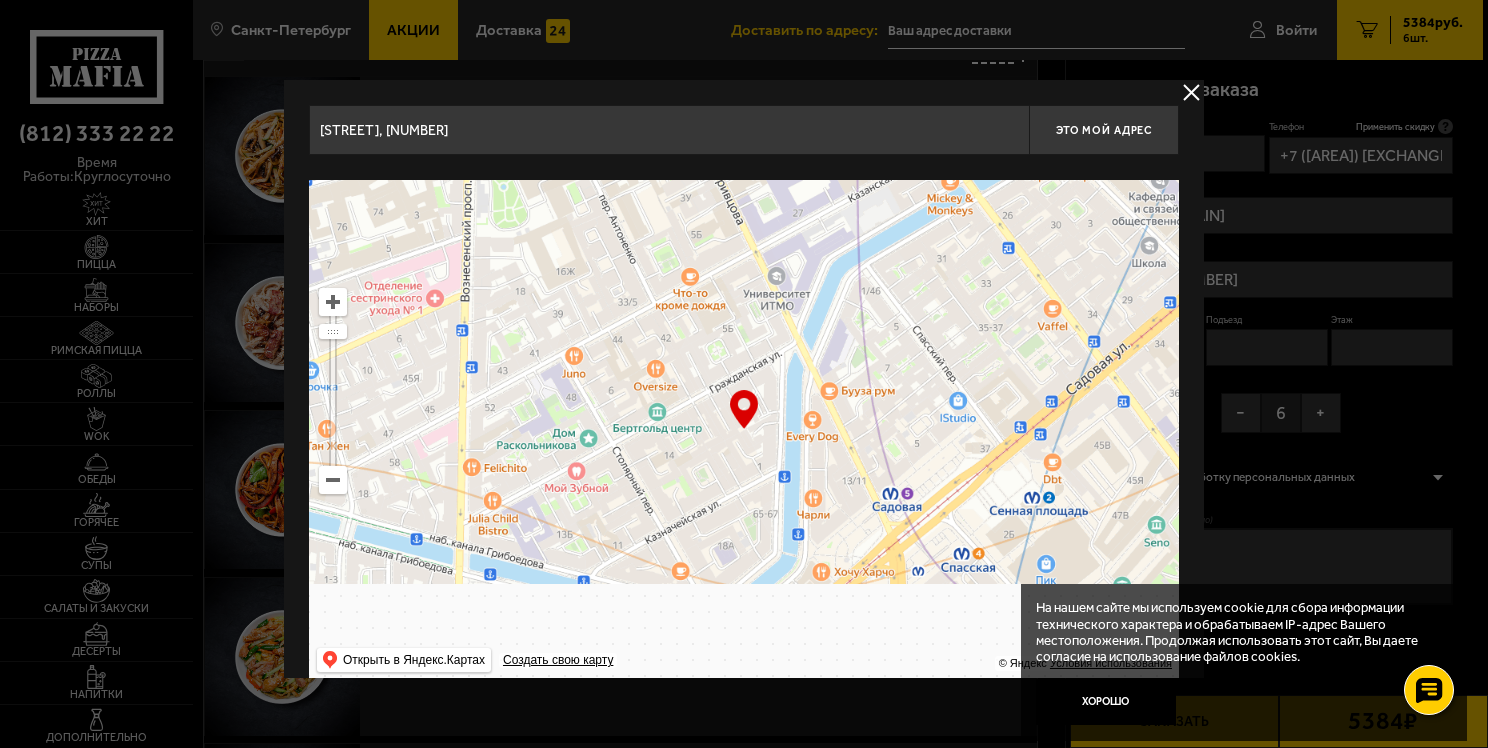 drag, startPoint x: 860, startPoint y: 541, endPoint x: 951, endPoint y: 185, distance: 367.4466 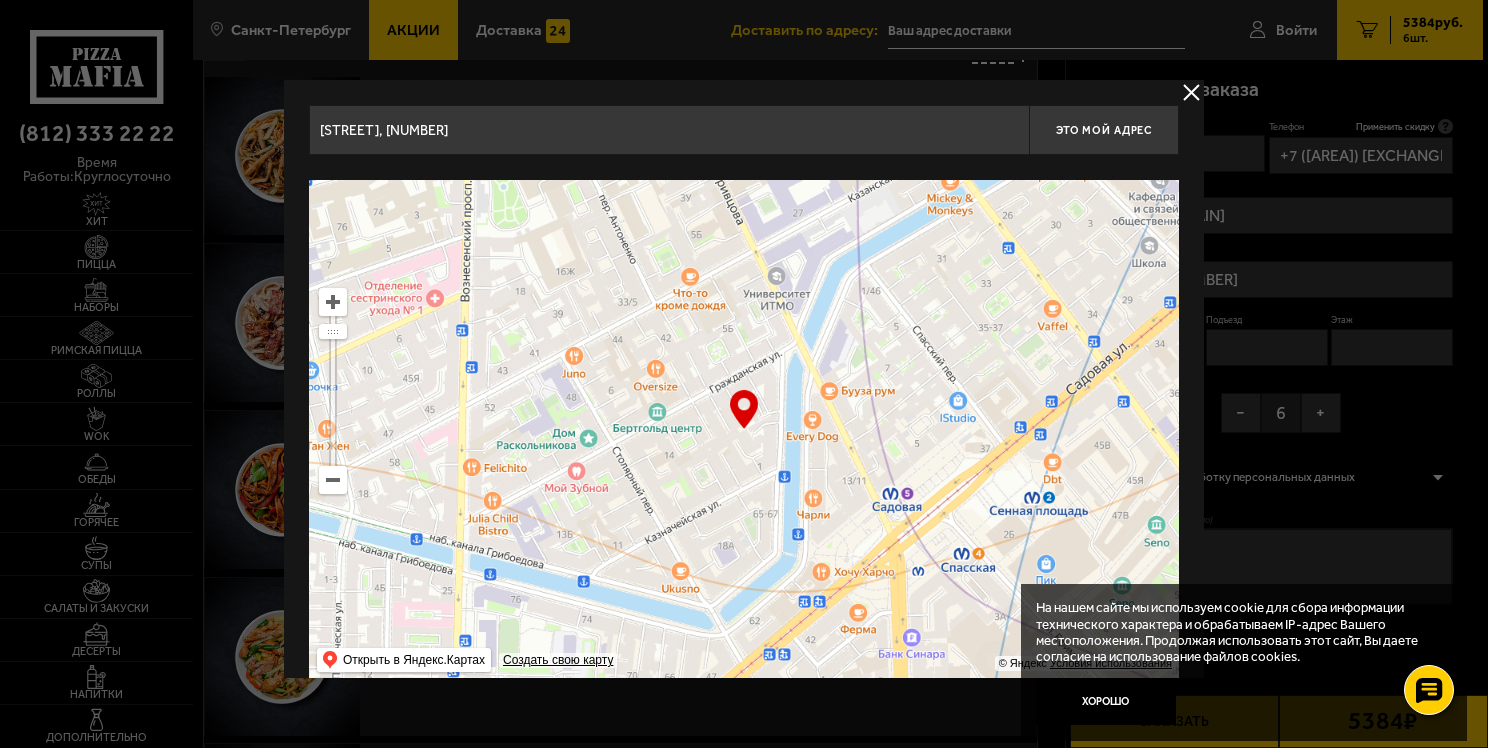 click at bounding box center [744, 430] 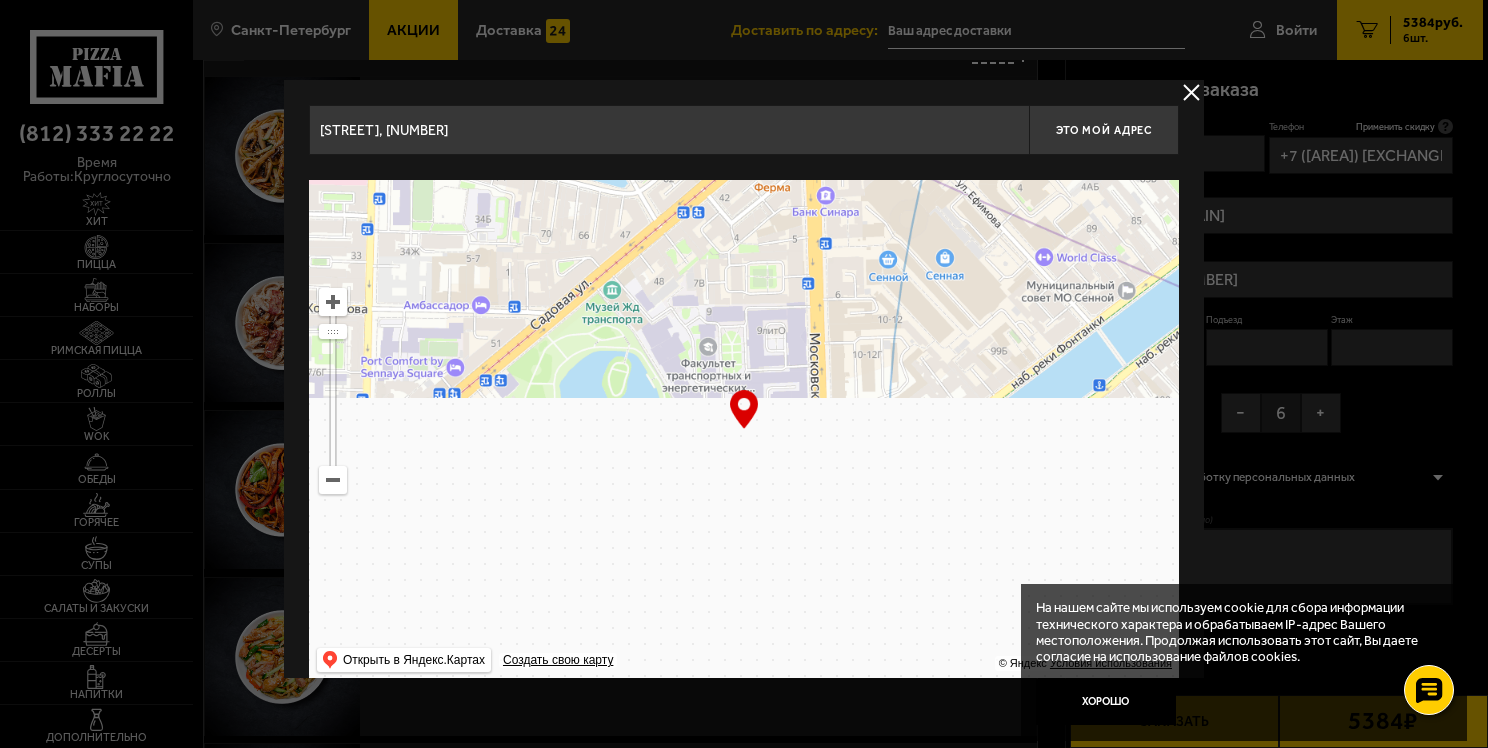 drag, startPoint x: 836, startPoint y: 543, endPoint x: 750, endPoint y: 100, distance: 451.27042 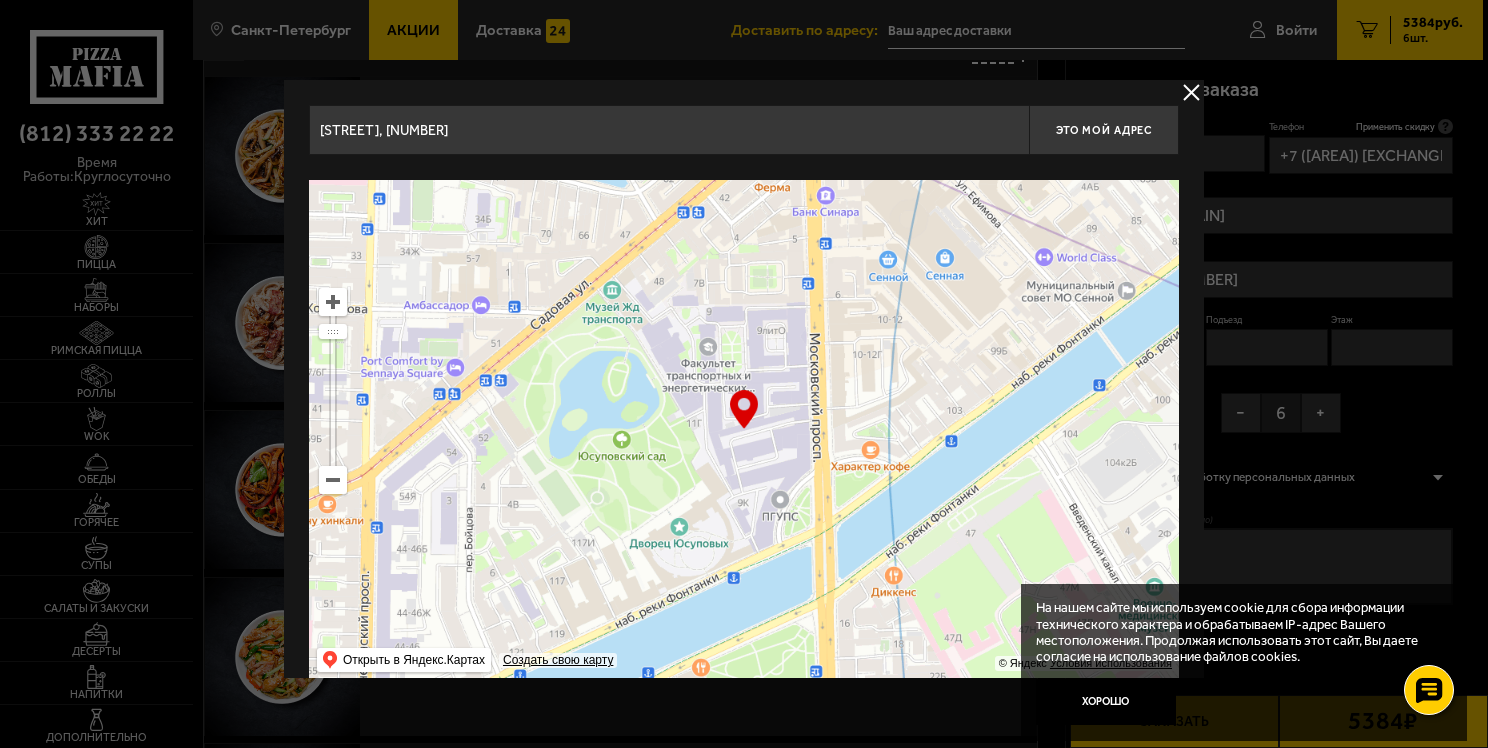 click on "[STREET], [CITY], [CITY] Это мой адрес Найдите адрес перетащив карту … © Яндекс   Условия использования Открыть в Яндекс.Картах Создать свою карту" at bounding box center [744, 392] 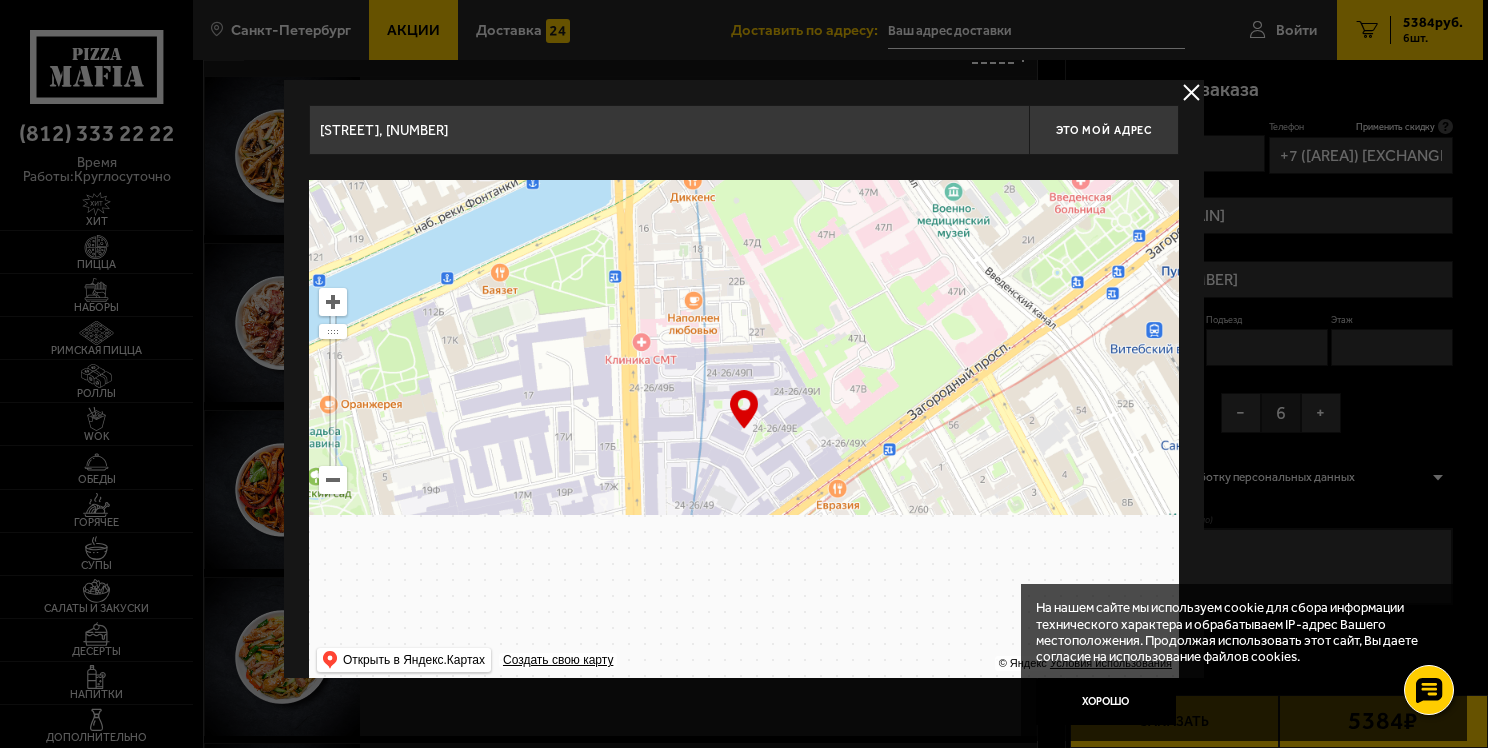 drag, startPoint x: 779, startPoint y: 420, endPoint x: 540, endPoint y: 72, distance: 422.16702 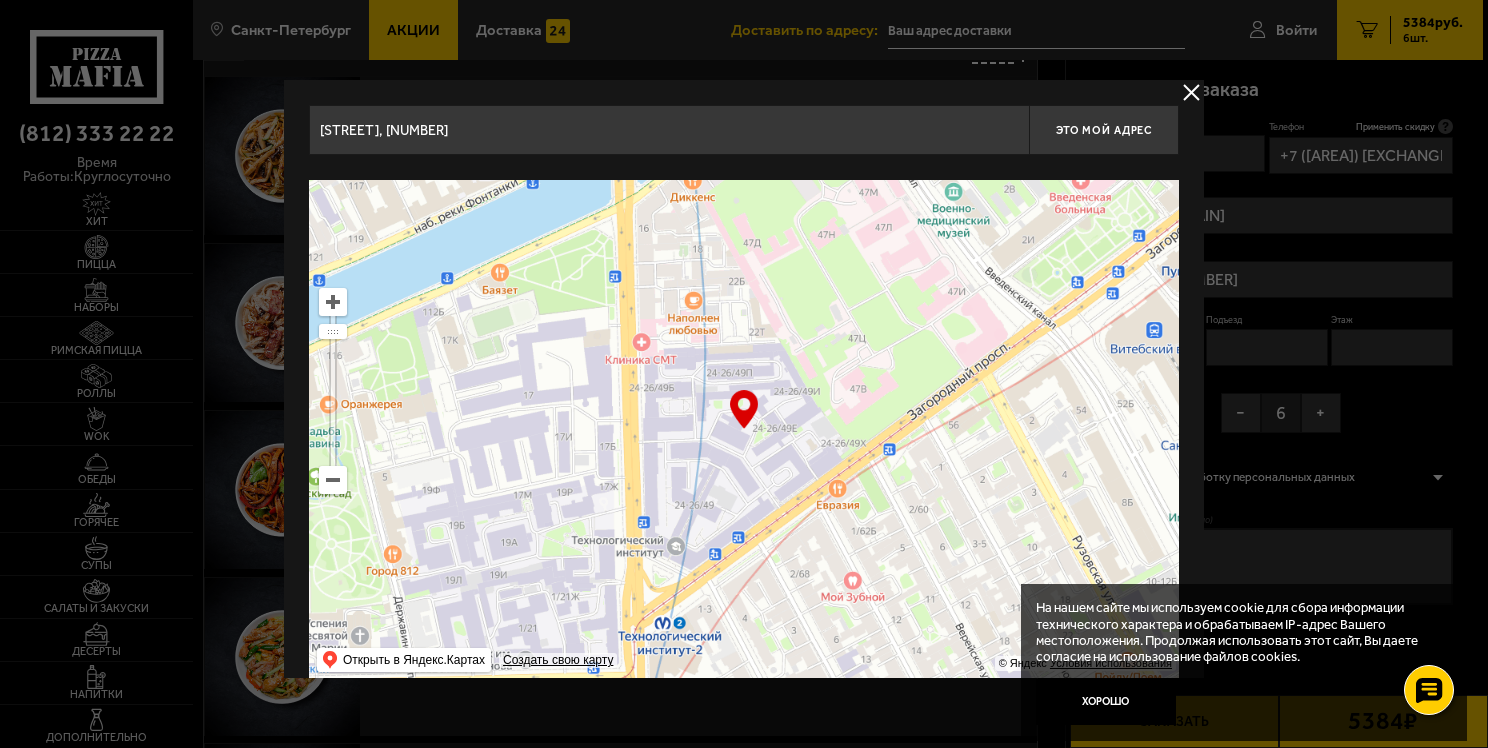 click on "[CITY] Все Акции Доставка Личный кабинет Акции Доставка Доставить по адресу: Войти 6 [PRICE]  руб. 6  шт. [CITY] Все Акции Доставка Личный кабинет Акции Доставка [STREET], [NUMBER] Это мой адрес Найдите адрес перетащив карту … © Яндекс   Условия использования Открыть в Яндекс.Картах Создать свою карту Ваш заказ Очистить корзину Доставка еды  -  Корзина Римская с мясным ассорти   400   г  . − 1 + 699  ₽ − 1 + 699  ₽ Римская с креветками   360   г  . − 1 + 739  ₽ − 1 + 739  ₽ Славные парни   2840   г  . − 1 + 2749  ₽ 3875 ₽ − 1 + 2749  ₽ 3875 ₽ Крылышки по-корейски   230   г  . − 2" at bounding box center [838, 79] 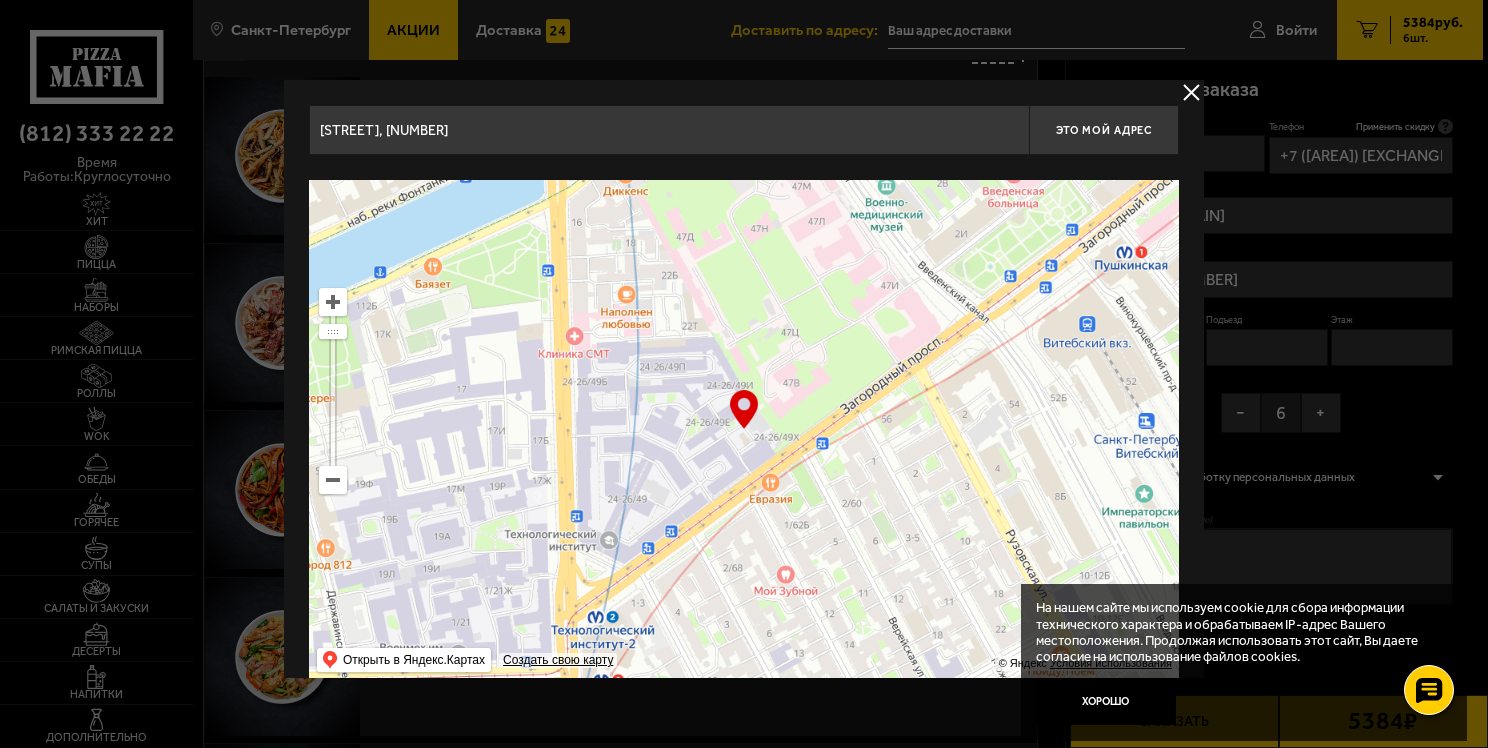 type on "[STREET], [NUMBER]" 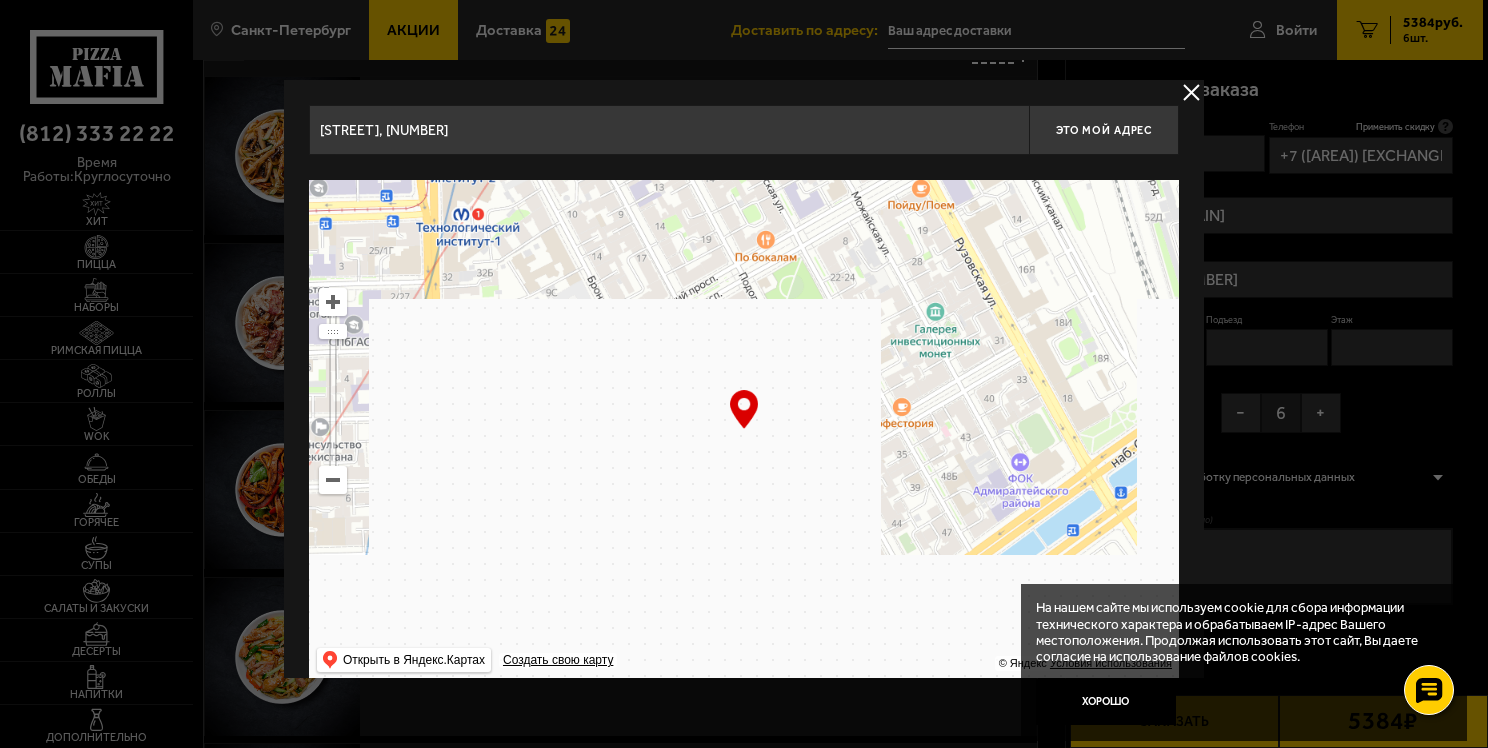 drag, startPoint x: 728, startPoint y: 384, endPoint x: 648, endPoint y: 76, distance: 318.22006 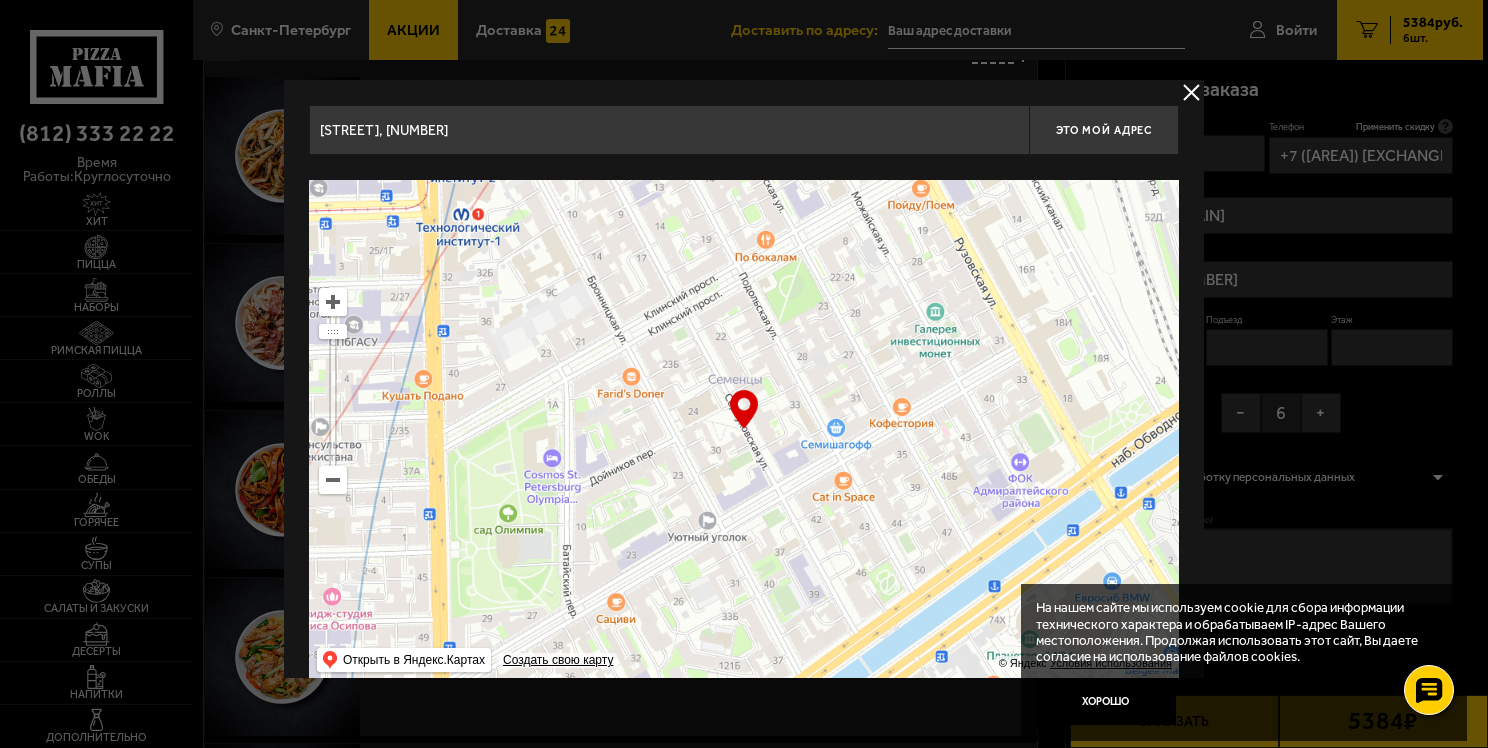 click on "[CITY] Все Акции Доставка Личный кабинет Акции Доставка Доставить по адресу: Войти 6 [PRICE]  руб. 6  шт. [CITY] Все Акции Доставка Личный кабинет Акции Доставка [STREET], [NUMBER] Это мой адрес Найдите адрес перетащив карту … © Яндекс   Условия использования Открыть в Яндекс.Картах Создать свою карту Ваш заказ Очистить корзину Доставка еды  -  Корзина Римская с мясным ассорти   400   г  . − 1 + 699  ₽ − 1 + 699  ₽ Римская с креветками   360   г  . − 1 + 739  ₽ − 1 + 739  ₽ Славные парни   2840   г  . − 1 + 2749  ₽ 3875 ₽ − 1 + 2749  ₽ 3875 ₽ Крылышки по-корейски   230   г  ." at bounding box center [838, 79] 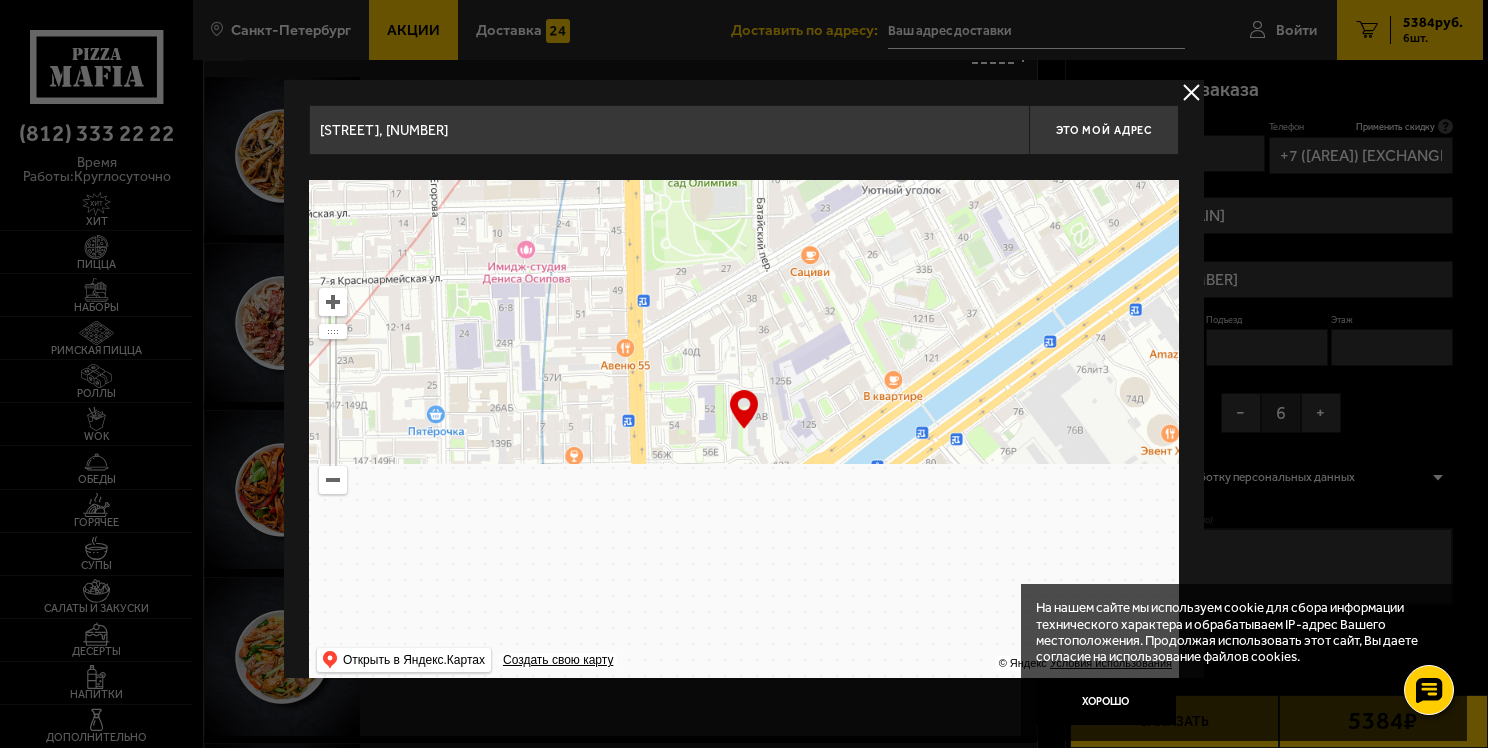 drag, startPoint x: 710, startPoint y: 515, endPoint x: 910, endPoint y: 140, distance: 425 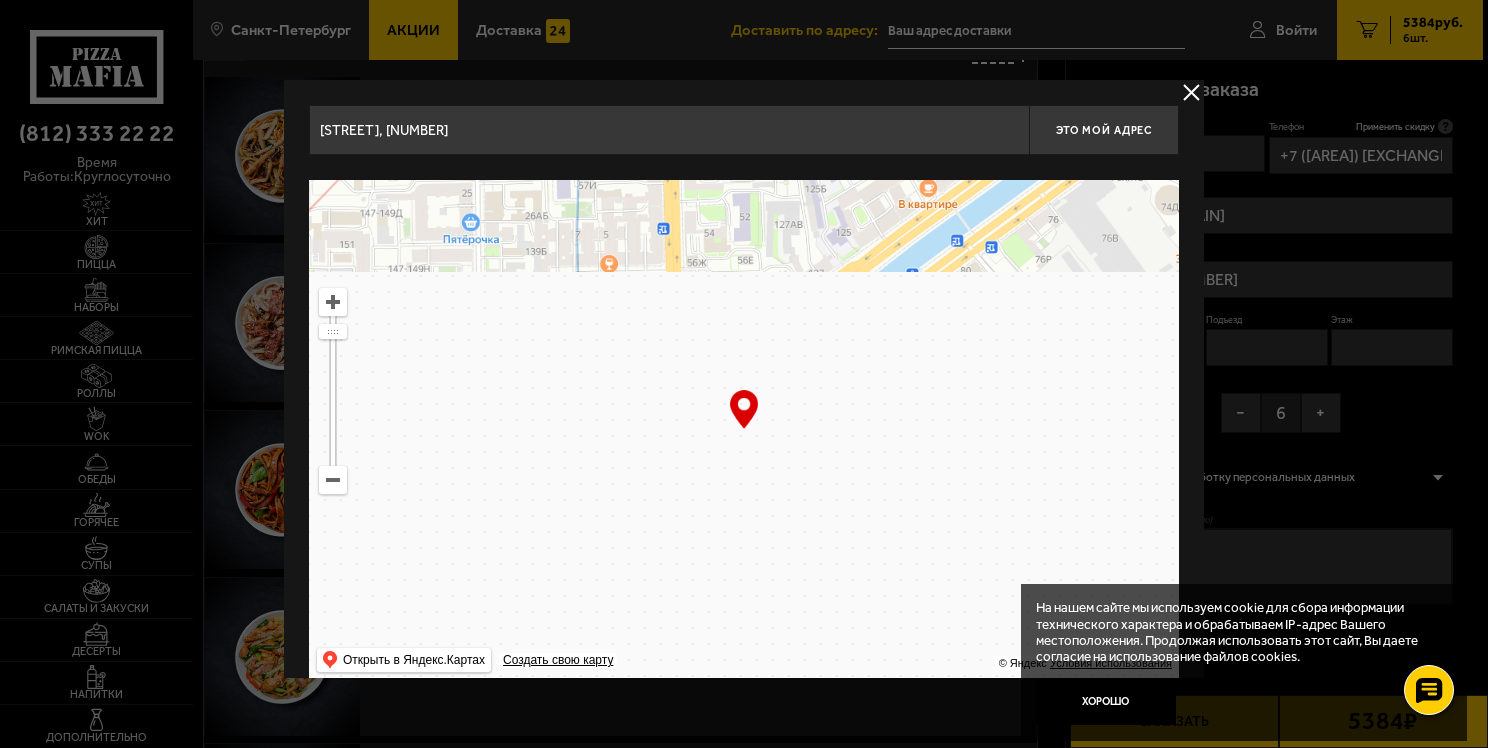 type on "[STREET], [NUMBER]" 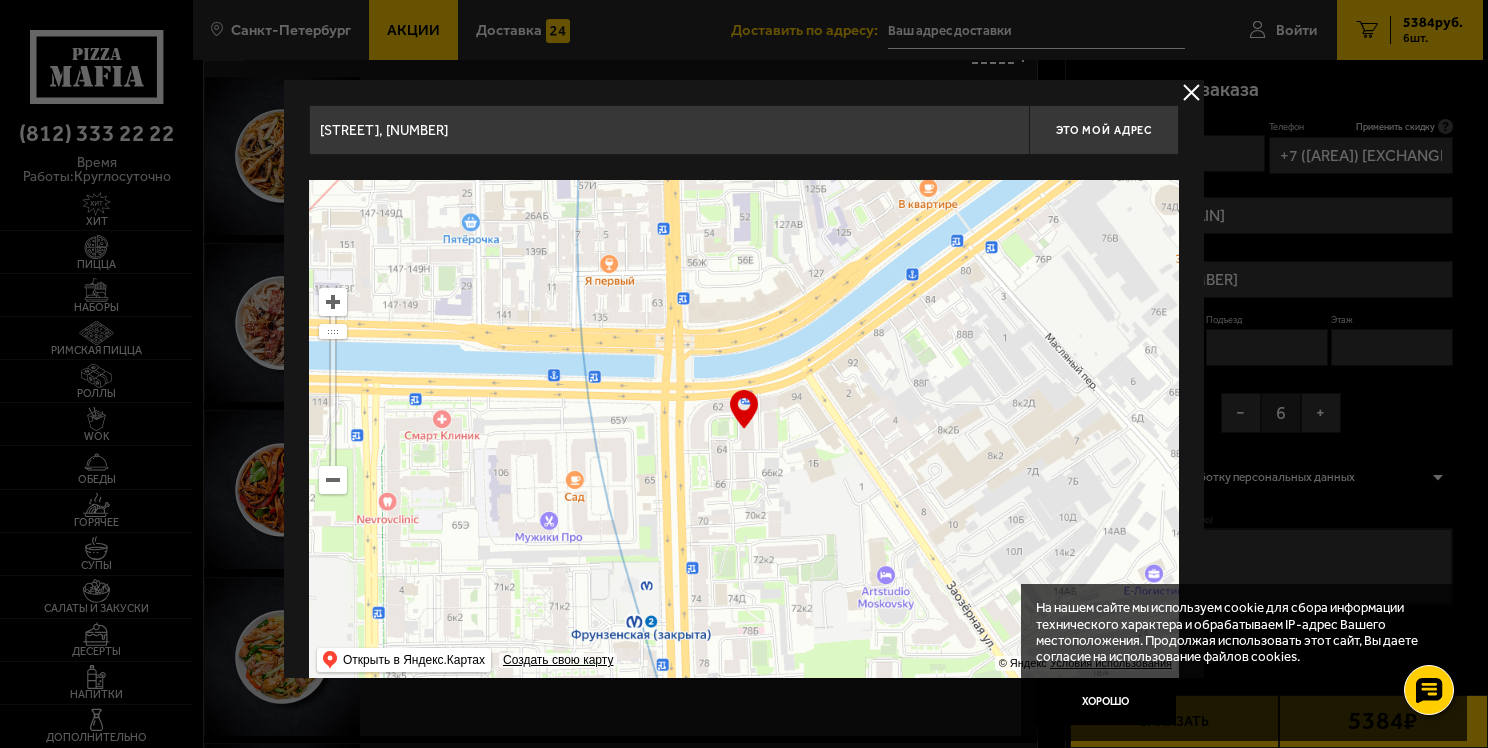 type on "[STREET], [NUMBER]" 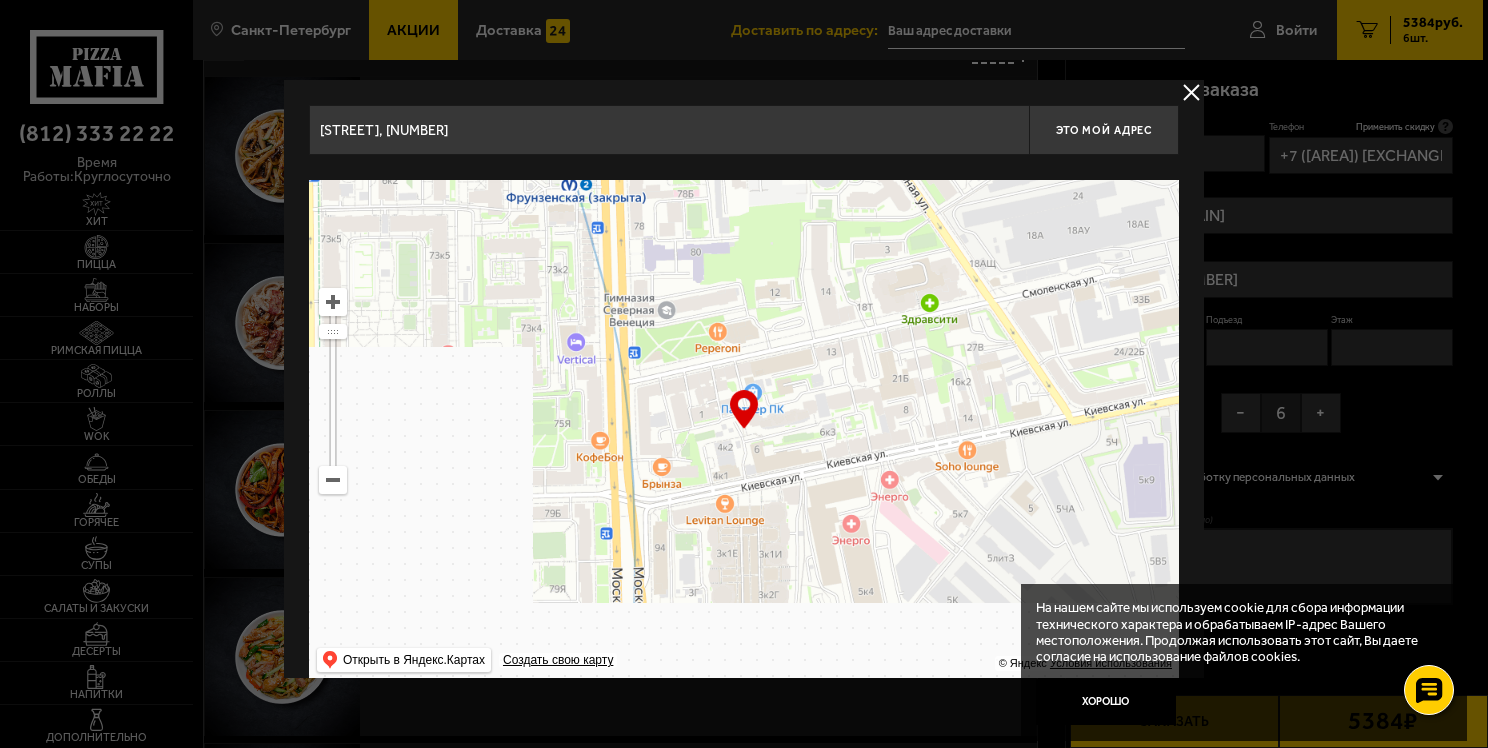 drag, startPoint x: 822, startPoint y: 546, endPoint x: 758, endPoint y: 133, distance: 417.9294 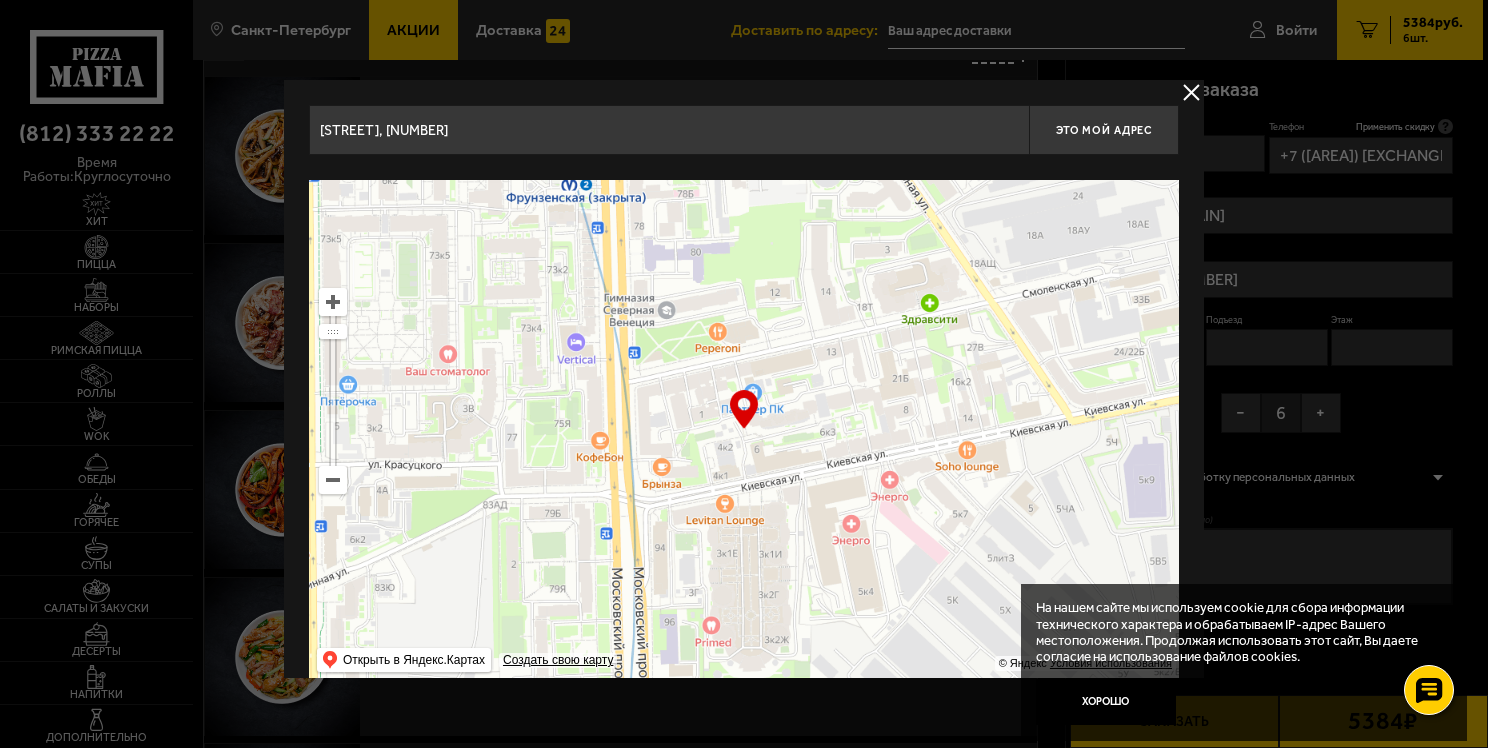 click on "[STREET], [NUMBER] Это мой адрес Найдите адрес перетащив карту … © Яндекс   Условия использования Открыть в Яндекс.Картах Создать свою карту" at bounding box center [744, 392] 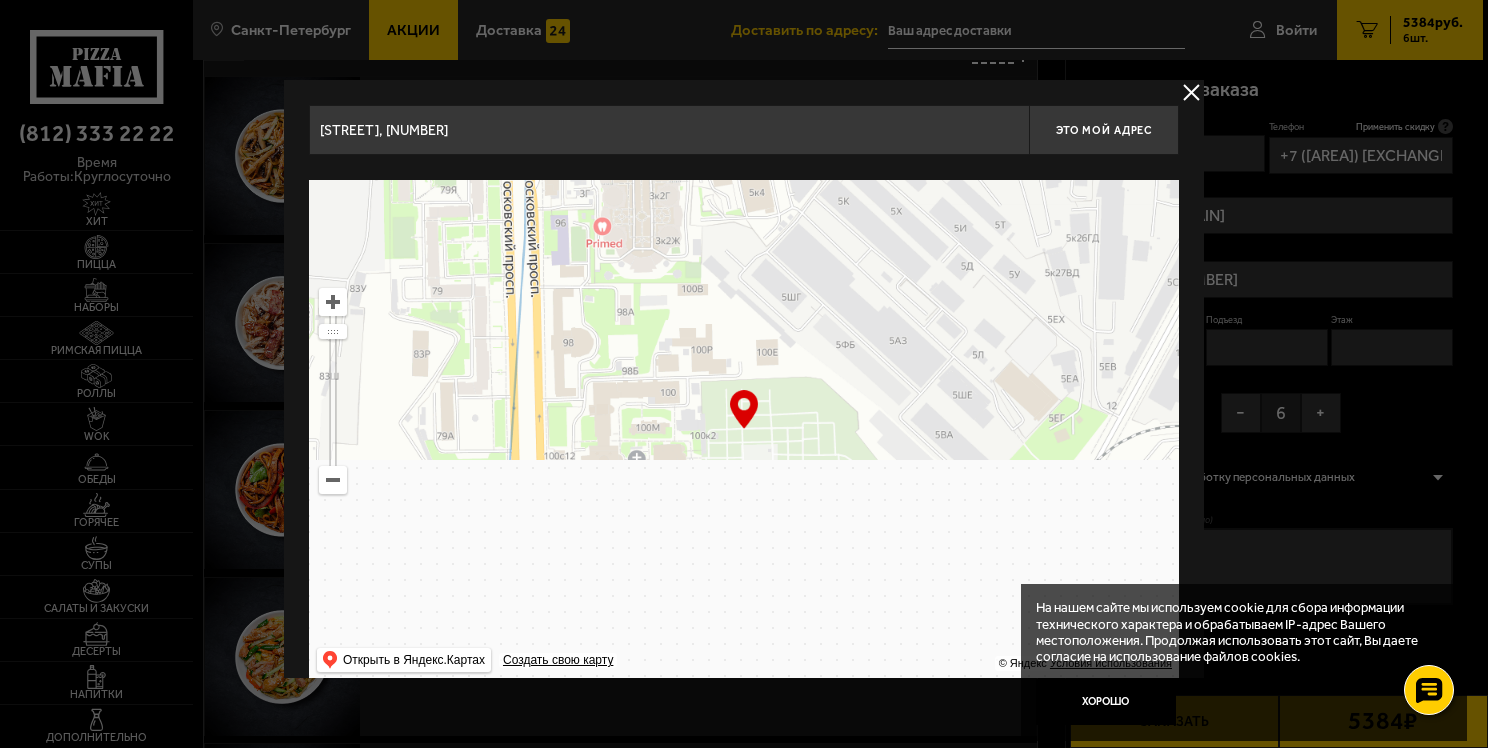 type on "[STREET], [NUMBER]" 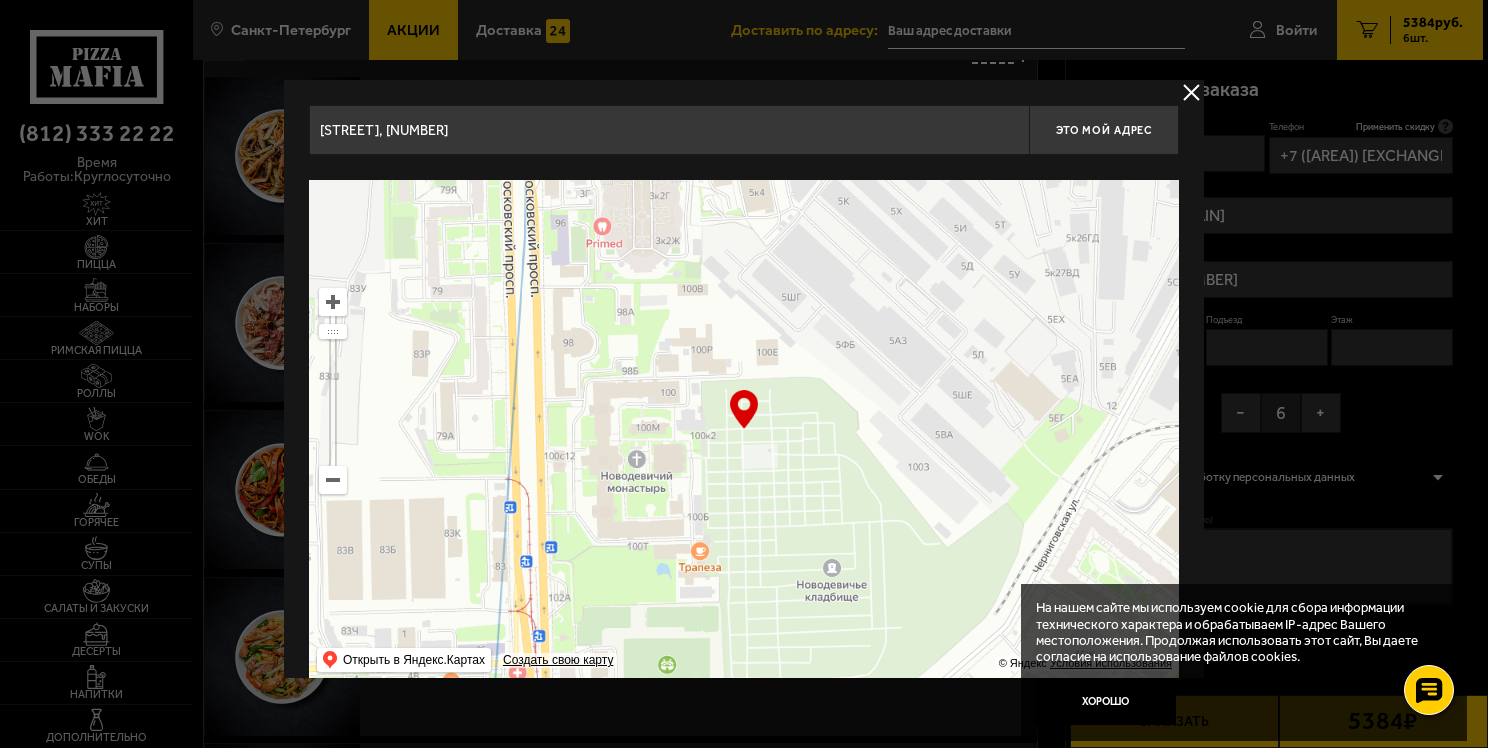 type on "[STREET], [NUMBER]" 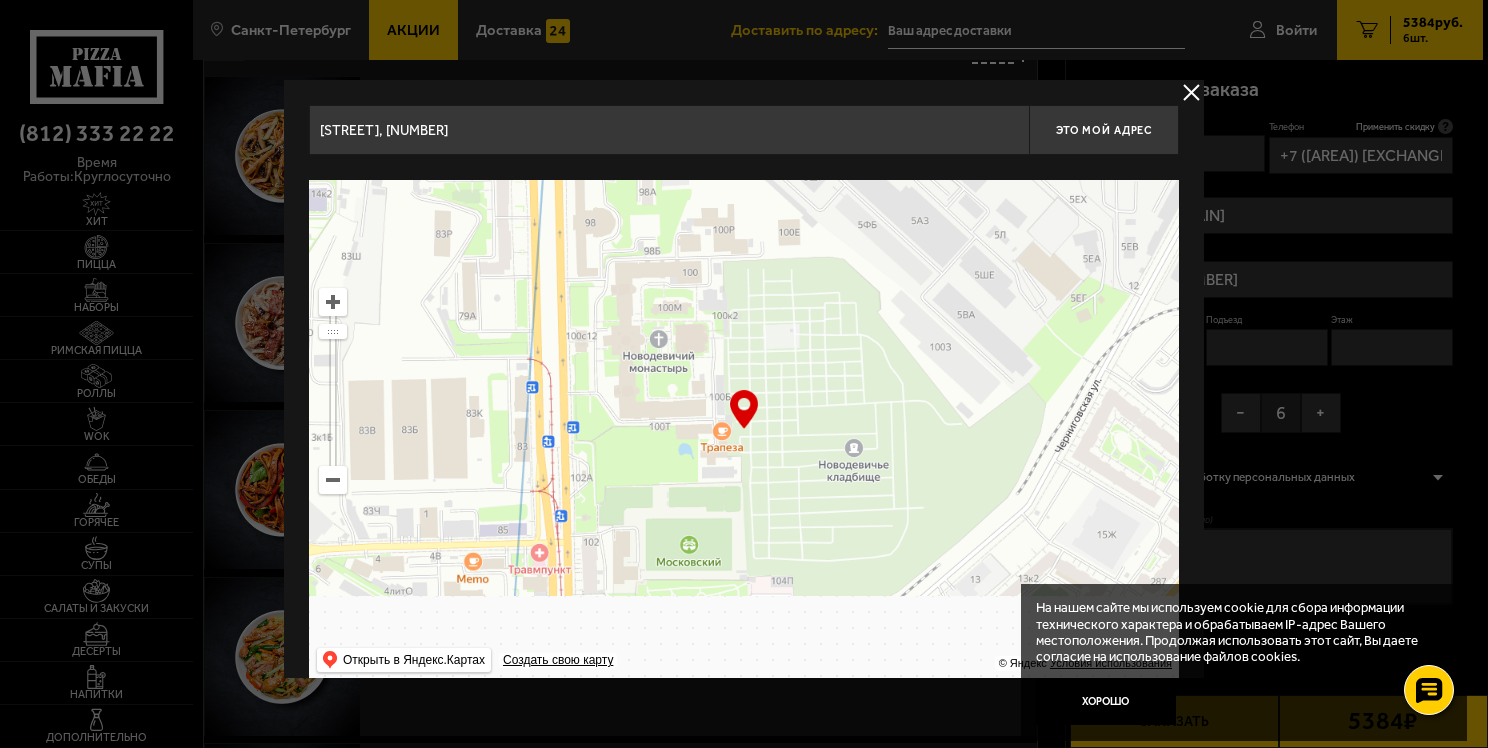 drag, startPoint x: 834, startPoint y: 509, endPoint x: 737, endPoint y: 127, distance: 394.12308 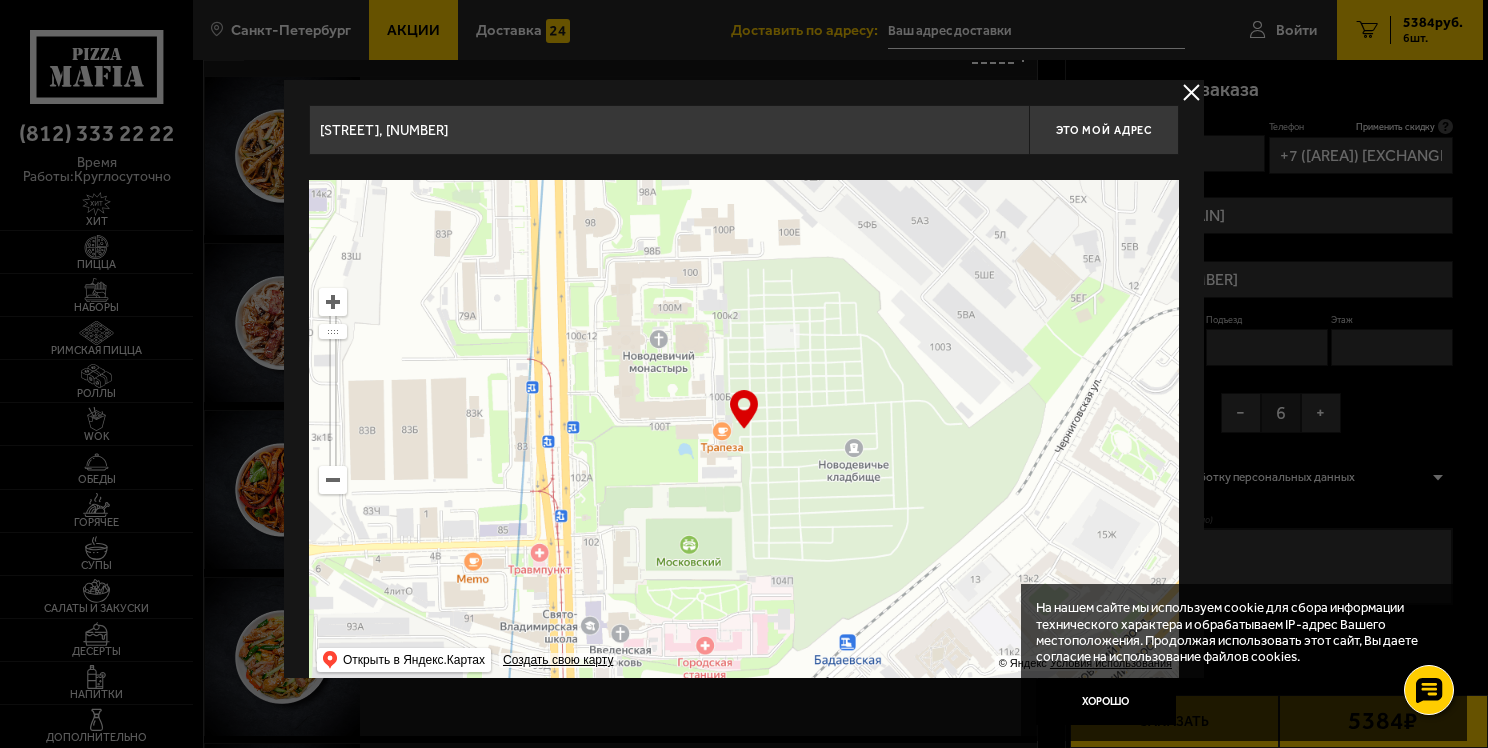 click on "[STREET], [NUMBER] Это мой адрес Найдите адрес перетащив карту … © Яндекс   Условия использования Открыть в Яндекс.Картах Создать свою карту" at bounding box center [744, 392] 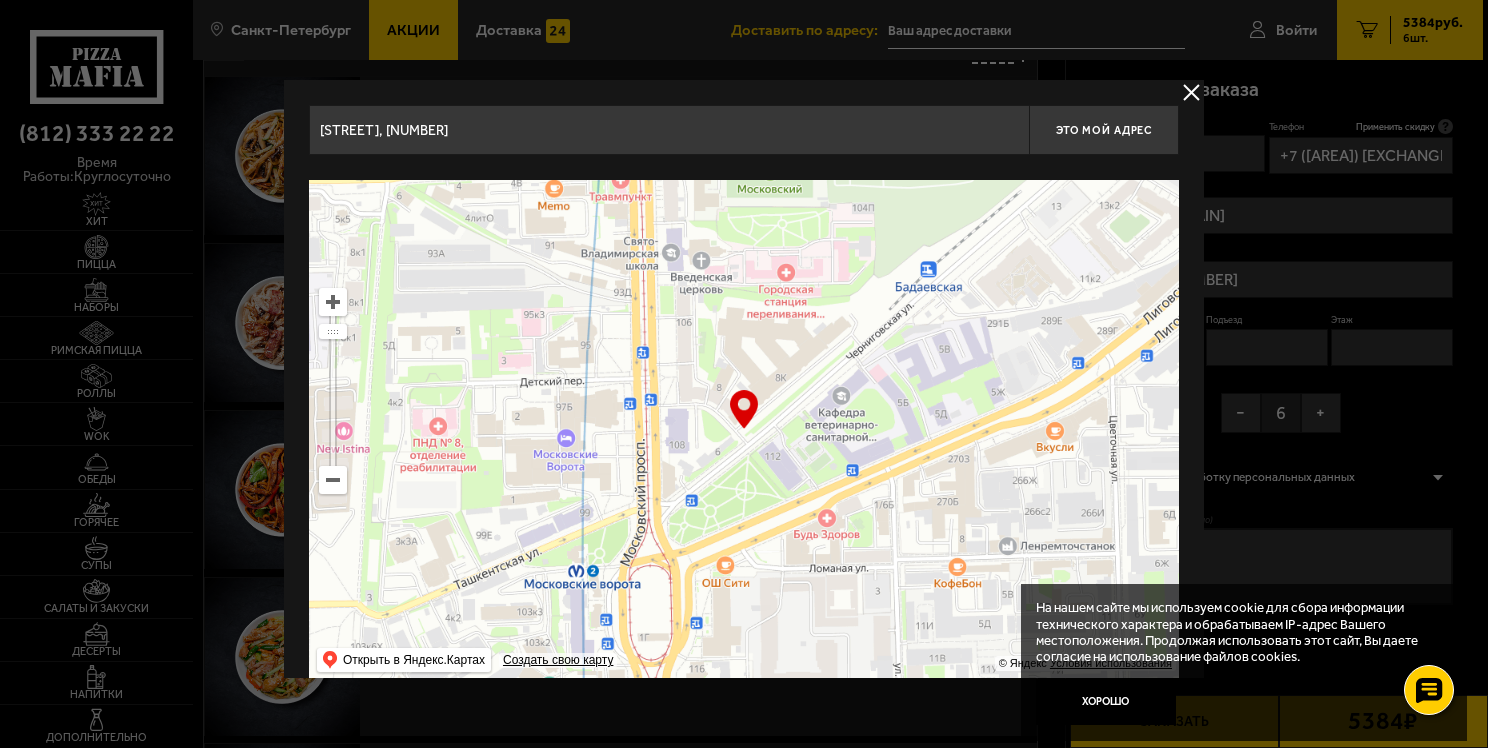 drag, startPoint x: 820, startPoint y: 496, endPoint x: 900, endPoint y: 149, distance: 356.1025 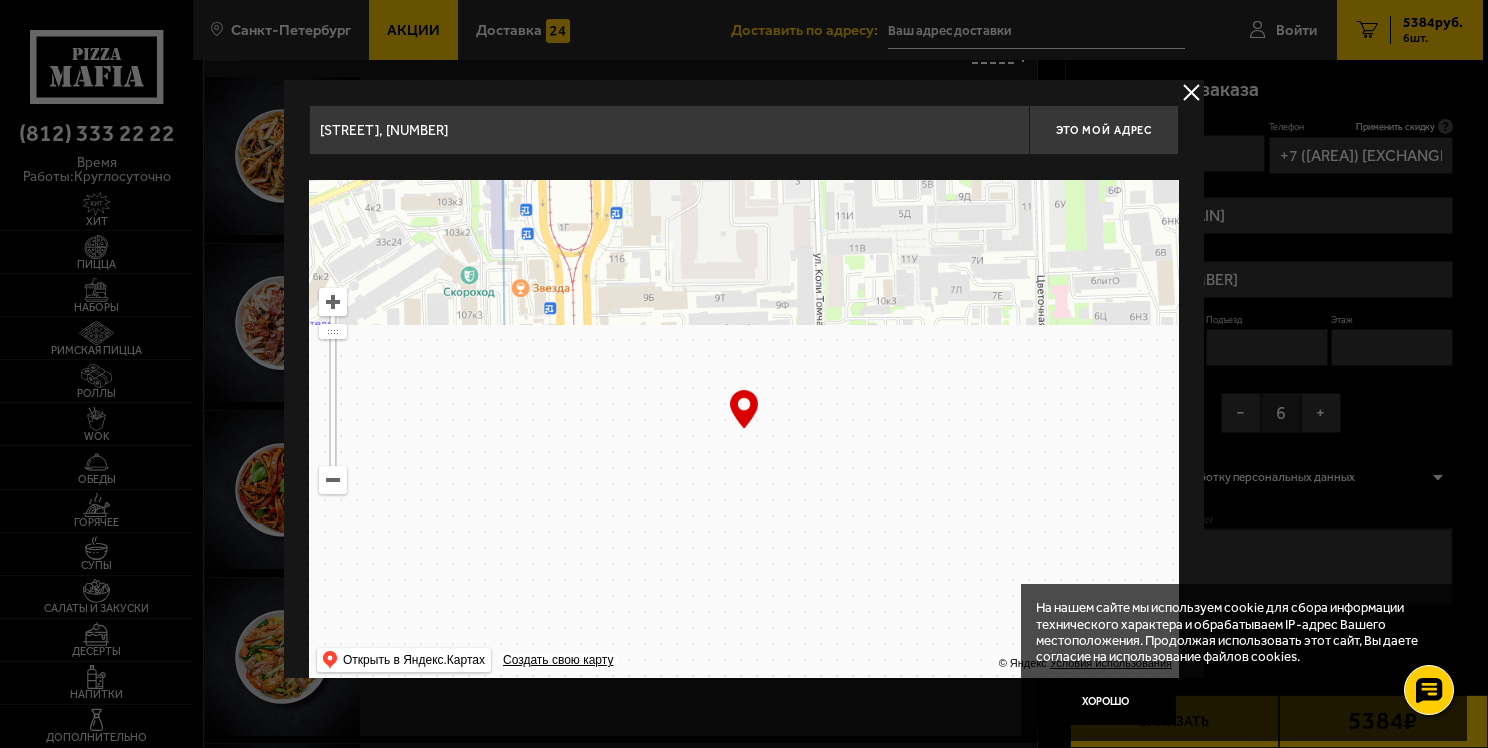 drag, startPoint x: 903, startPoint y: 507, endPoint x: 829, endPoint y: 86, distance: 427.4541 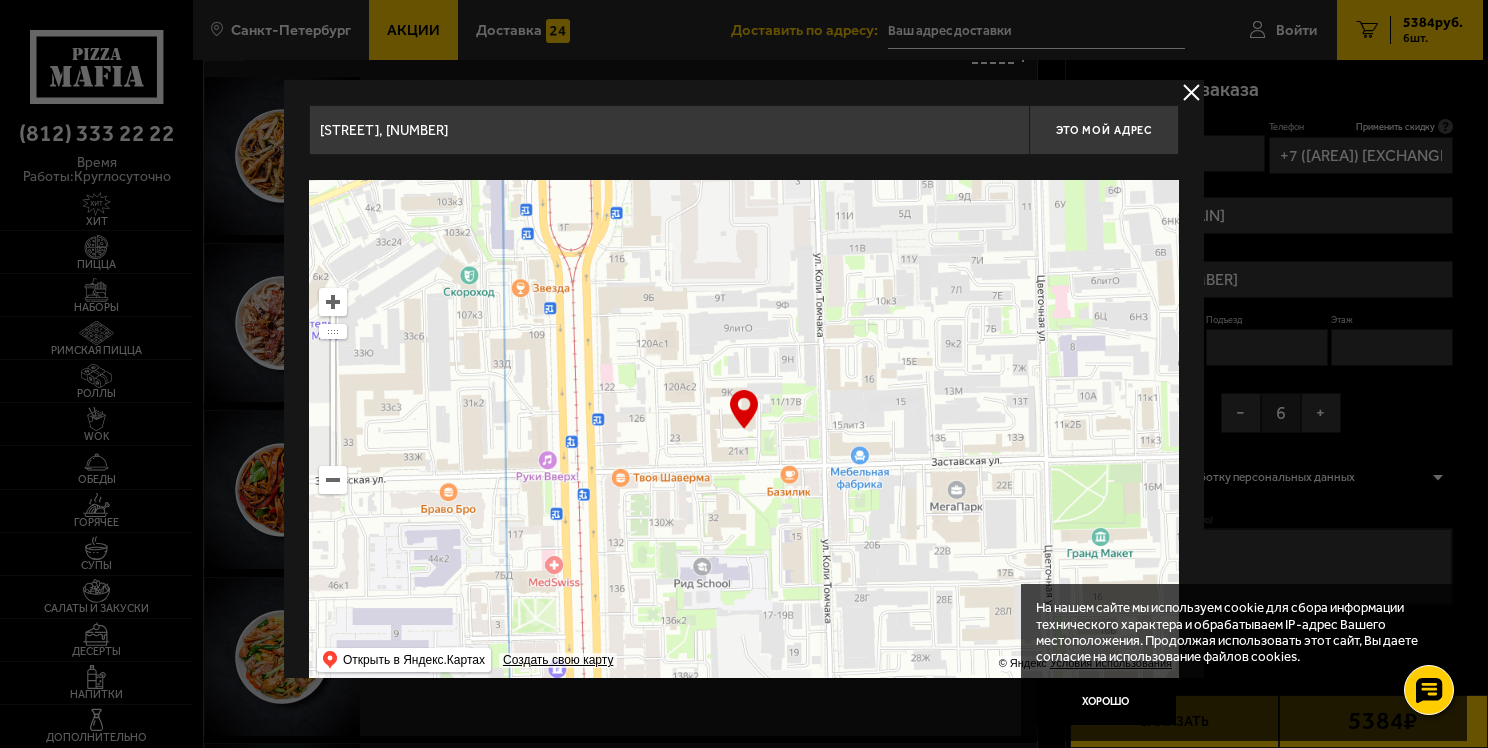 click on "[STREET], [NUMBER] Это мой адрес Найдите адрес перетащив карту … © Яндекс   Условия использования Открыть в Яндекс.Картах Создать свою карту" at bounding box center (744, 392) 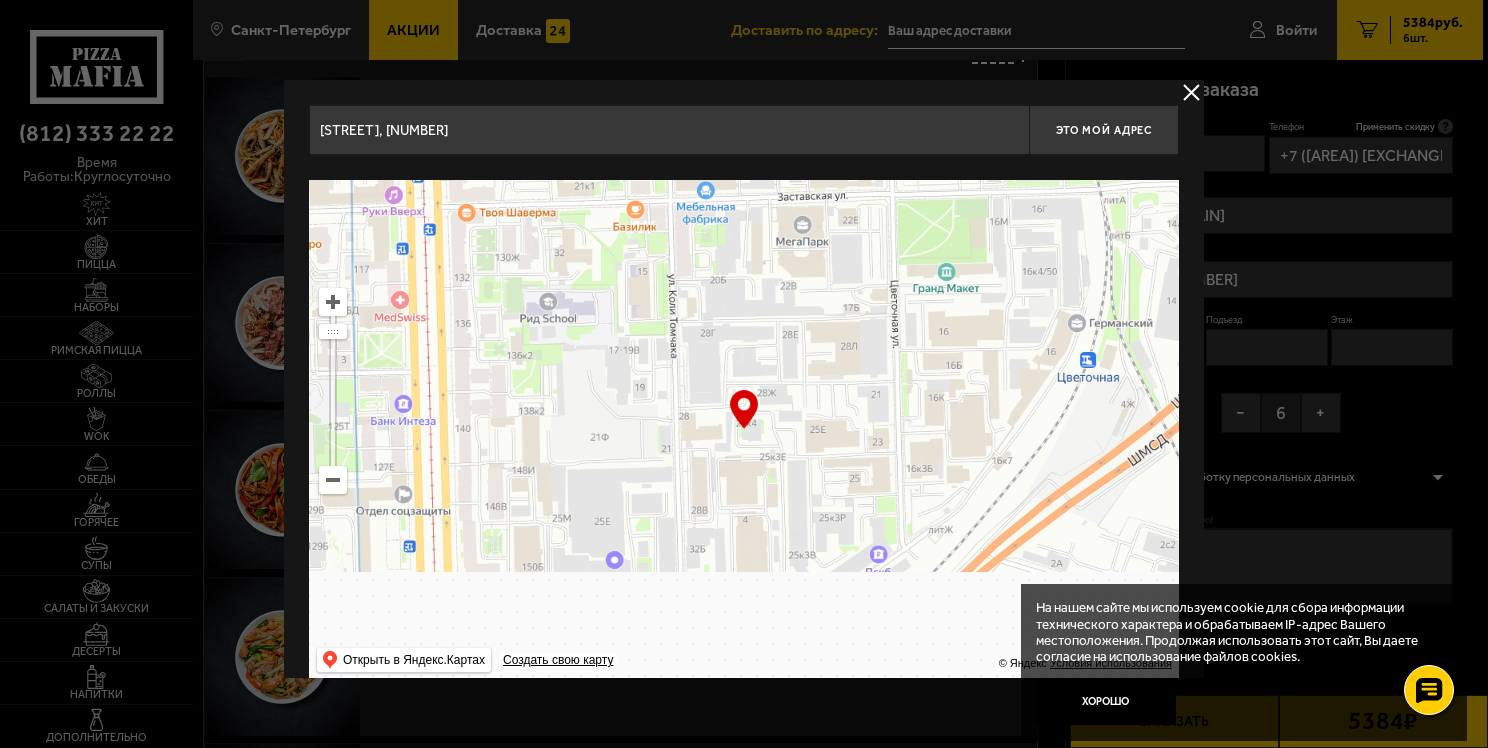 type on "[STREET], [NUMBER]" 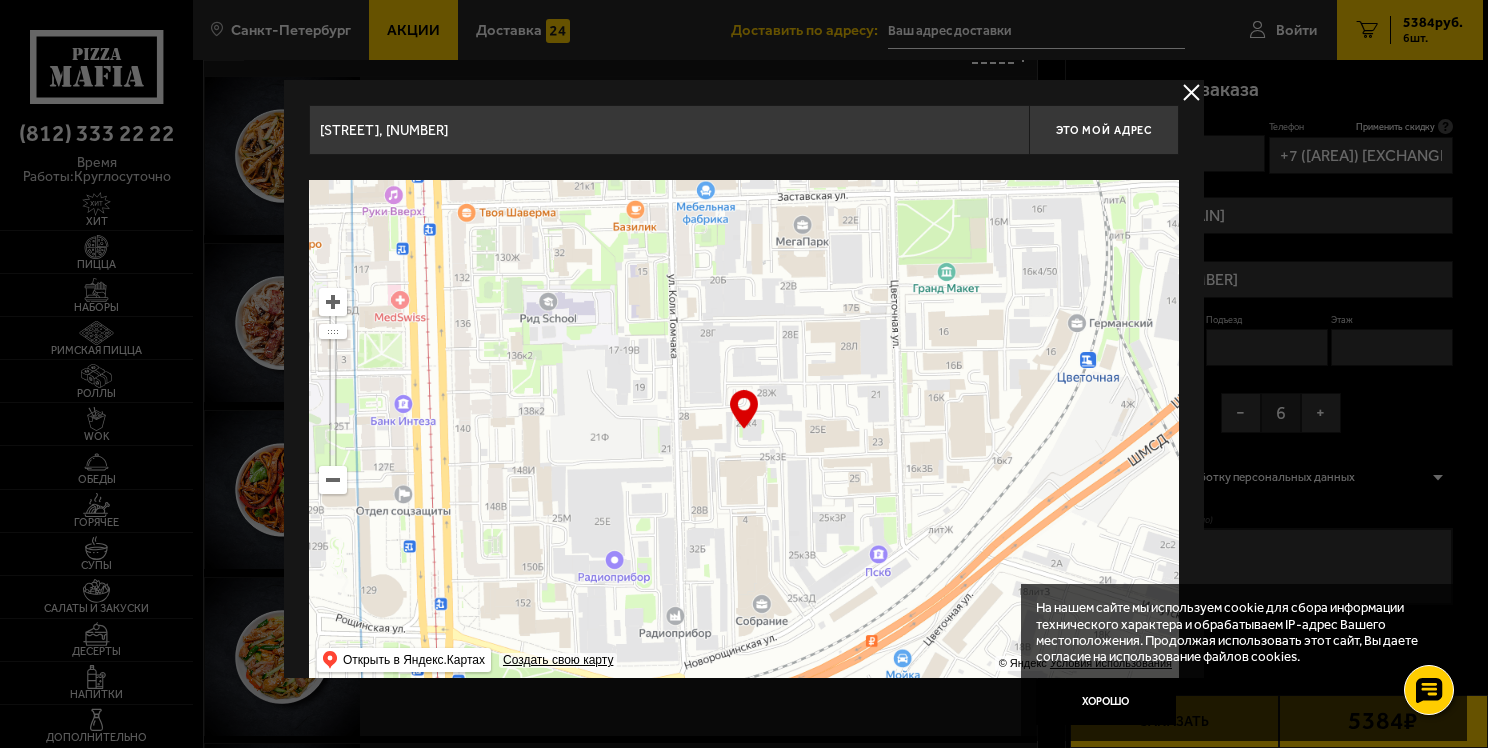 type on "[STREET], [NUMBER]" 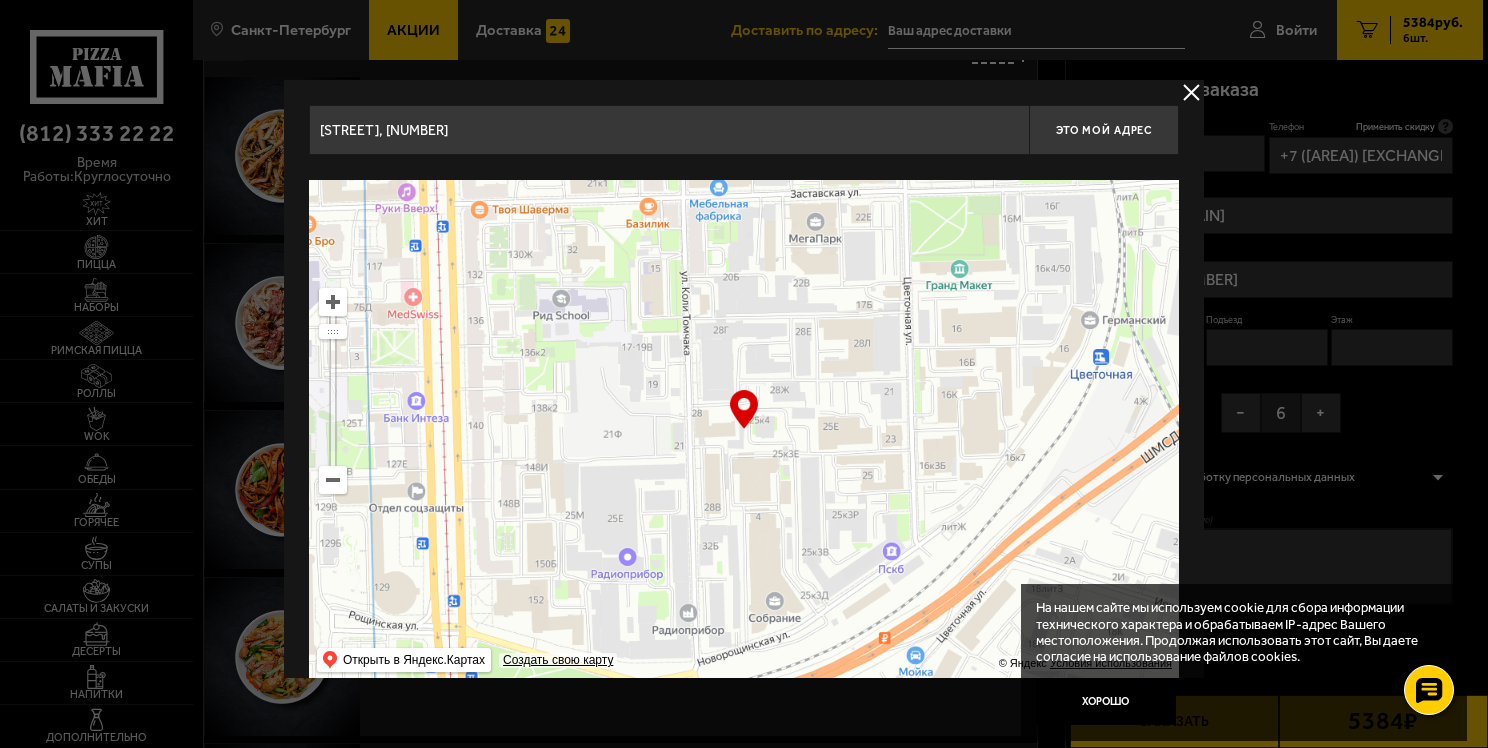 drag, startPoint x: 826, startPoint y: 539, endPoint x: 648, endPoint y: 338, distance: 268.4865 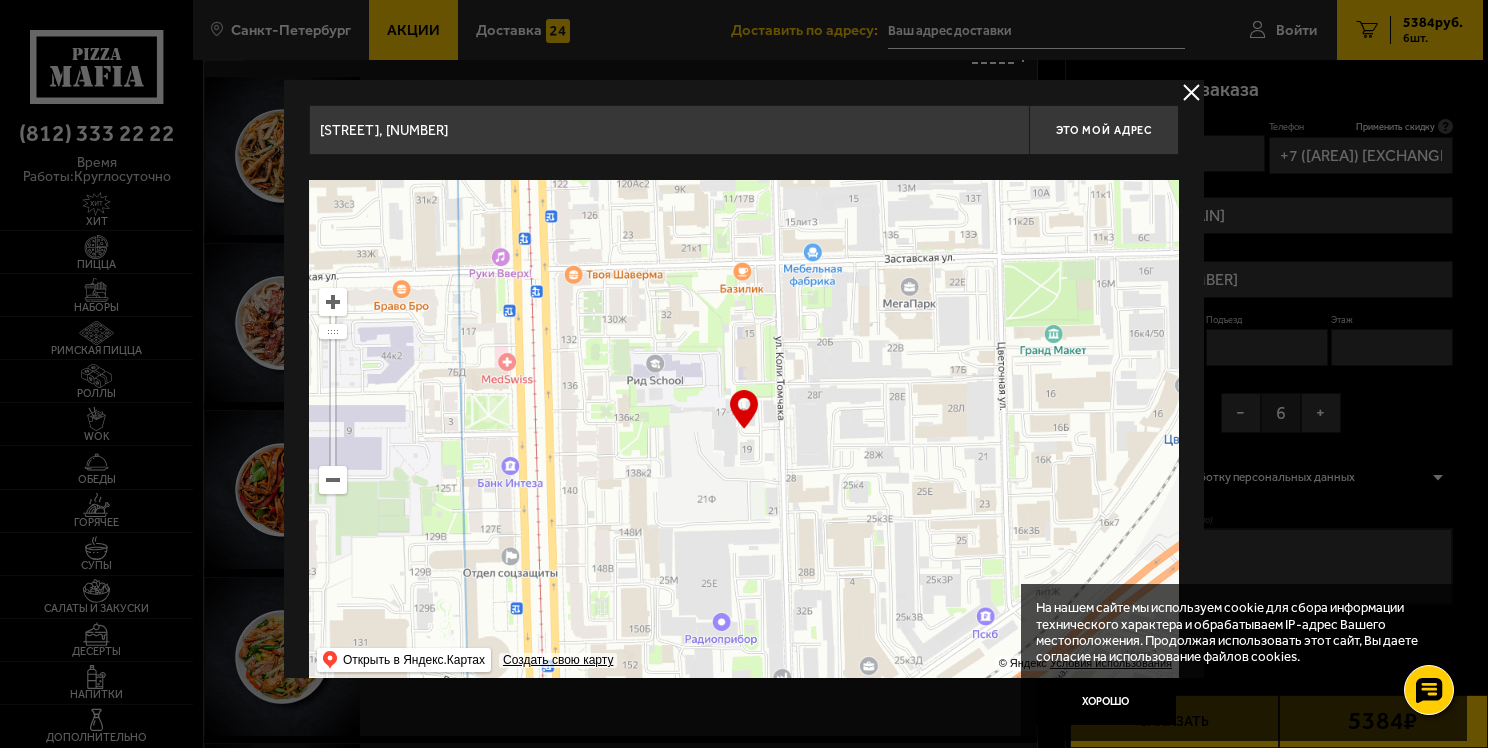 drag, startPoint x: 666, startPoint y: 432, endPoint x: 760, endPoint y: 498, distance: 114.85643 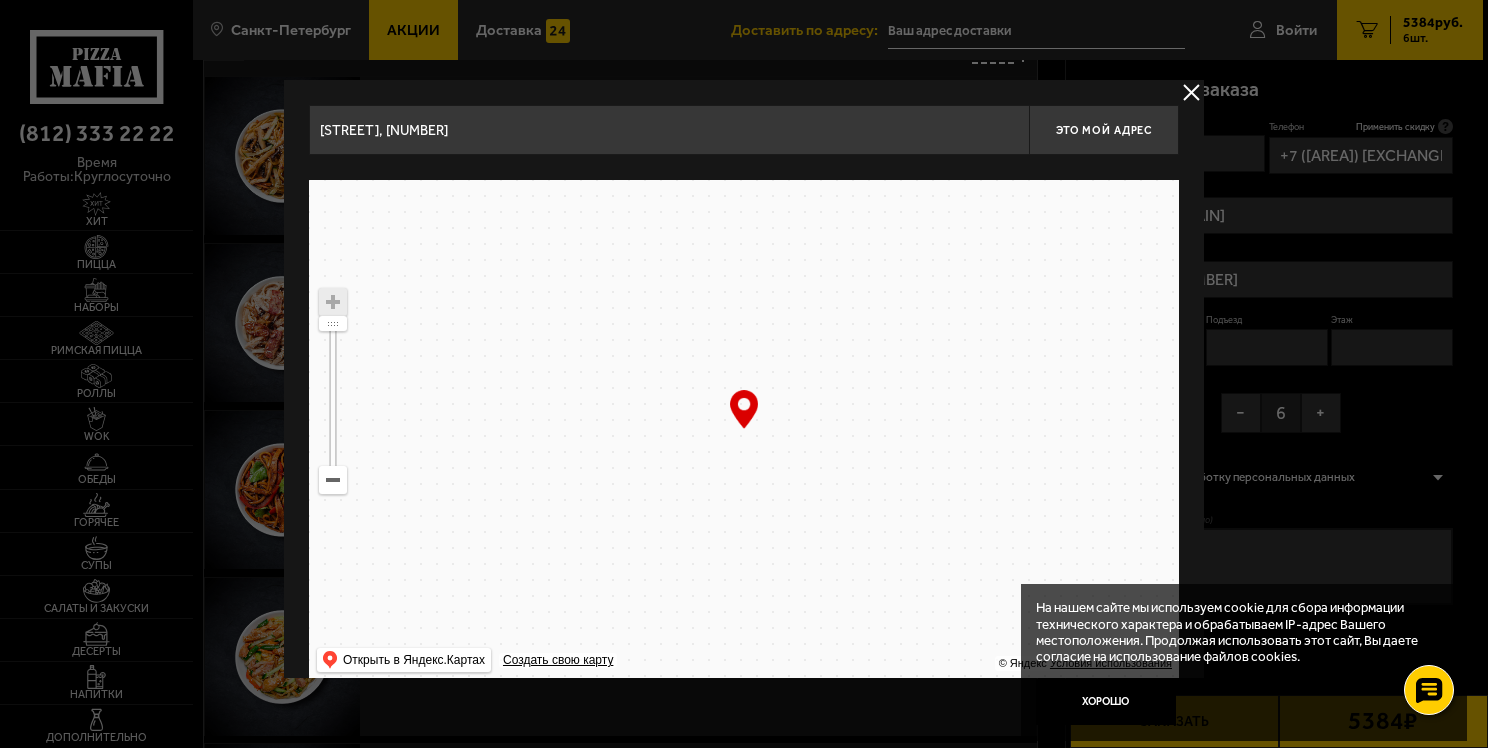 type on "[STREET], [NUMBER]" 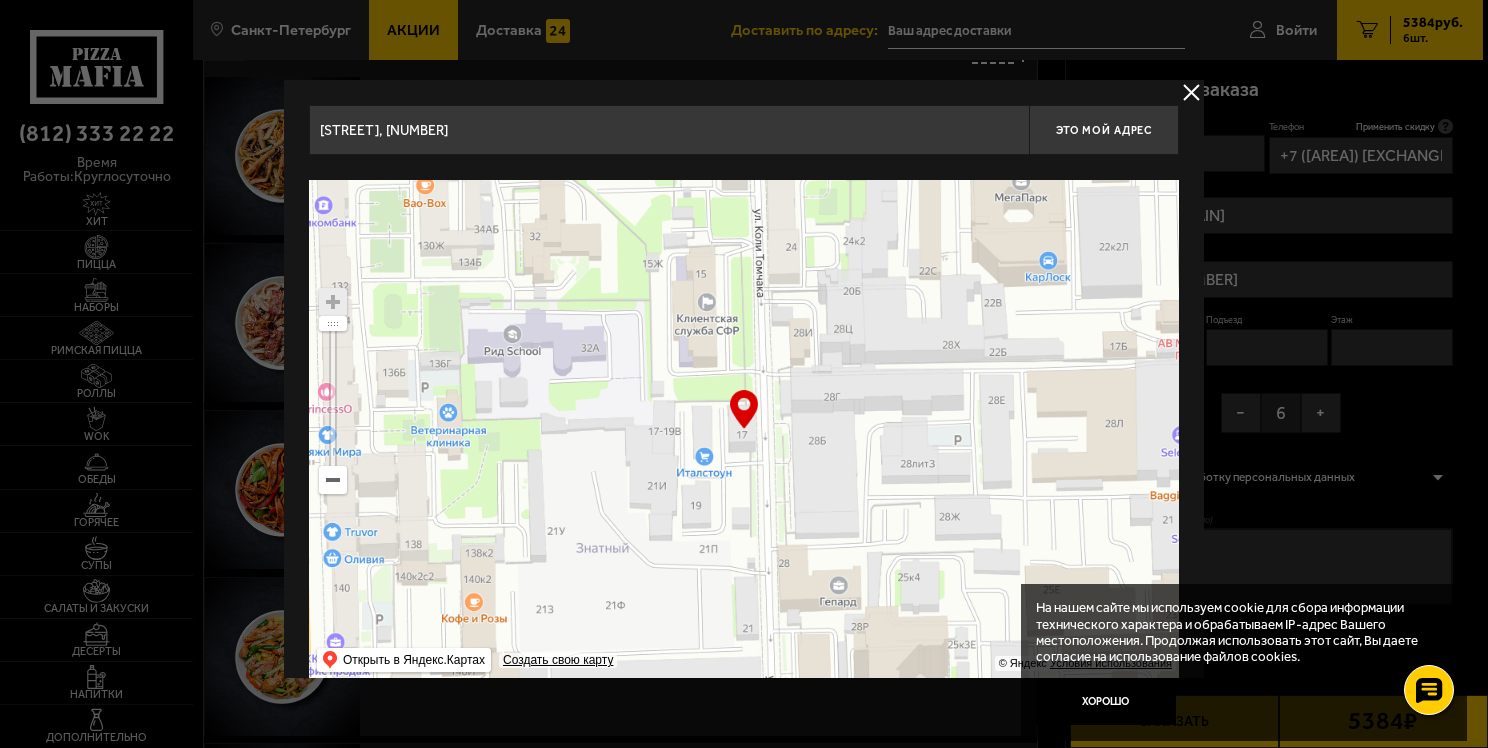 type on "[STREET], [NUMBER]" 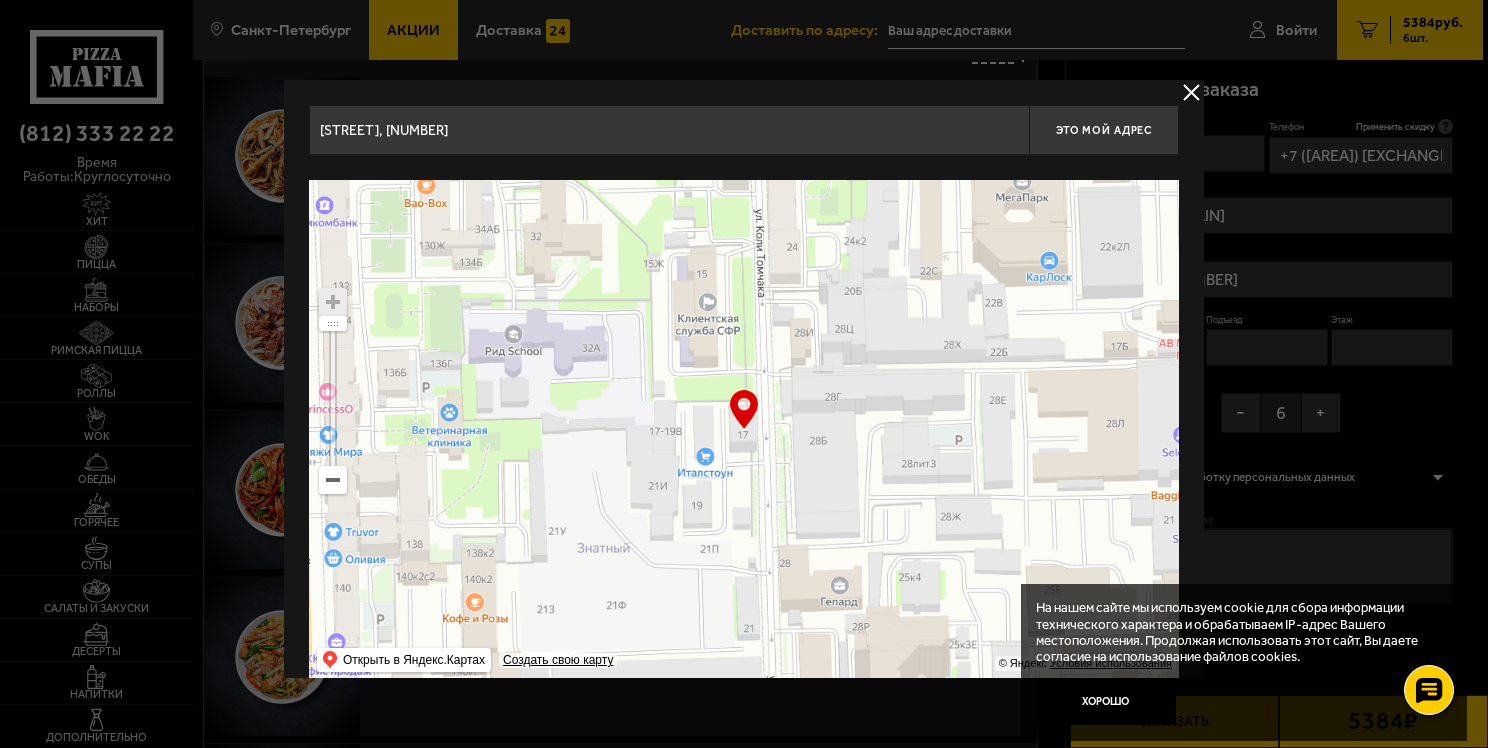 drag, startPoint x: 686, startPoint y: 400, endPoint x: 634, endPoint y: 438, distance: 64.40497 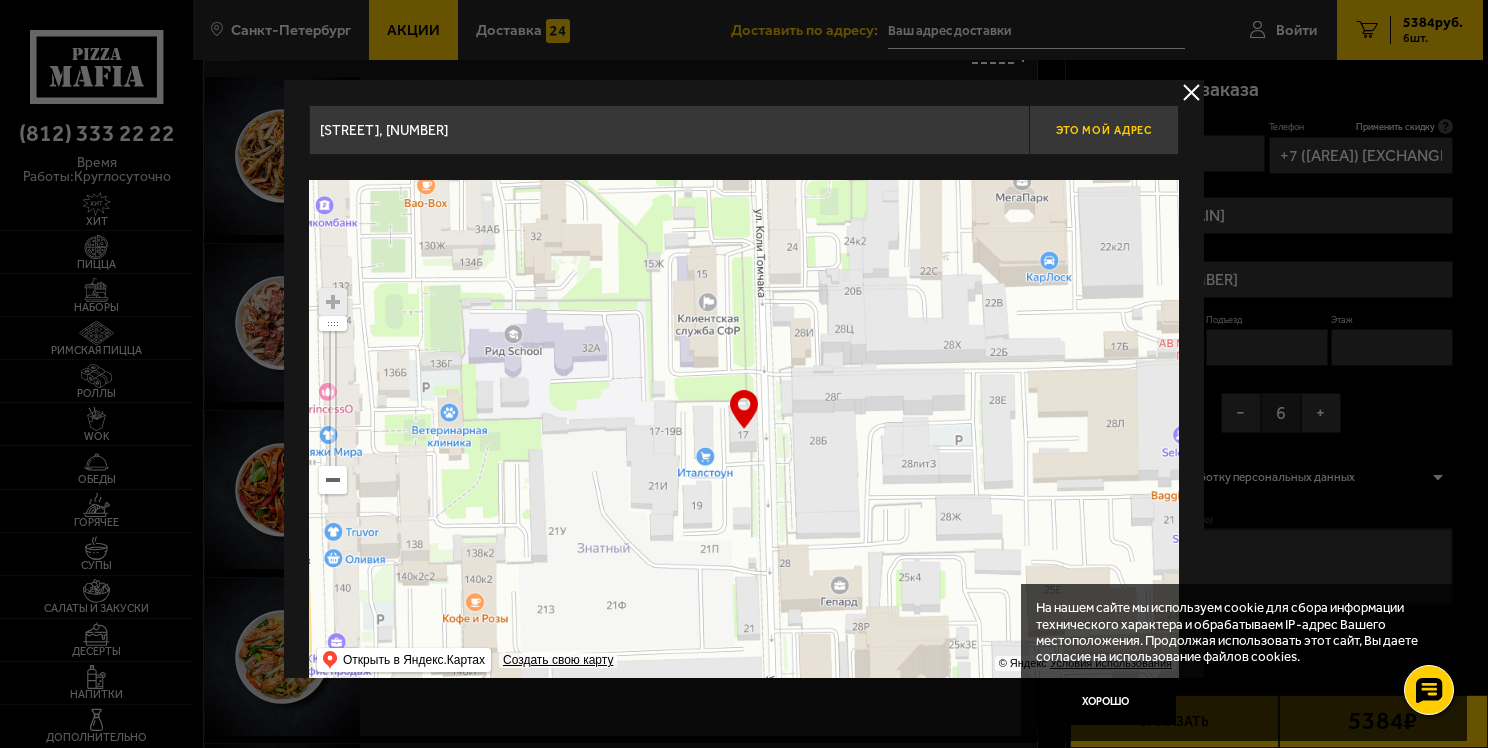 click on "Это мой адрес" at bounding box center (1104, 130) 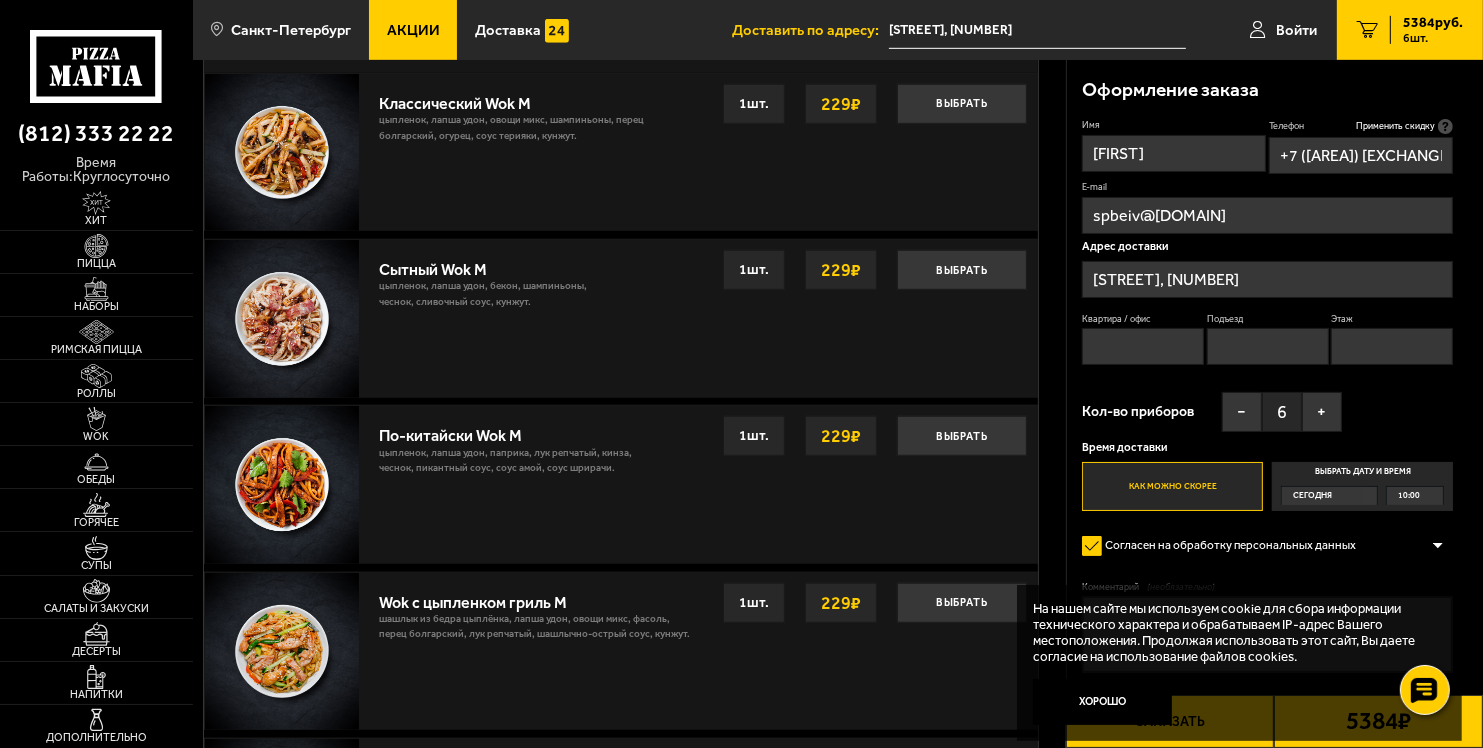 click on "Квартира / офис" at bounding box center (1143, 346) 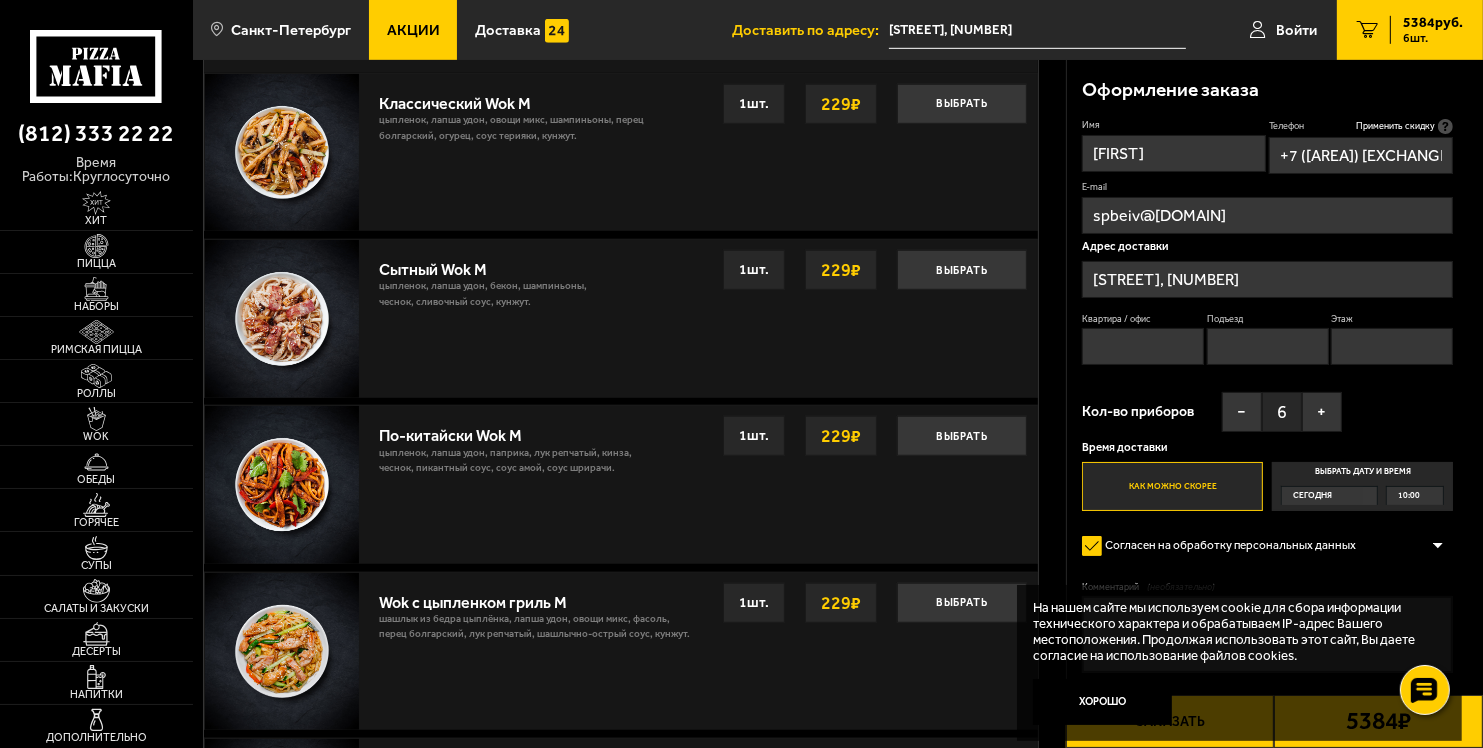 click on "Этаж" at bounding box center (1392, 346) 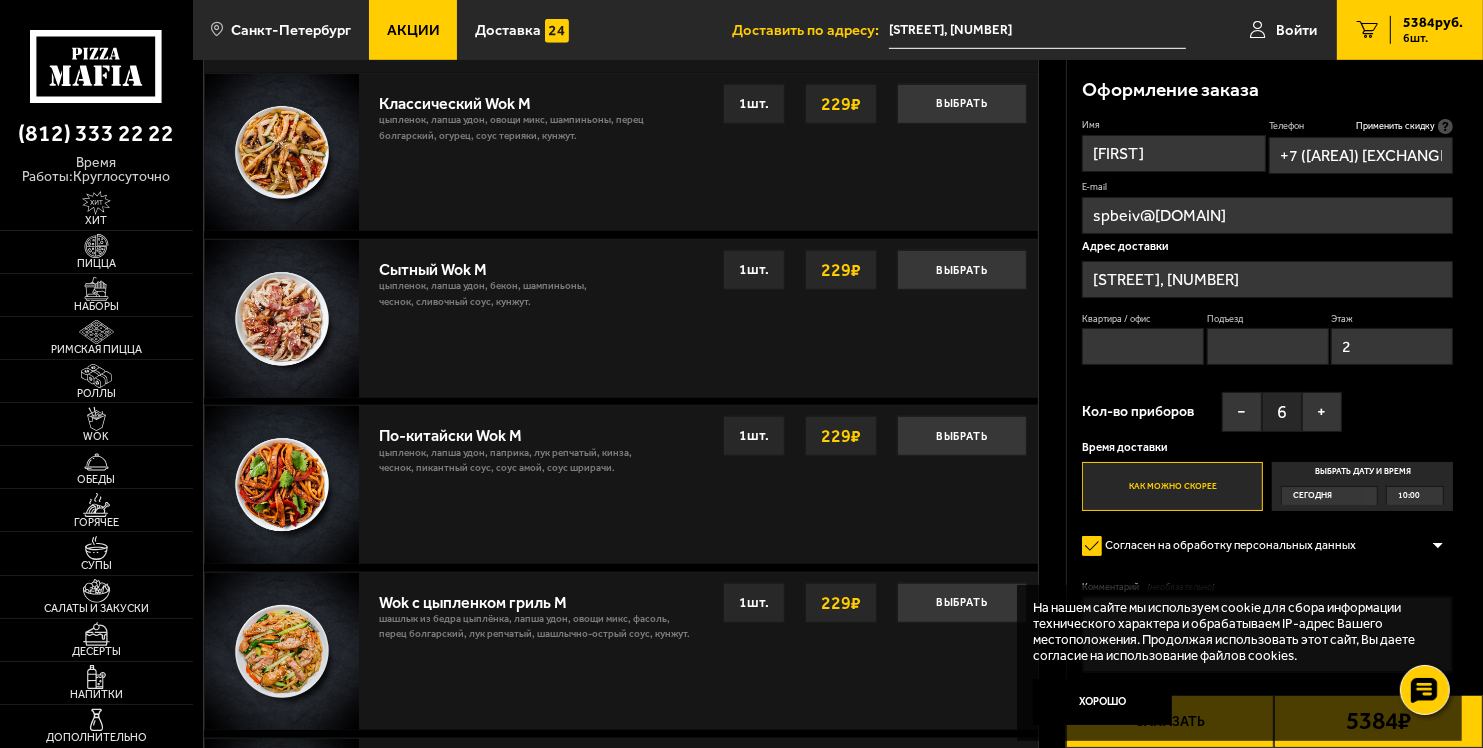 type on "2" 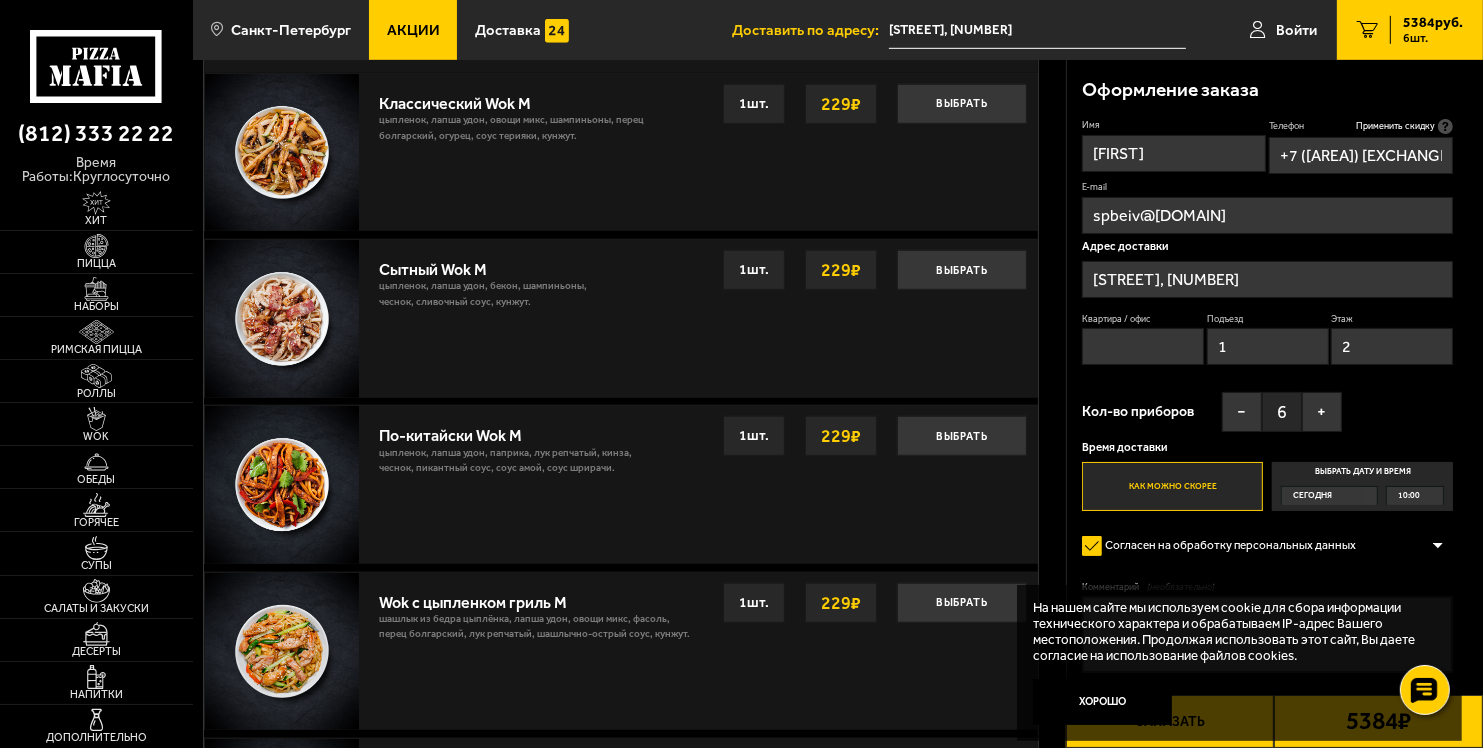 type on "1" 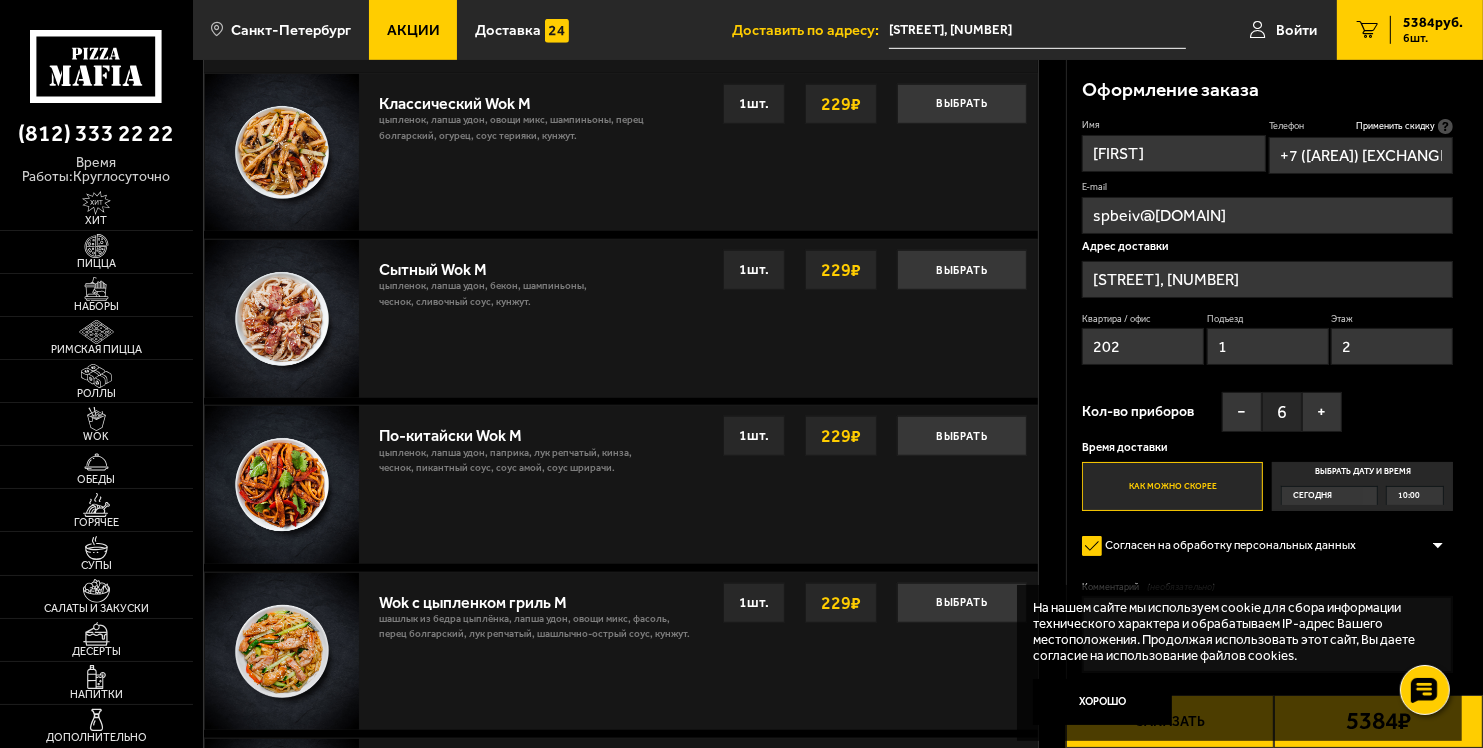 type on "202" 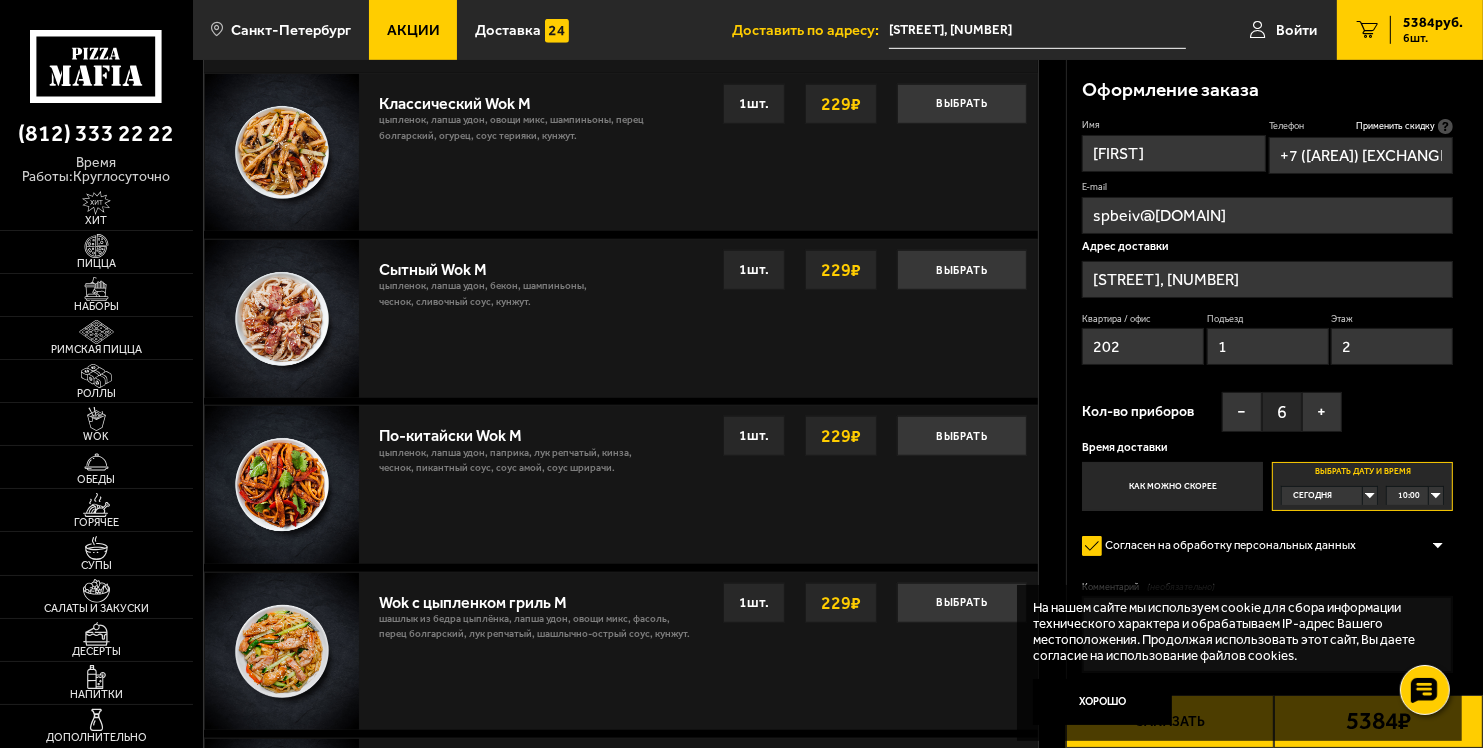 click on "10:00" at bounding box center [1409, 496] 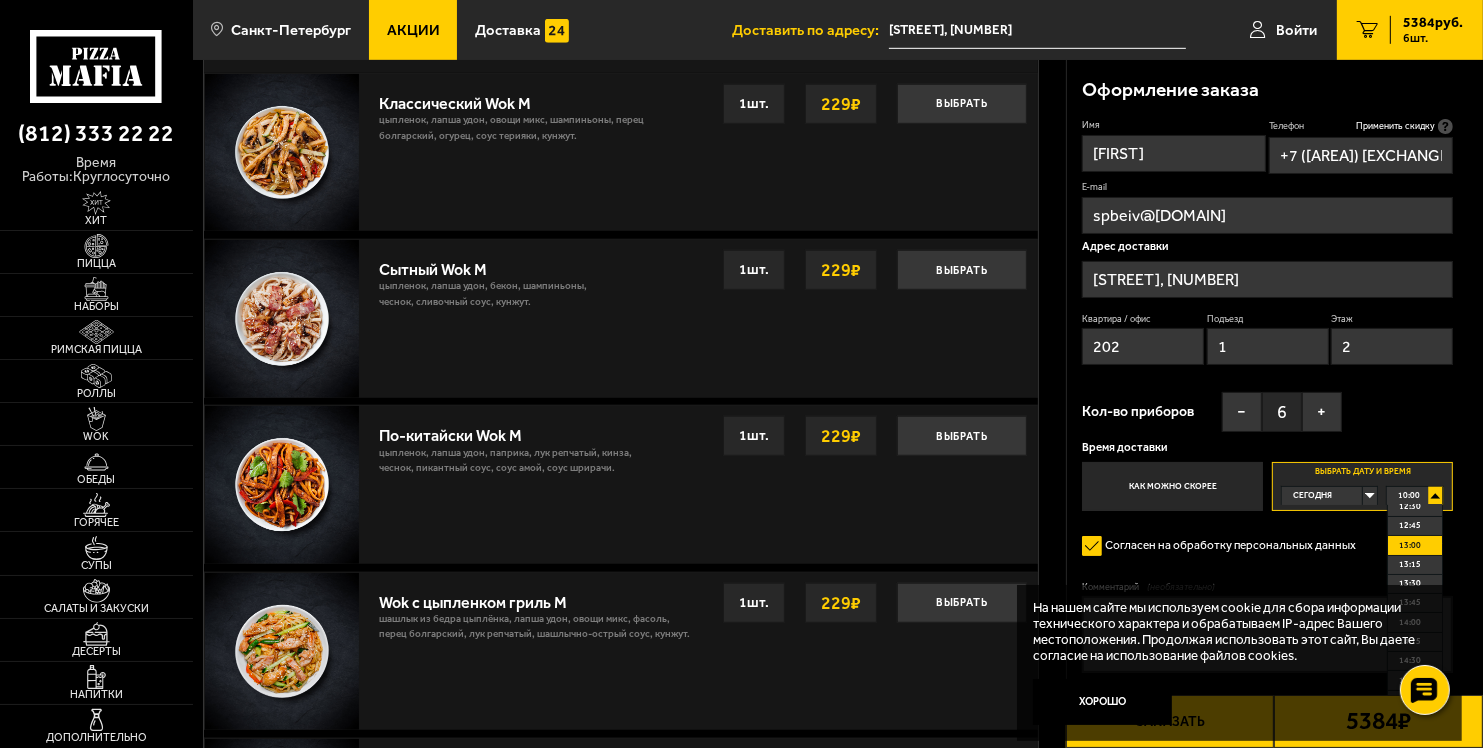 scroll, scrollTop: 100, scrollLeft: 0, axis: vertical 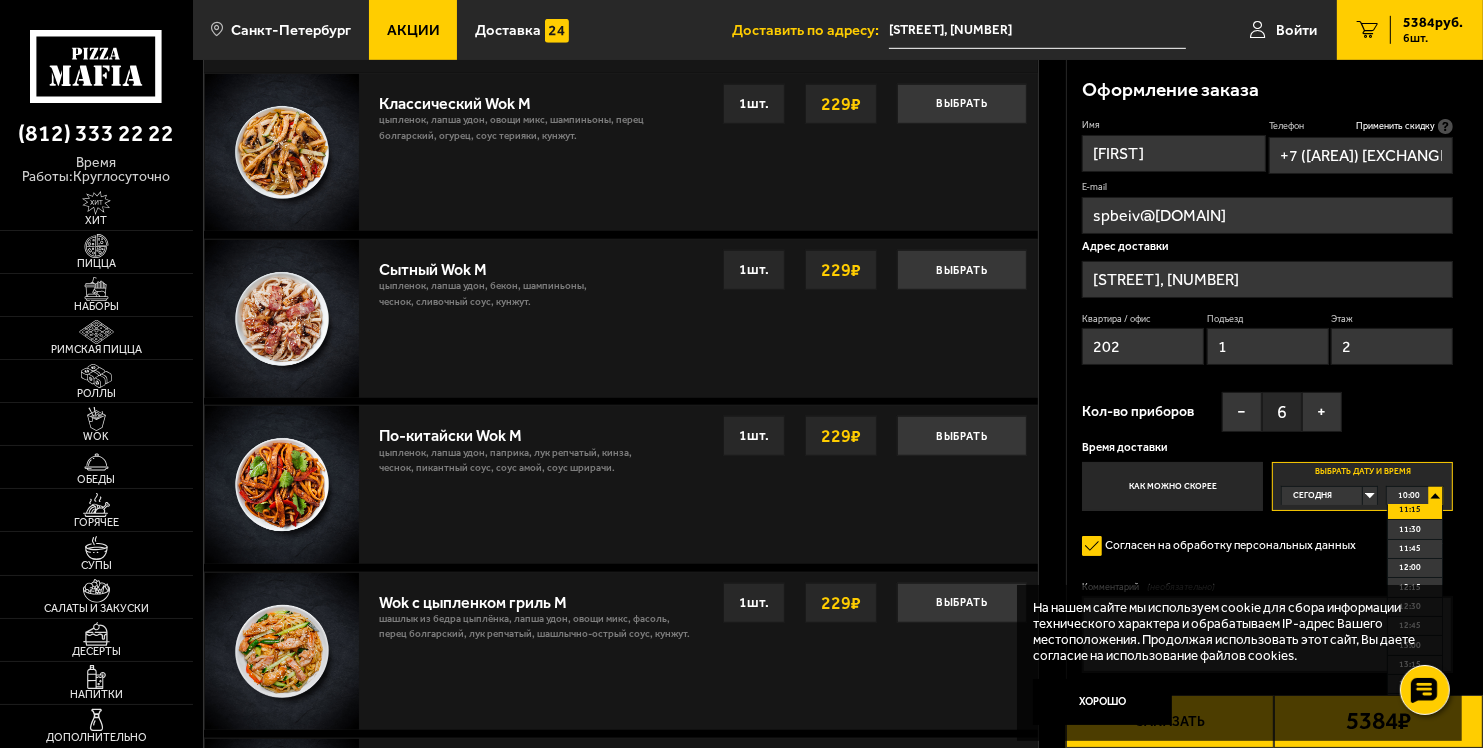 click on "11:15" at bounding box center (1410, 510) 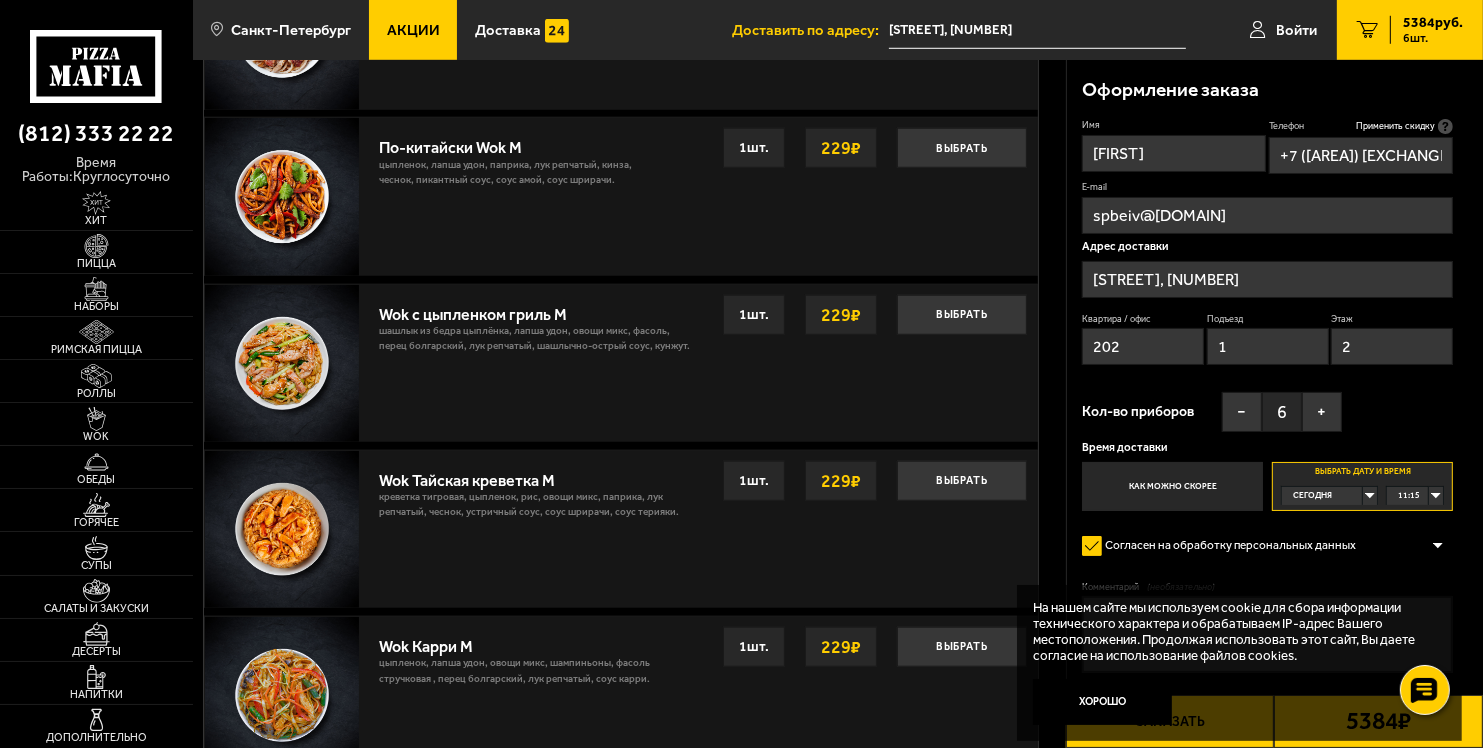 scroll, scrollTop: 1581, scrollLeft: 0, axis: vertical 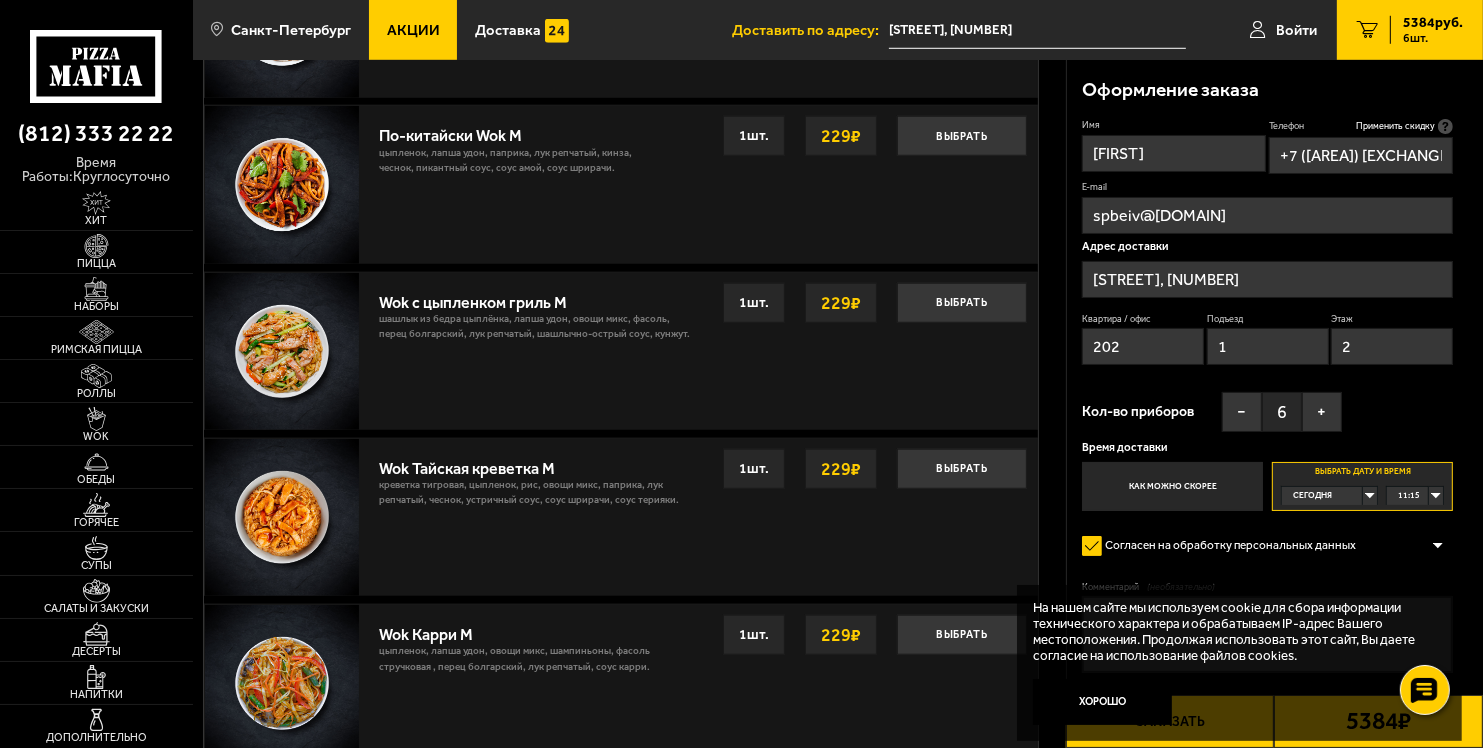 click on "Оформление заказа Имя [FIRST] Телефон Применить скидку   Вы будете зарегистрированы автоматически. +7 ([AREA]) [EXCHANGE]-[LINE] E-mail spbeiv@[DOMAIN] Адрес доставки [STREET], [NUMBER] Квартира / офис [APARTMENT] Подъезд  [ENTRANCE] Этаж  [FLOOR] Кол-во приборов − 6 + Время доставки Как можно скорее Выбрать дату и время Сегодня 11:15 Сегодня Завтра ср, 06.08 чт, 07.08 пт, 08.08 сб, 09.08 вс, 10.08 пн, 11.08 10:00 10:15 10:30 10:45 11:00 11:15 11:30 11:45 12:00 12:15 12:30 12:45 13:00 13:15 13:30 13:45 14:00 14:15 14:30 14:45 15:00 15:15 15:30 15:45 16:00 16:15 16:30 16:45 17:00 17:15 17:30 17:45 18:00 18:15 18:30 18:45 19:00 19:15 19:30 19:45 20:00 20:15 20:30 20:45 21:00 21:15 21:30 21:45 22:00 22:15 22:30 22:45 23:00 23:15 23:30 23:45 Согласен на обработку персональных данных" at bounding box center [1275, 412] 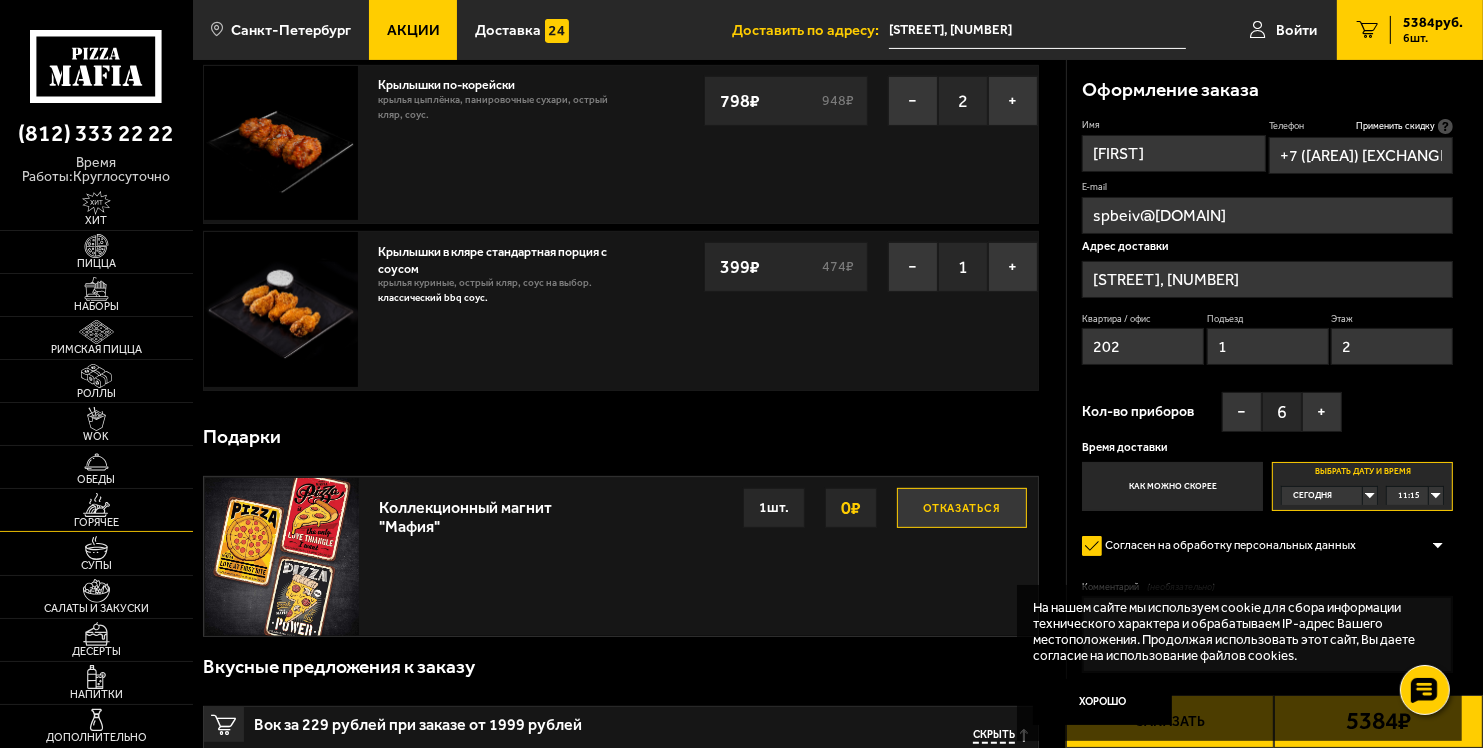 scroll, scrollTop: 600, scrollLeft: 0, axis: vertical 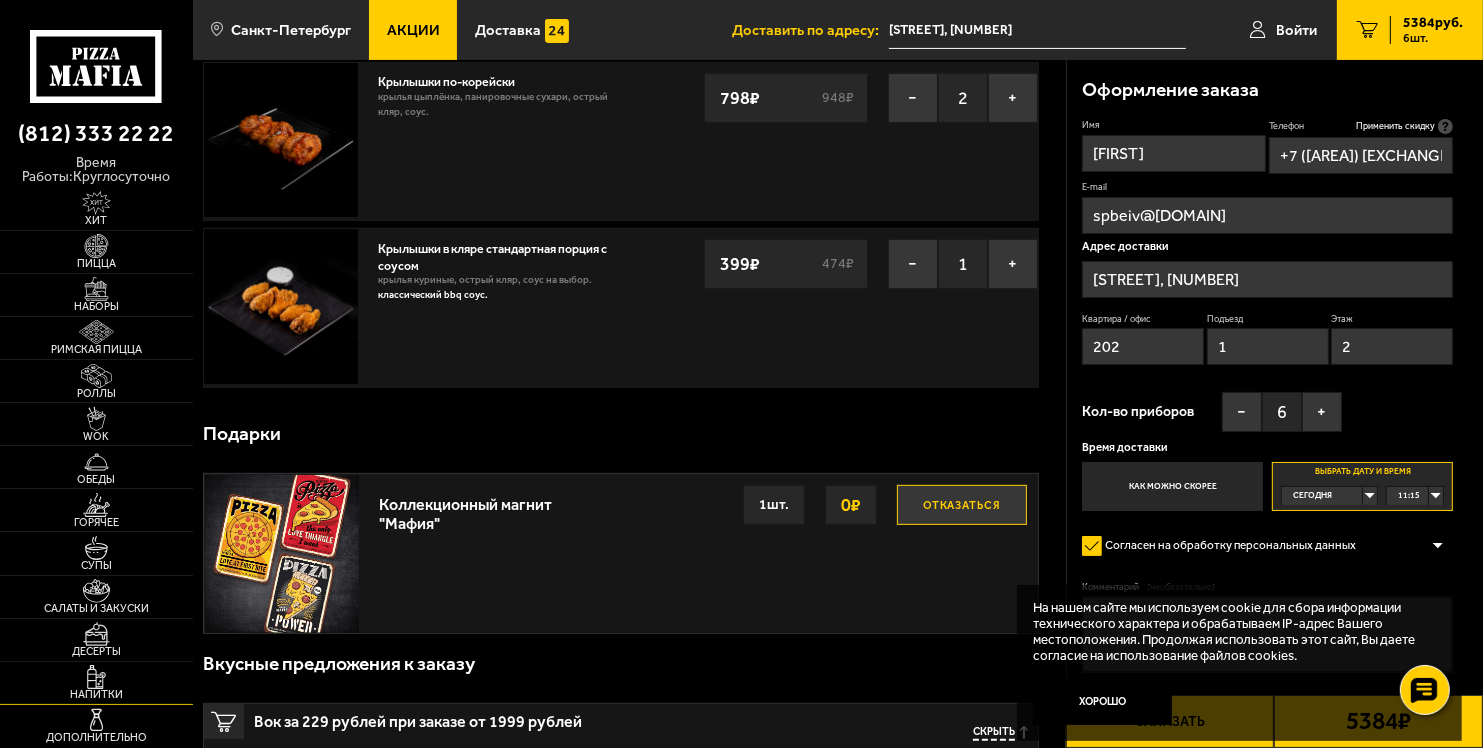 click at bounding box center [96, 677] 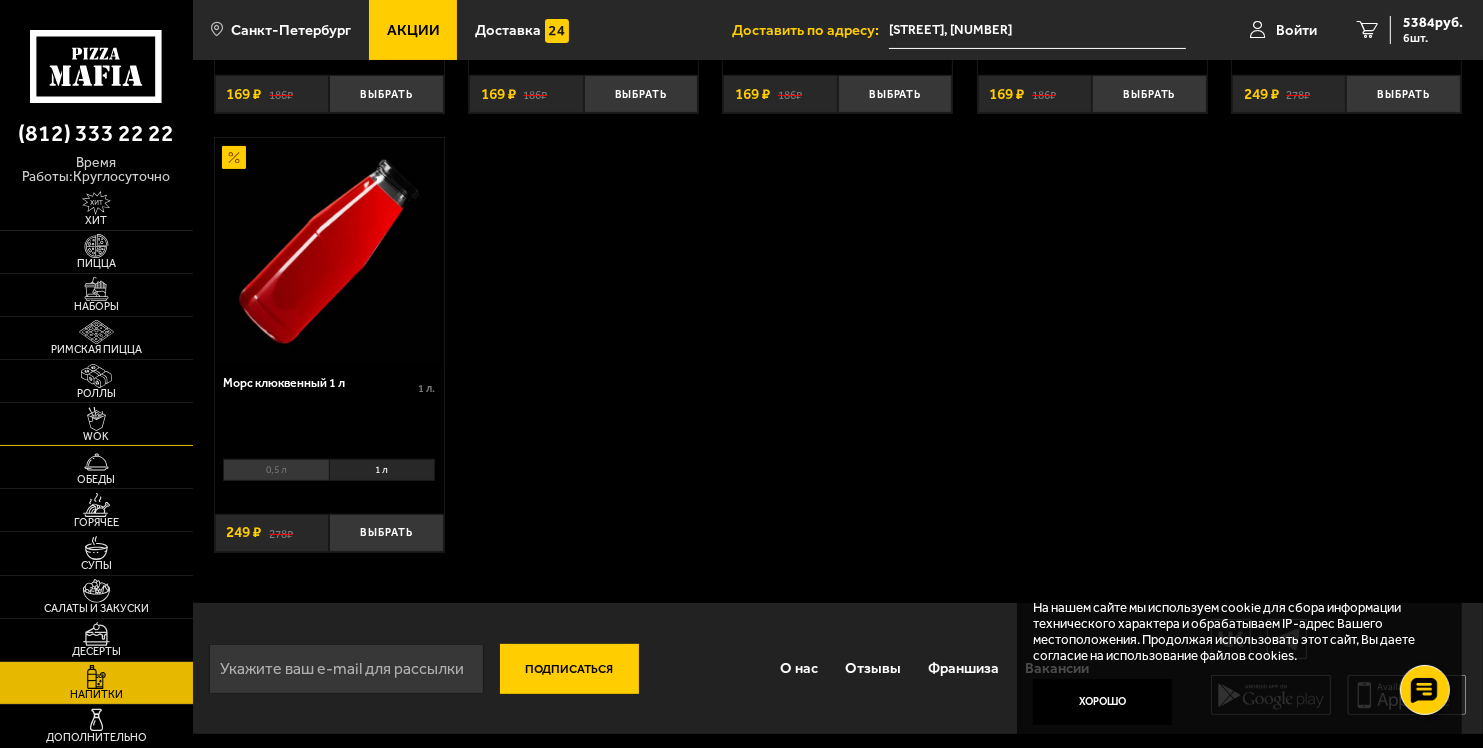 scroll, scrollTop: 466, scrollLeft: 0, axis: vertical 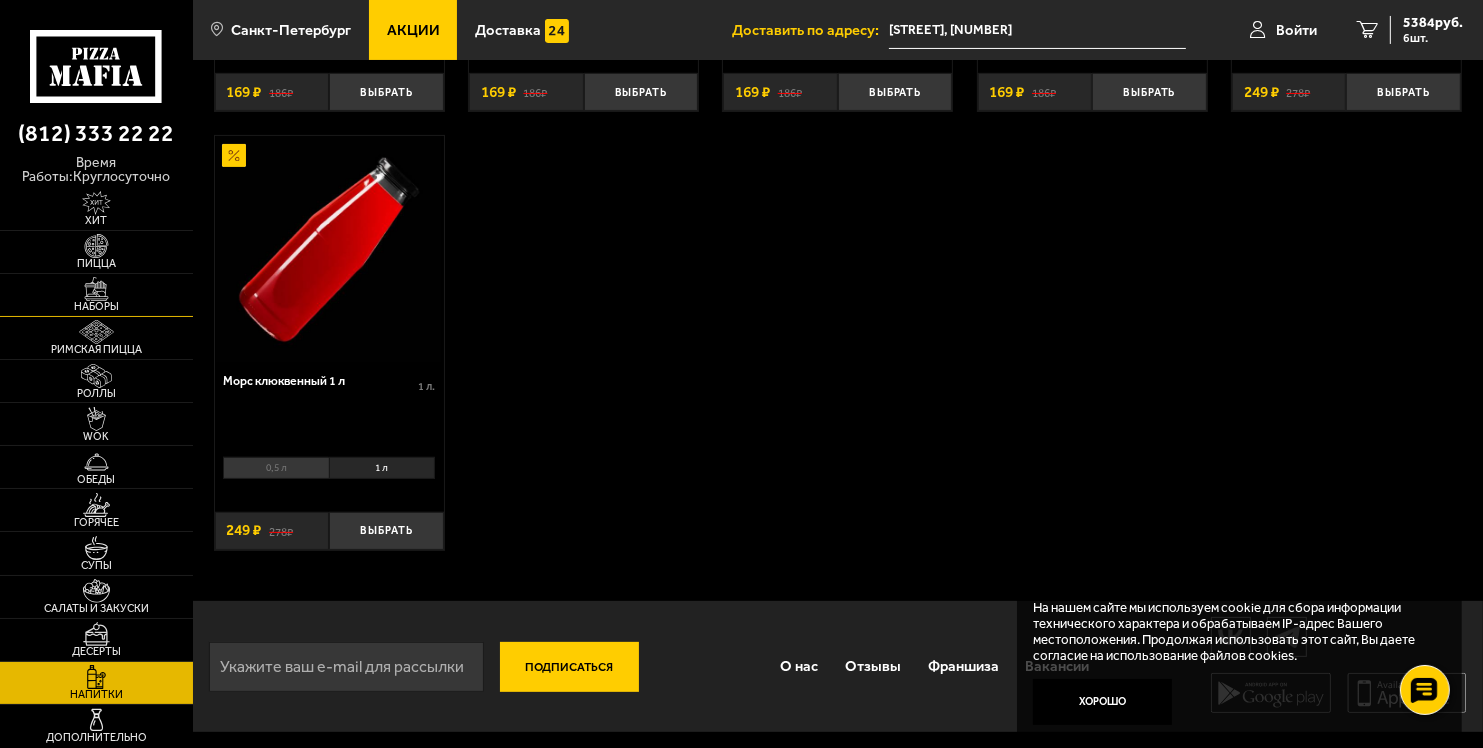 click at bounding box center [96, 289] 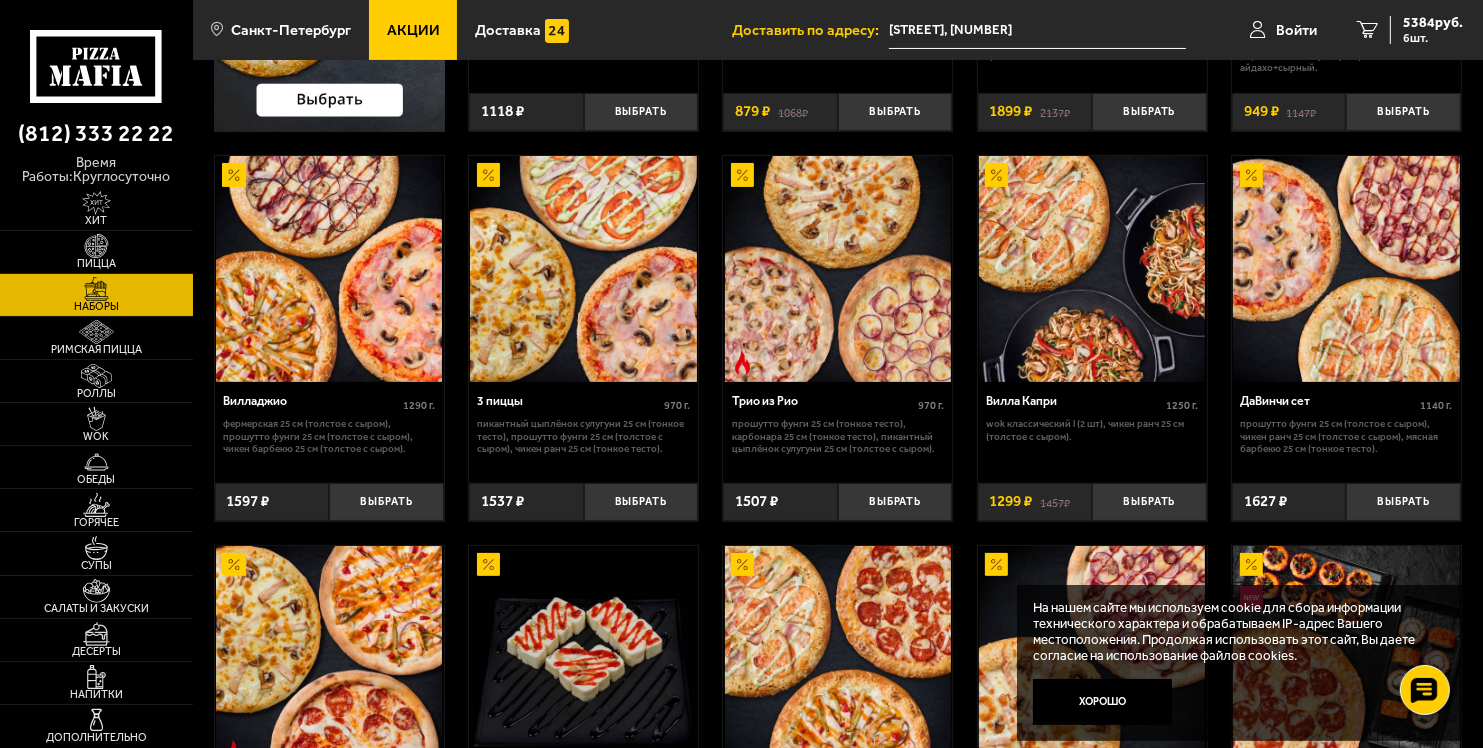 scroll, scrollTop: 0, scrollLeft: 0, axis: both 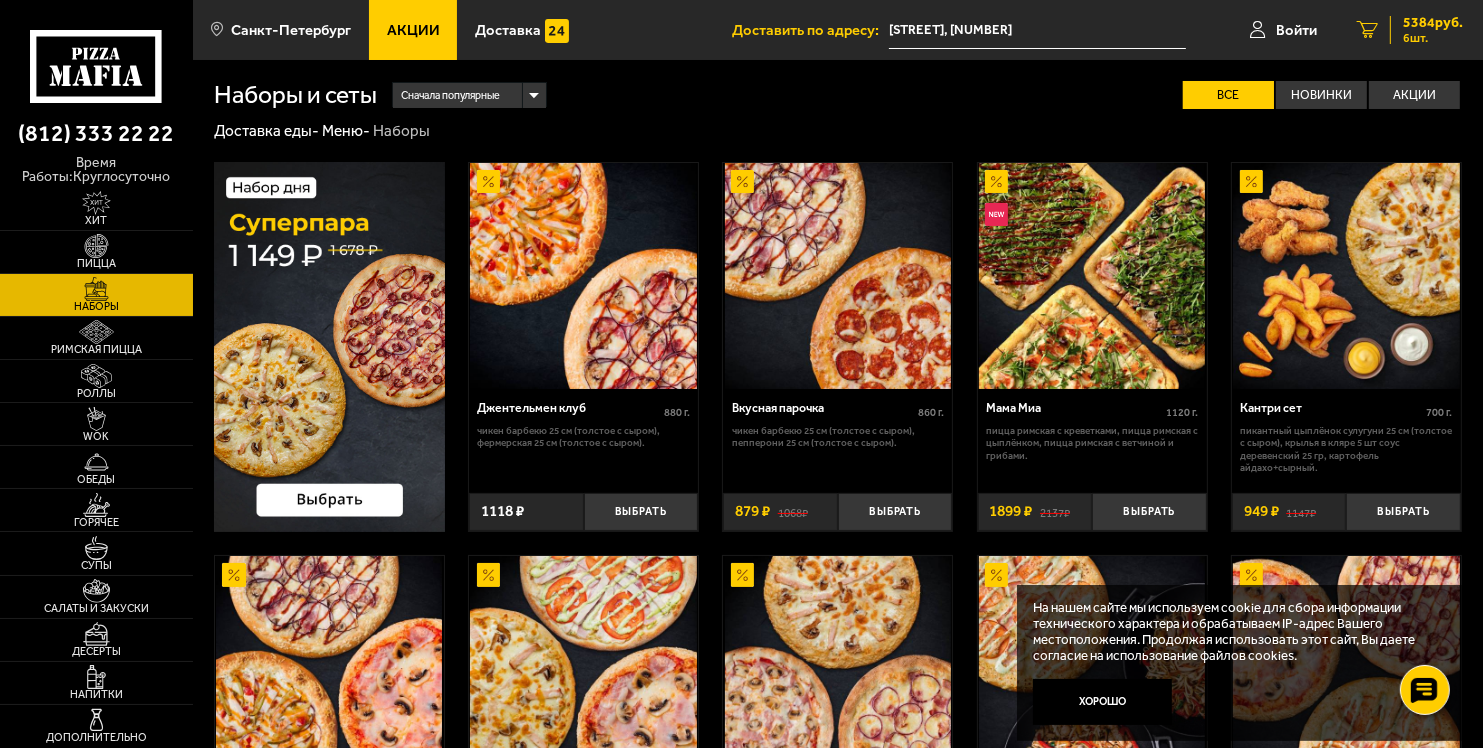 click on "5384  руб." at bounding box center (1433, 23) 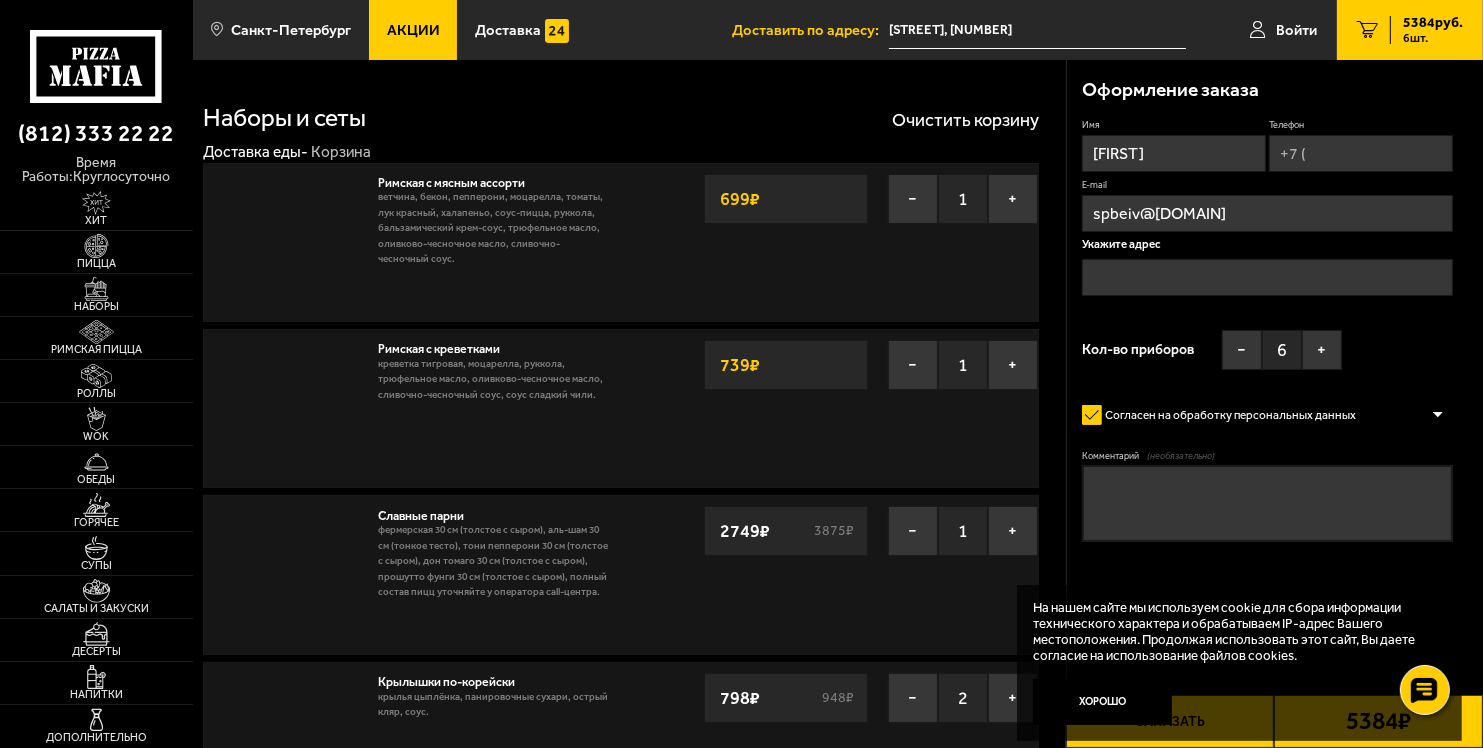 type on "[STREET], [NUMBER]" 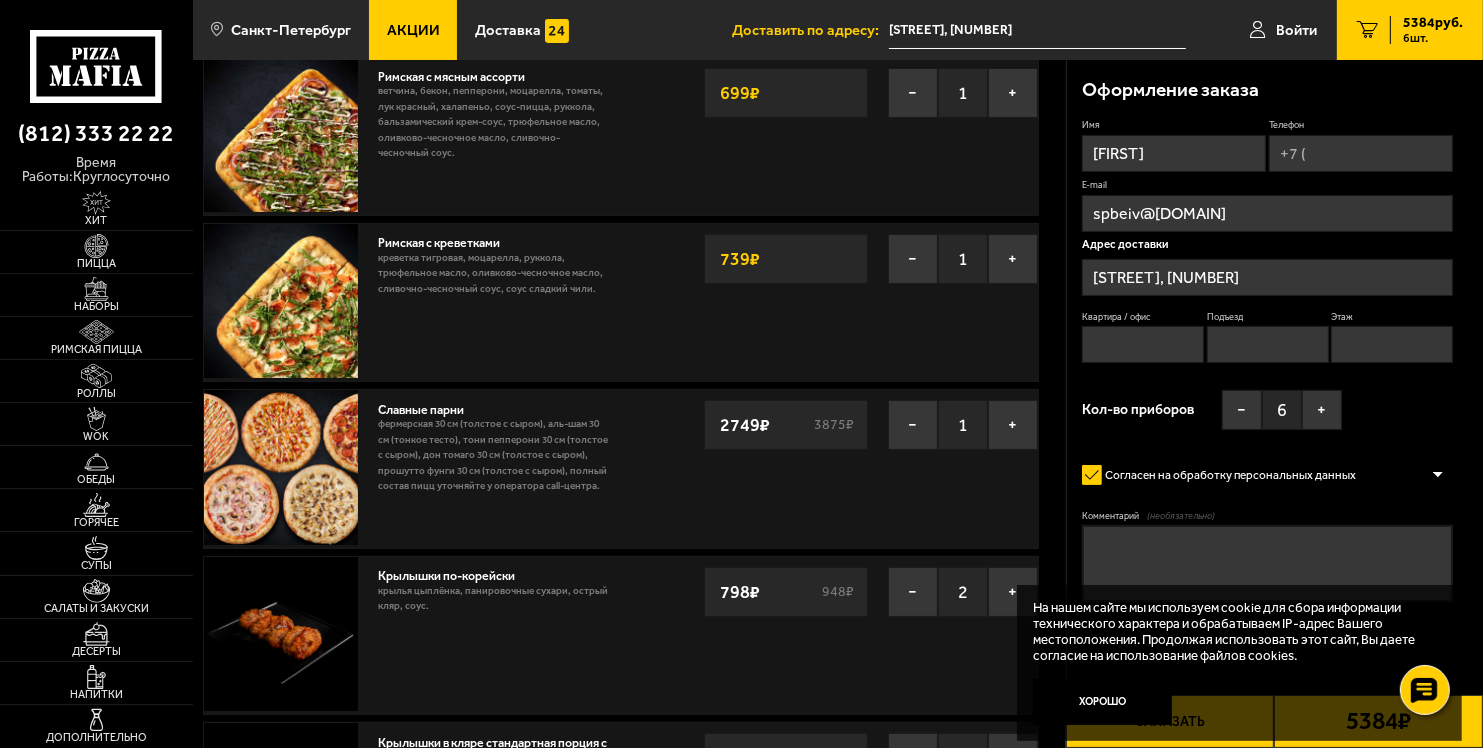 scroll, scrollTop: 100, scrollLeft: 0, axis: vertical 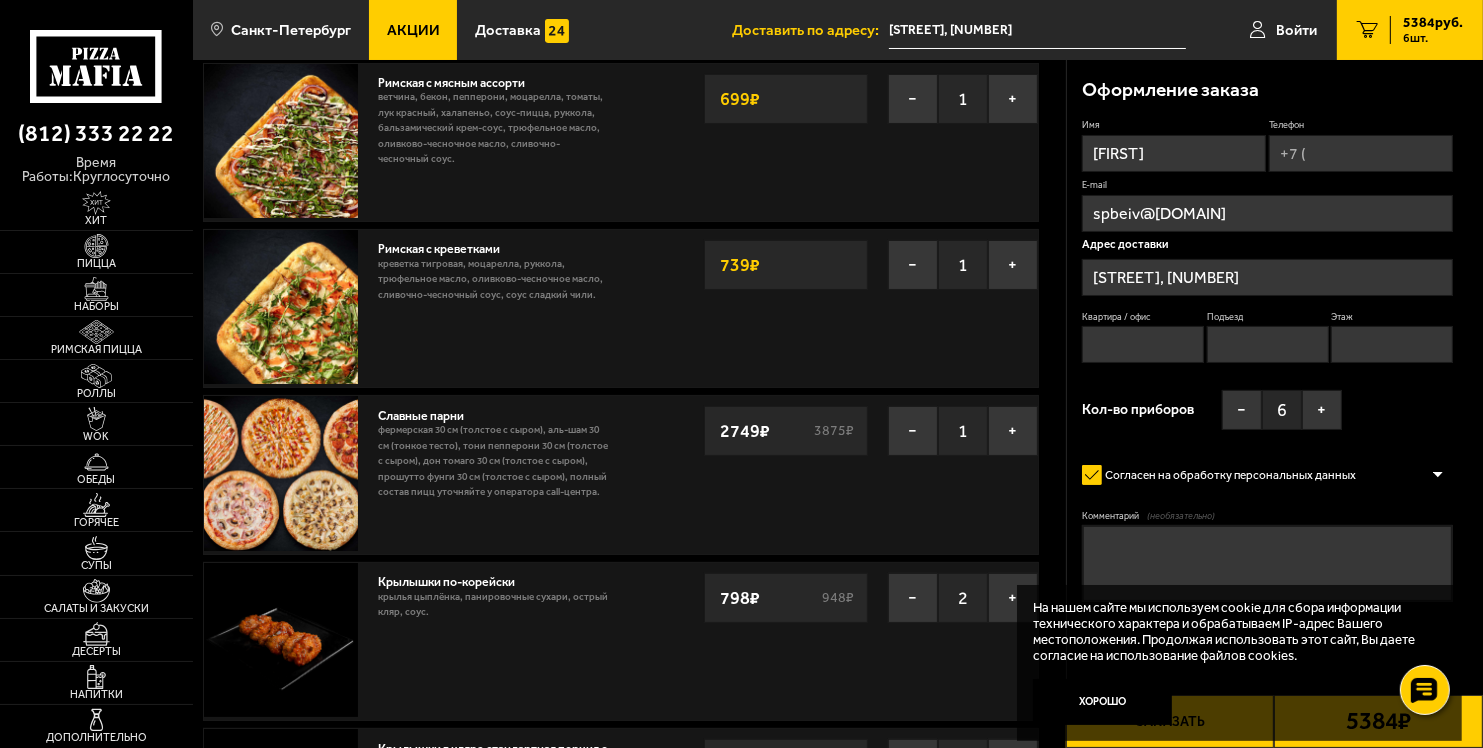 click on "Телефон" at bounding box center (1361, 153) 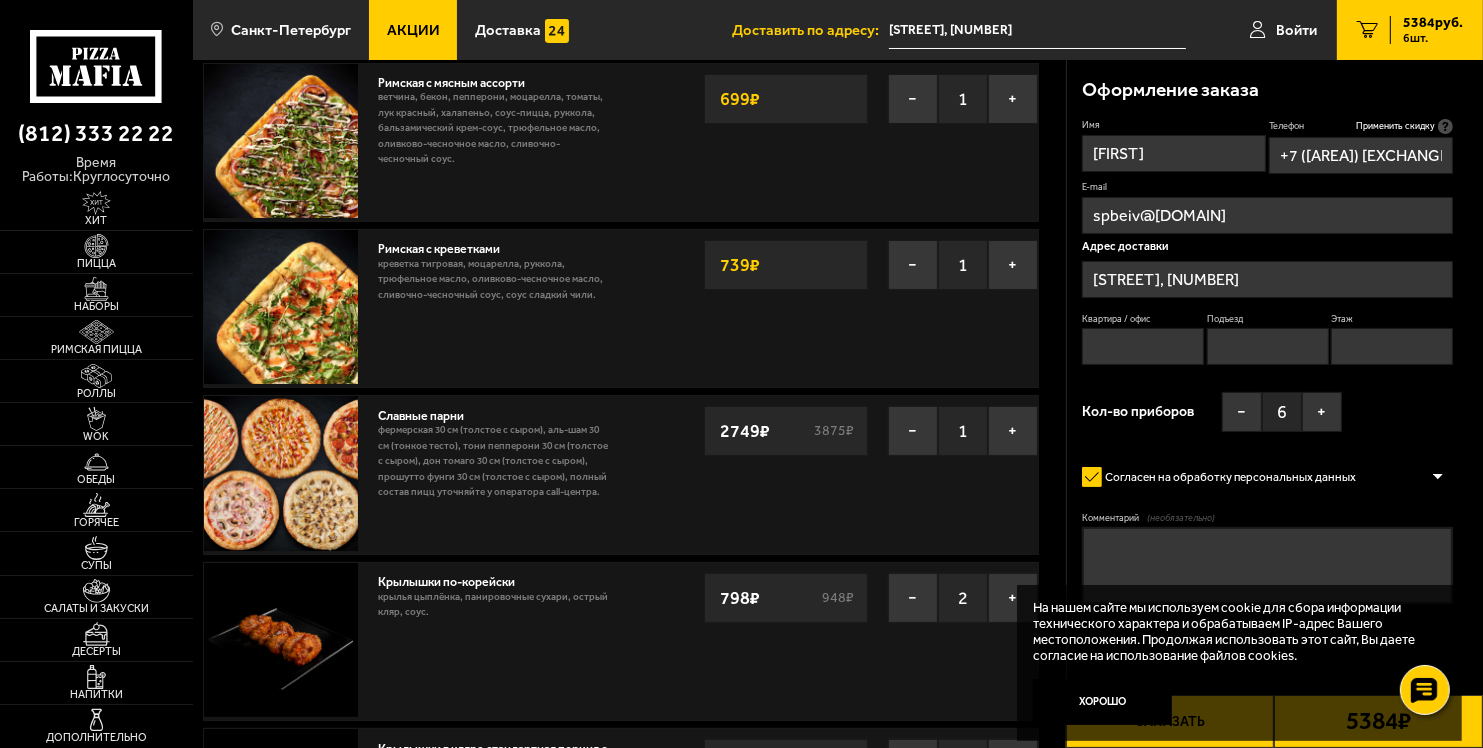 type on "+7 ([AREA]) [EXCHANGE]-[LINE]" 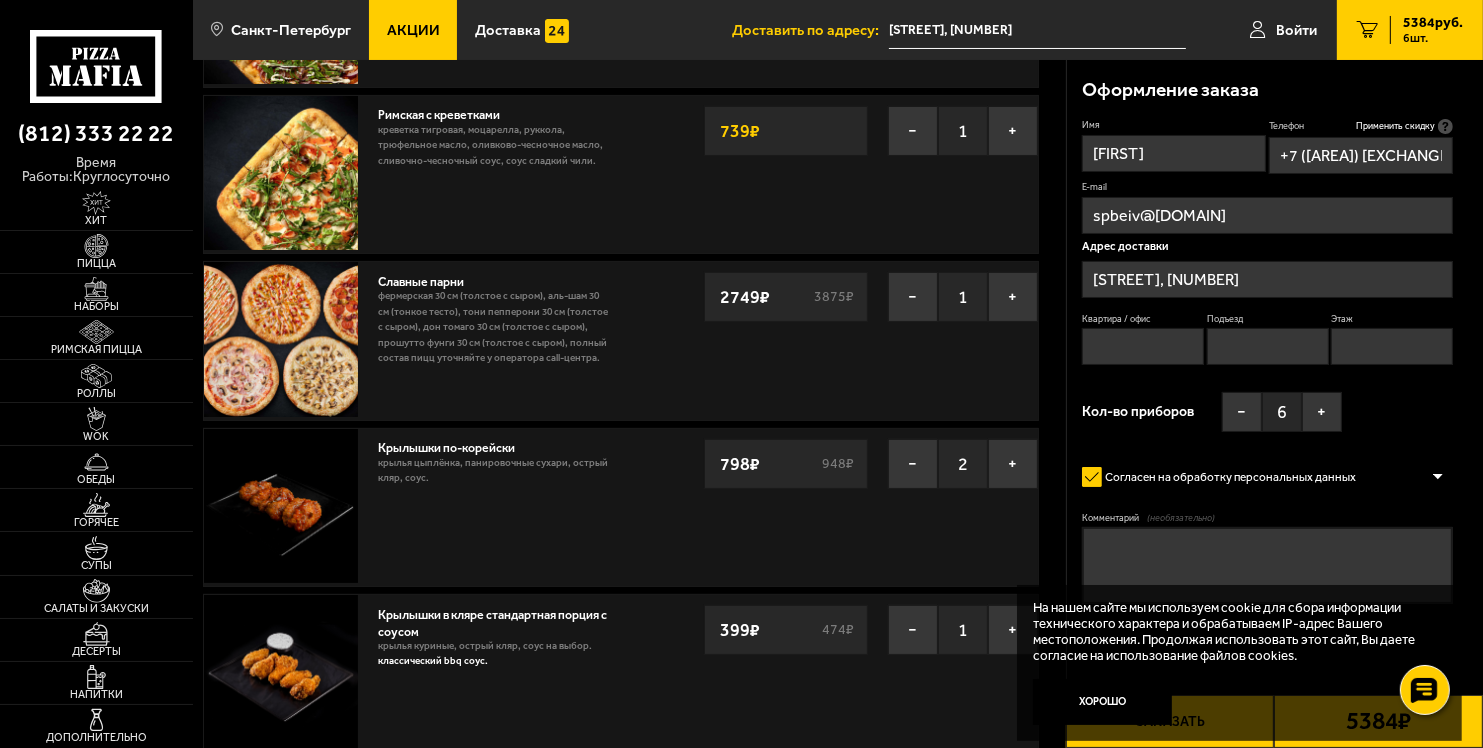 scroll, scrollTop: 200, scrollLeft: 0, axis: vertical 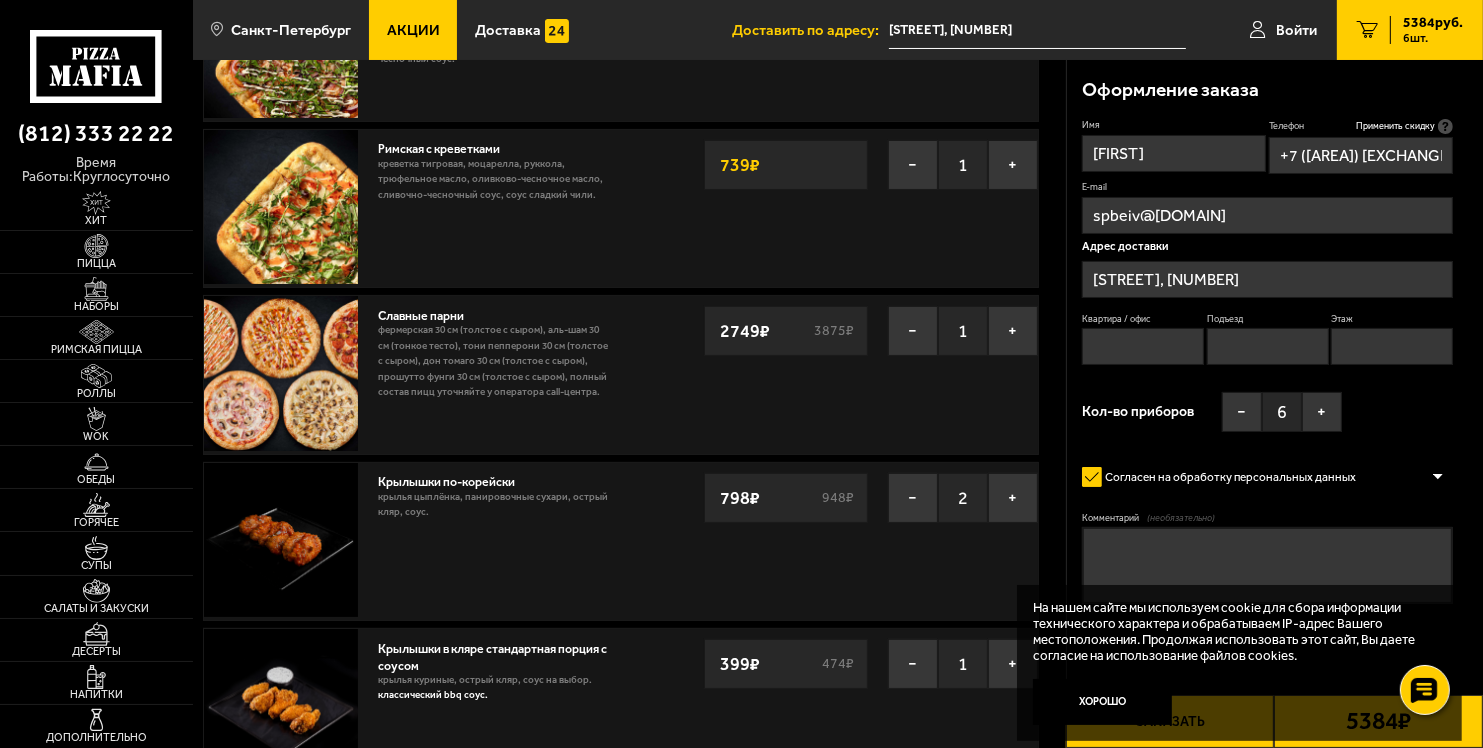 click on "Подъезд" at bounding box center [1268, 346] 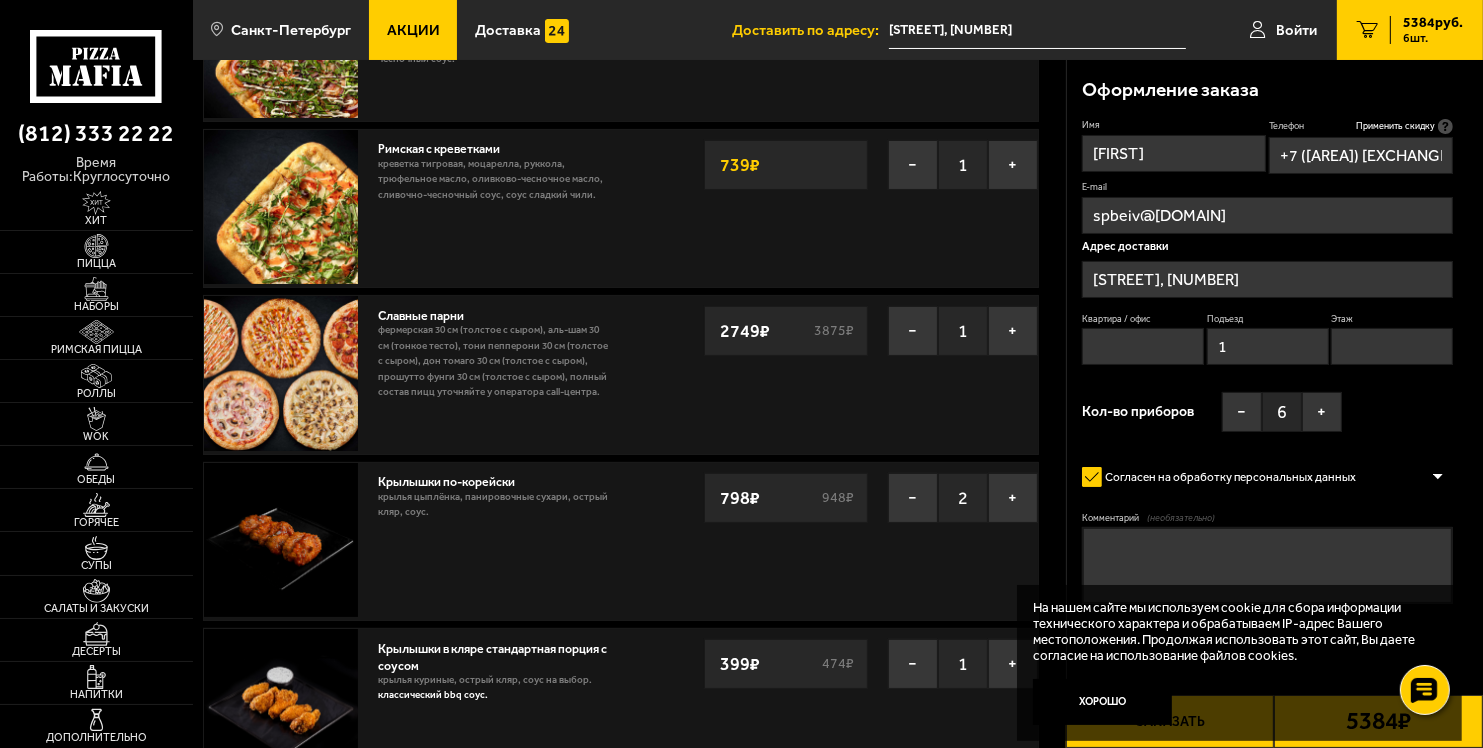 click on "Этаж" at bounding box center [1392, 346] 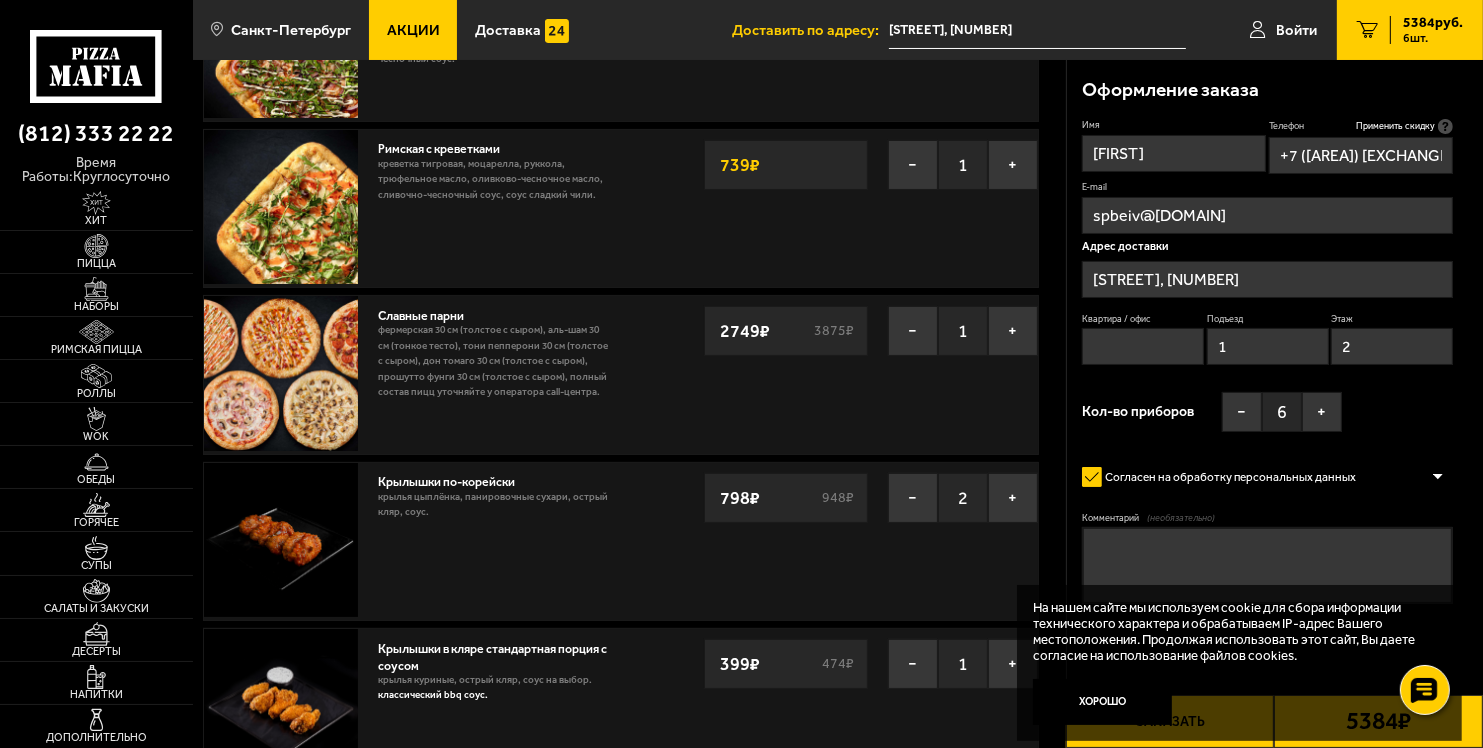 type on "2" 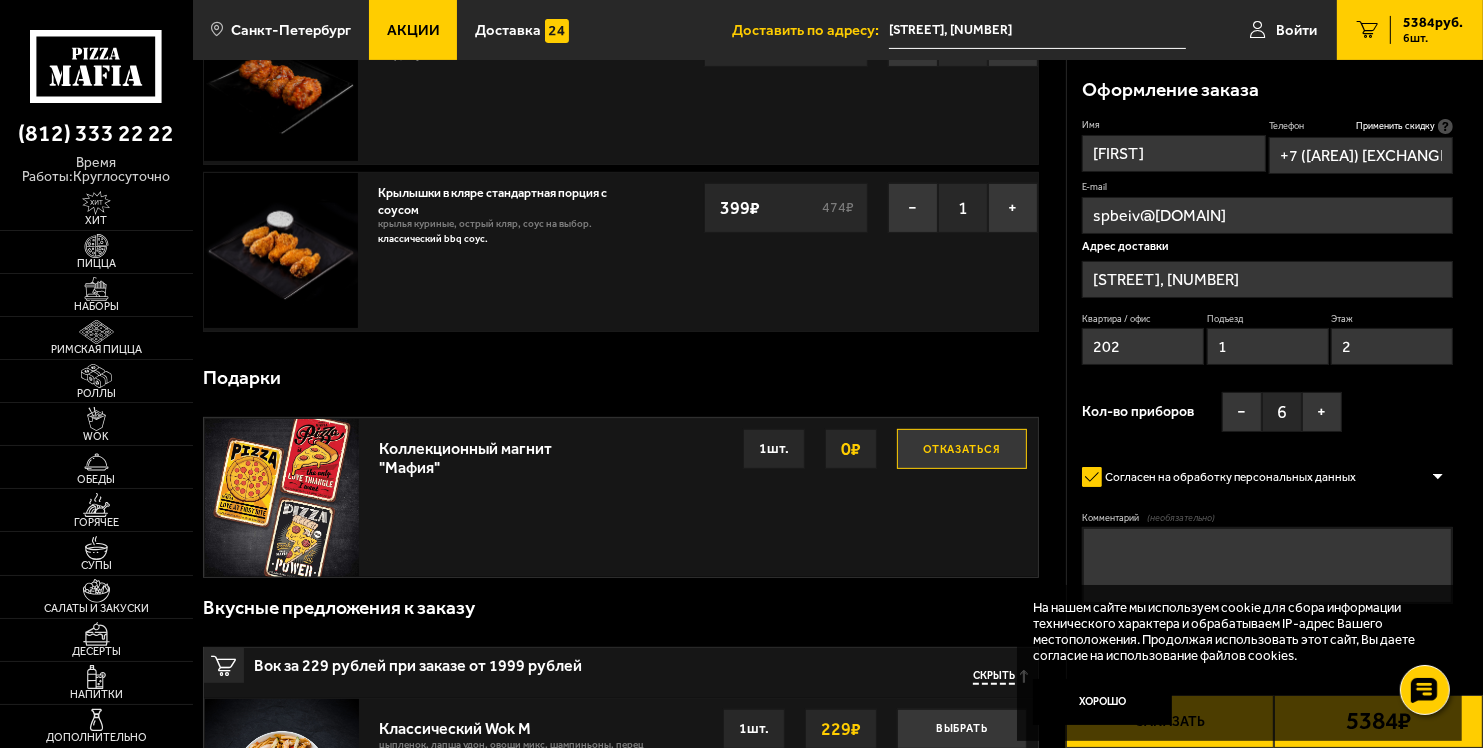 scroll, scrollTop: 700, scrollLeft: 0, axis: vertical 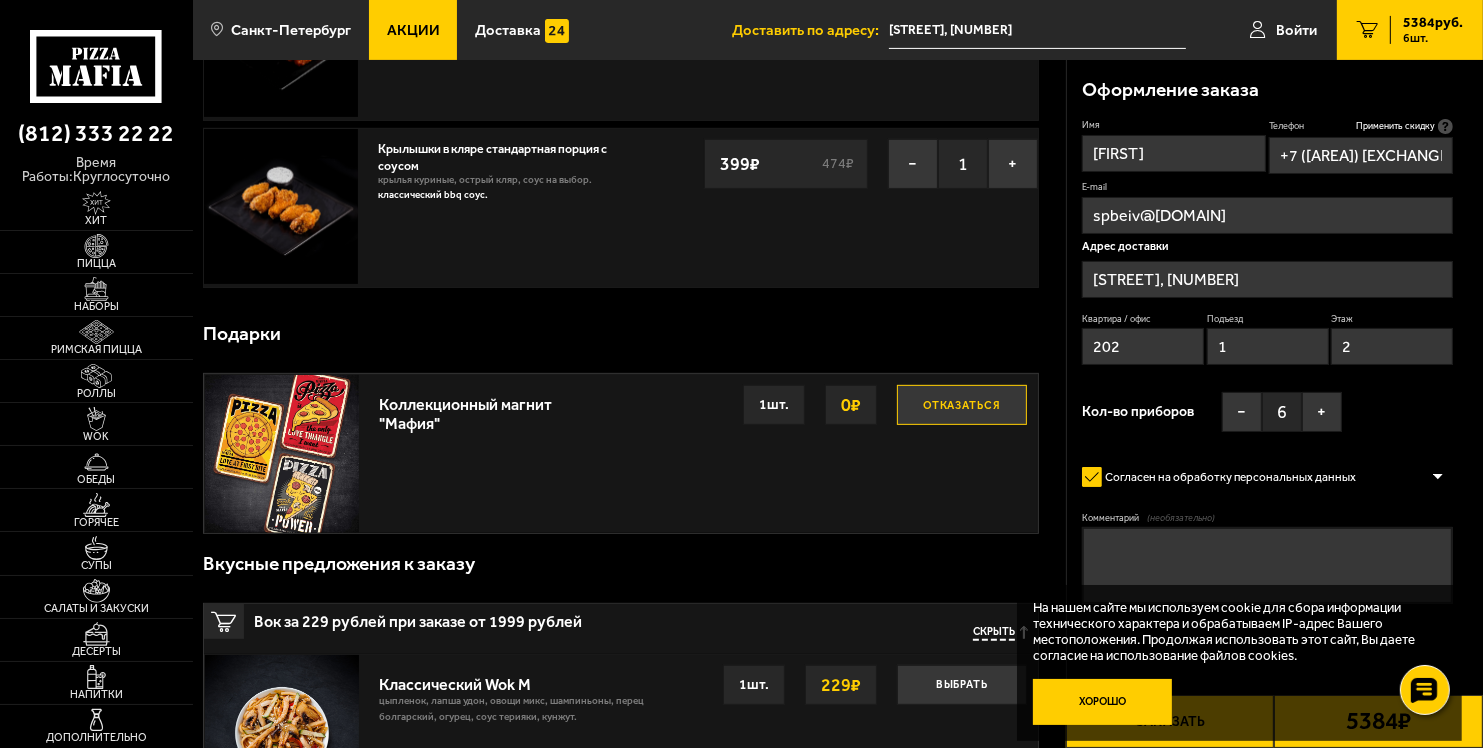 type on "202" 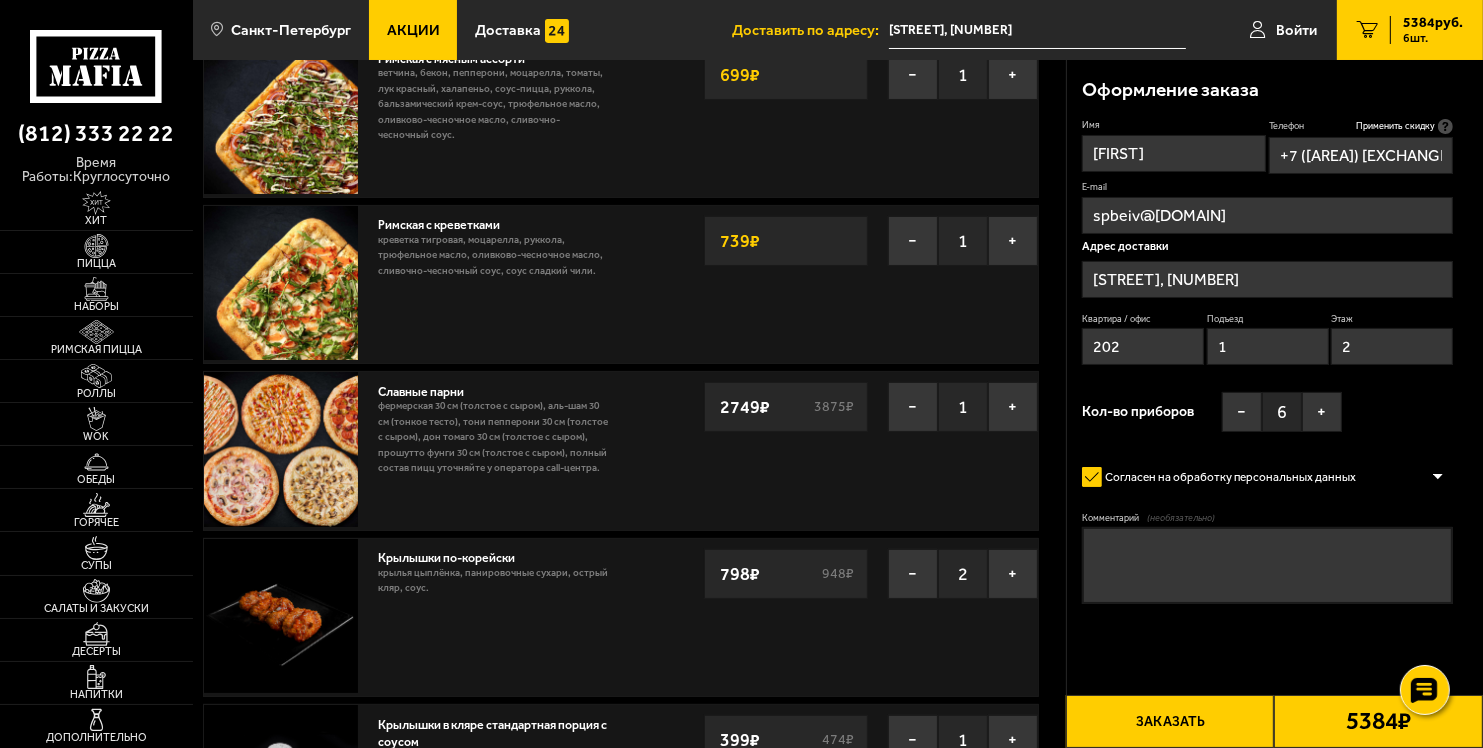 scroll, scrollTop: 0, scrollLeft: 0, axis: both 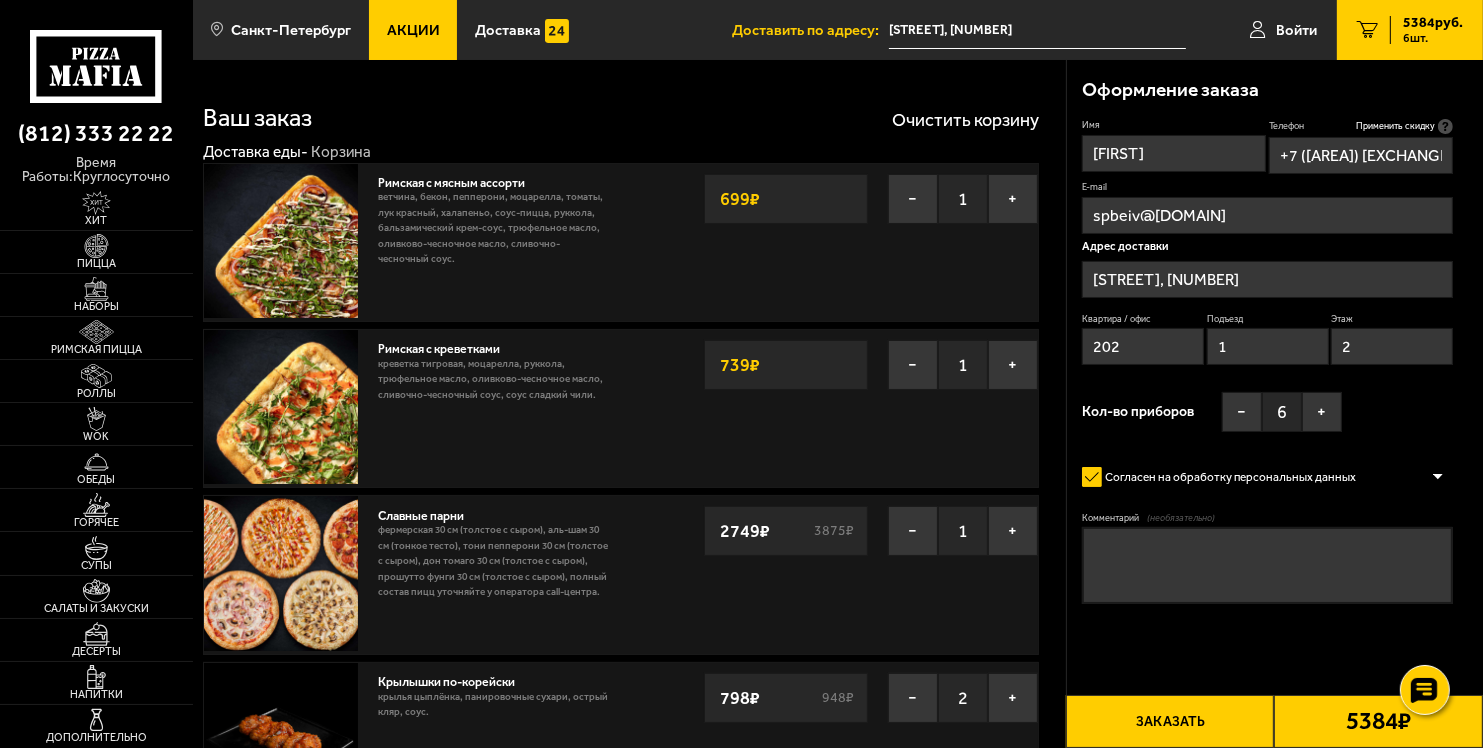 click on "Согласен на обработку персональных данных" at bounding box center (1227, 477) 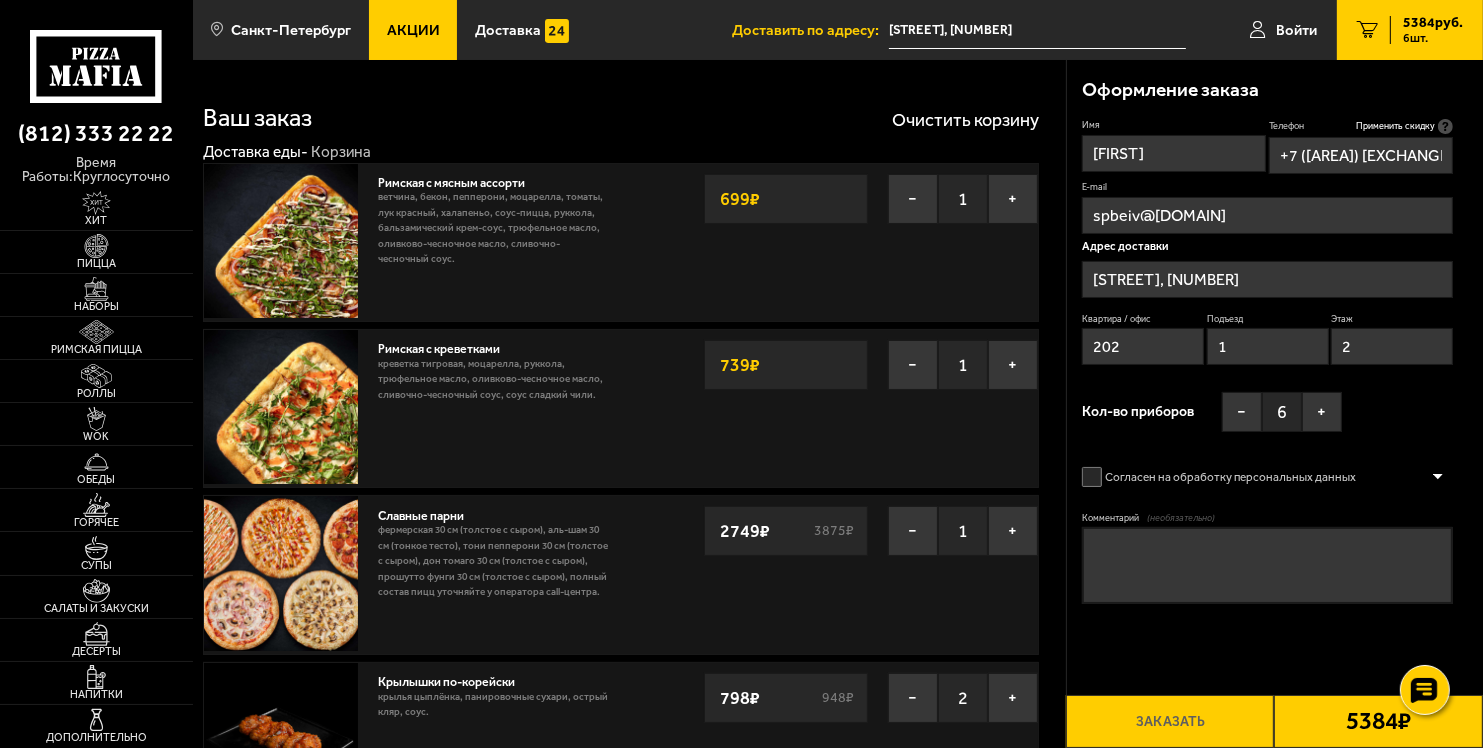 click at bounding box center (1438, 477) 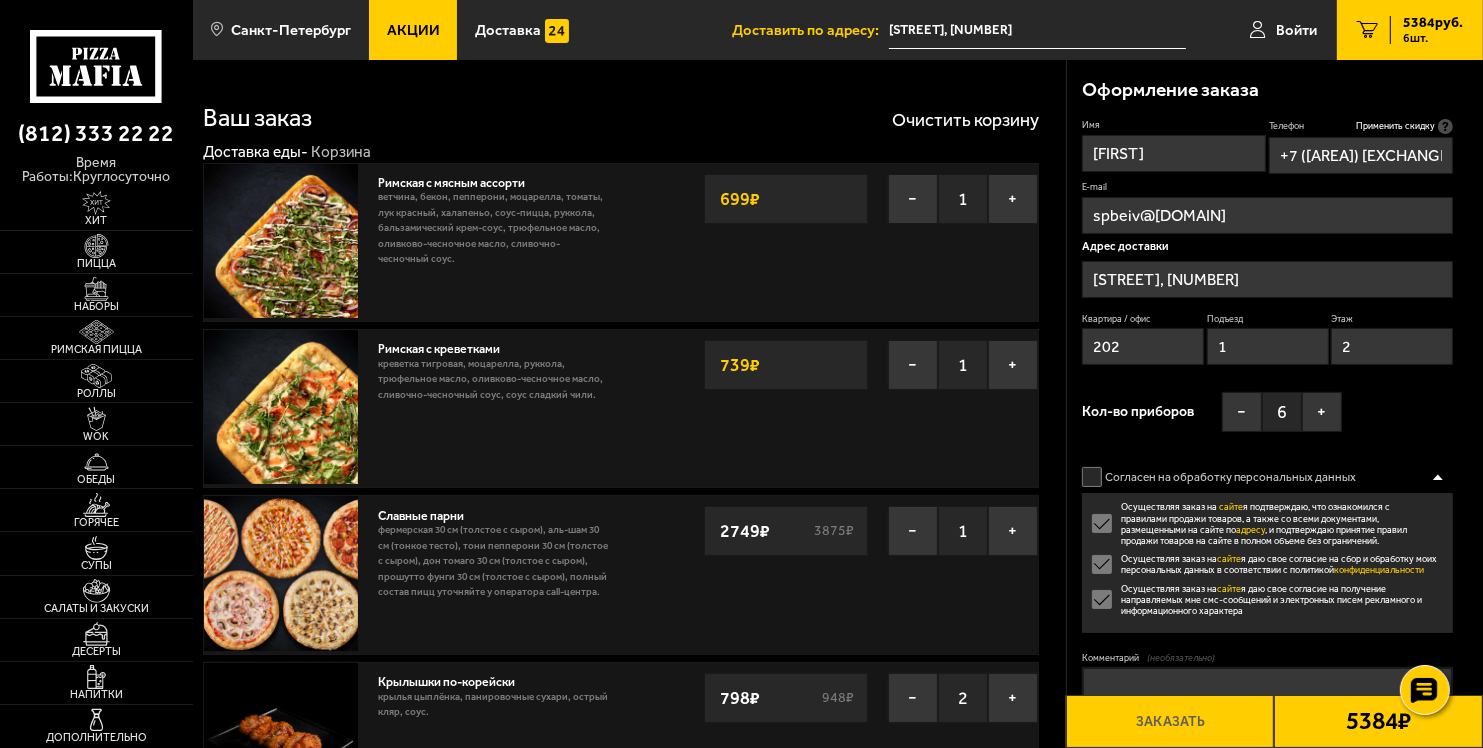 click on "Имя [FIRST] Телефон Применить скидку   Вы будете зарегистрированы автоматически. +7 ([AREA]) [EXCHANGE]-[LINE] E-mail spbeiv@[DOMAIN] Адрес доставки [STREET], [NUMBER] Квартира / офис [APARTMENT] Подъезд  [ENTRANCE] Этаж  [FLOOR] Кол-во приборов − 6 + Согласен на обработку персональных данных Оформить заказ без звонка оператора Вы будете зарегистрированы автоматически. Осуществляя заказ на    сайте   я подтверждаю, что ознакомился с правилами продажи товаров, а также со всеми документами, размещенными на сайте по  адресу , и подтверждаю принятие правил продажи товаров на сайте в полном объеме без ограничений." at bounding box center [1267, 477] 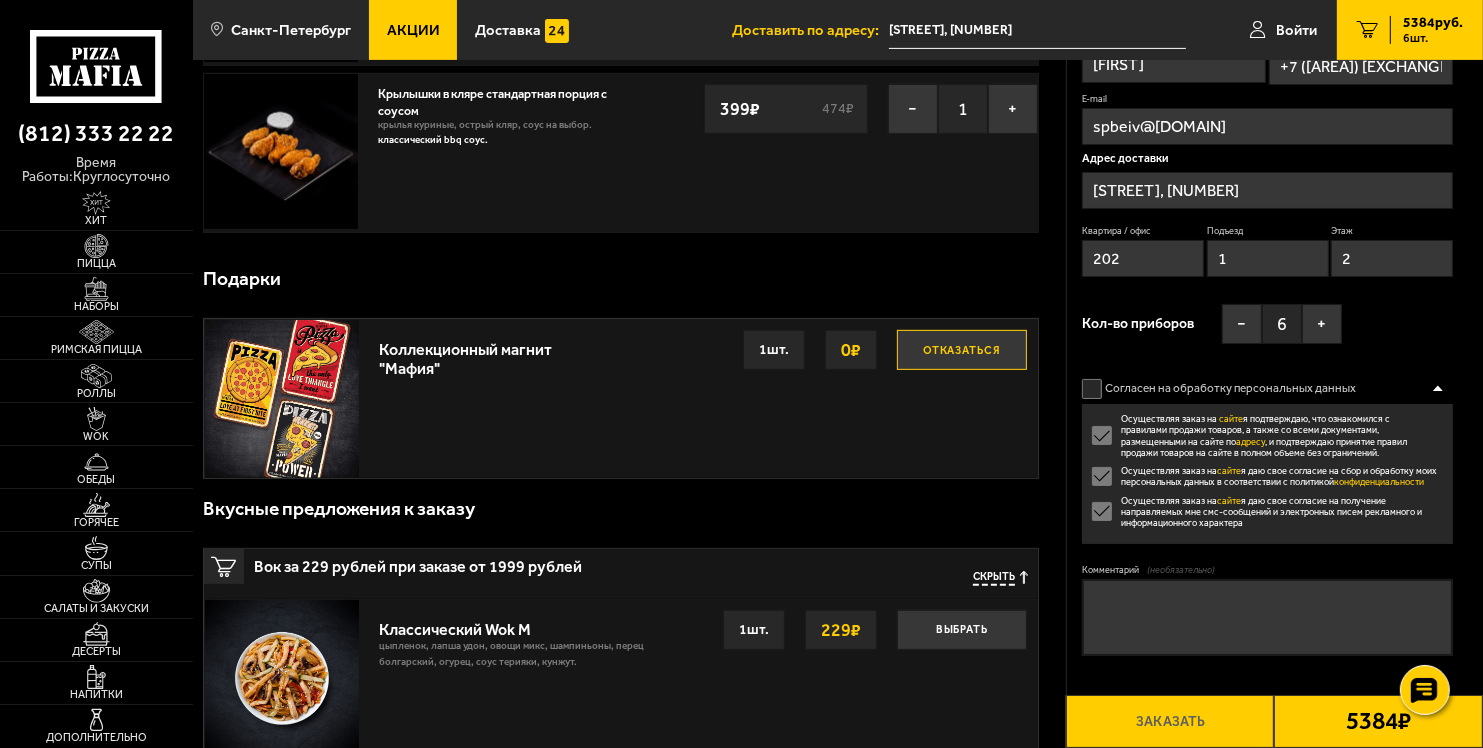 scroll, scrollTop: 800, scrollLeft: 0, axis: vertical 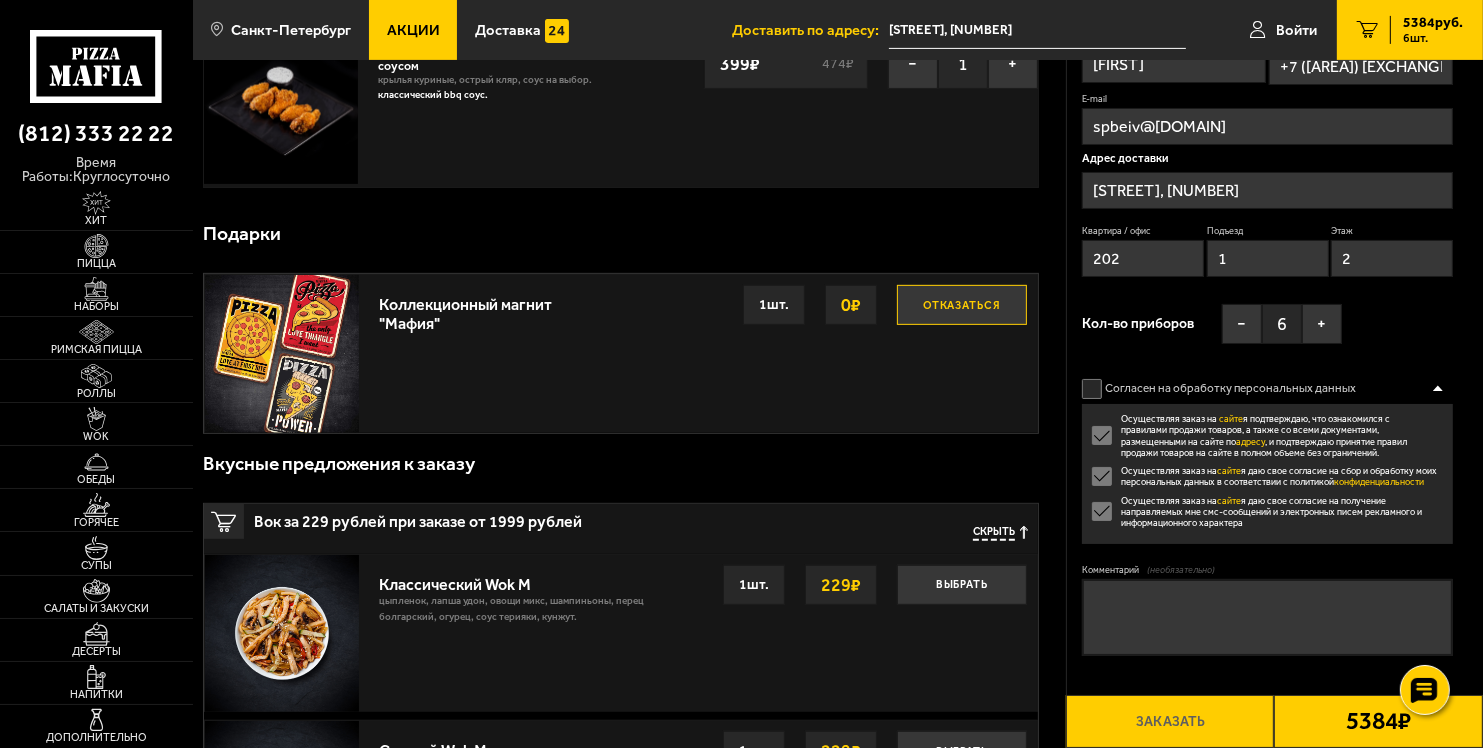 click on "2" at bounding box center (1392, 258) 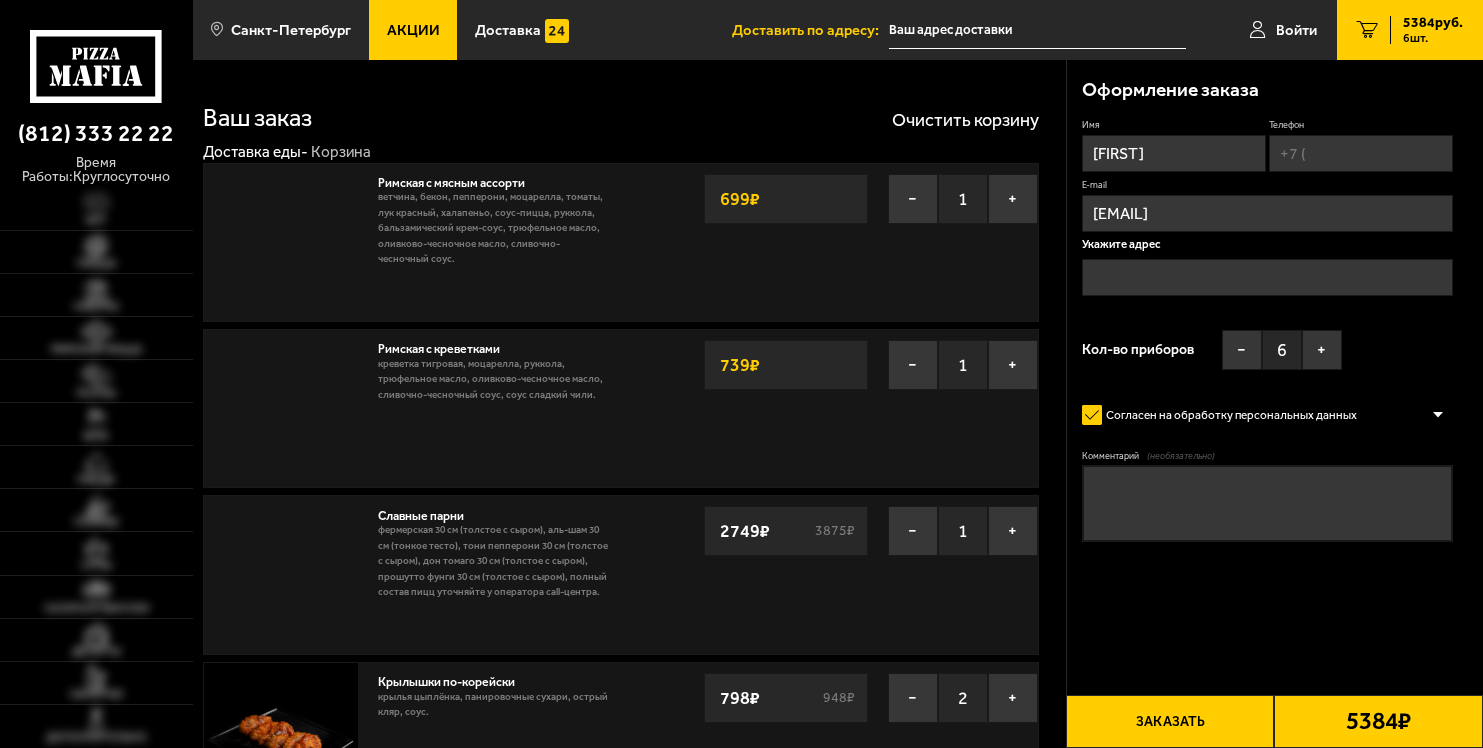type on "улица [STREET], [NUMBER]" 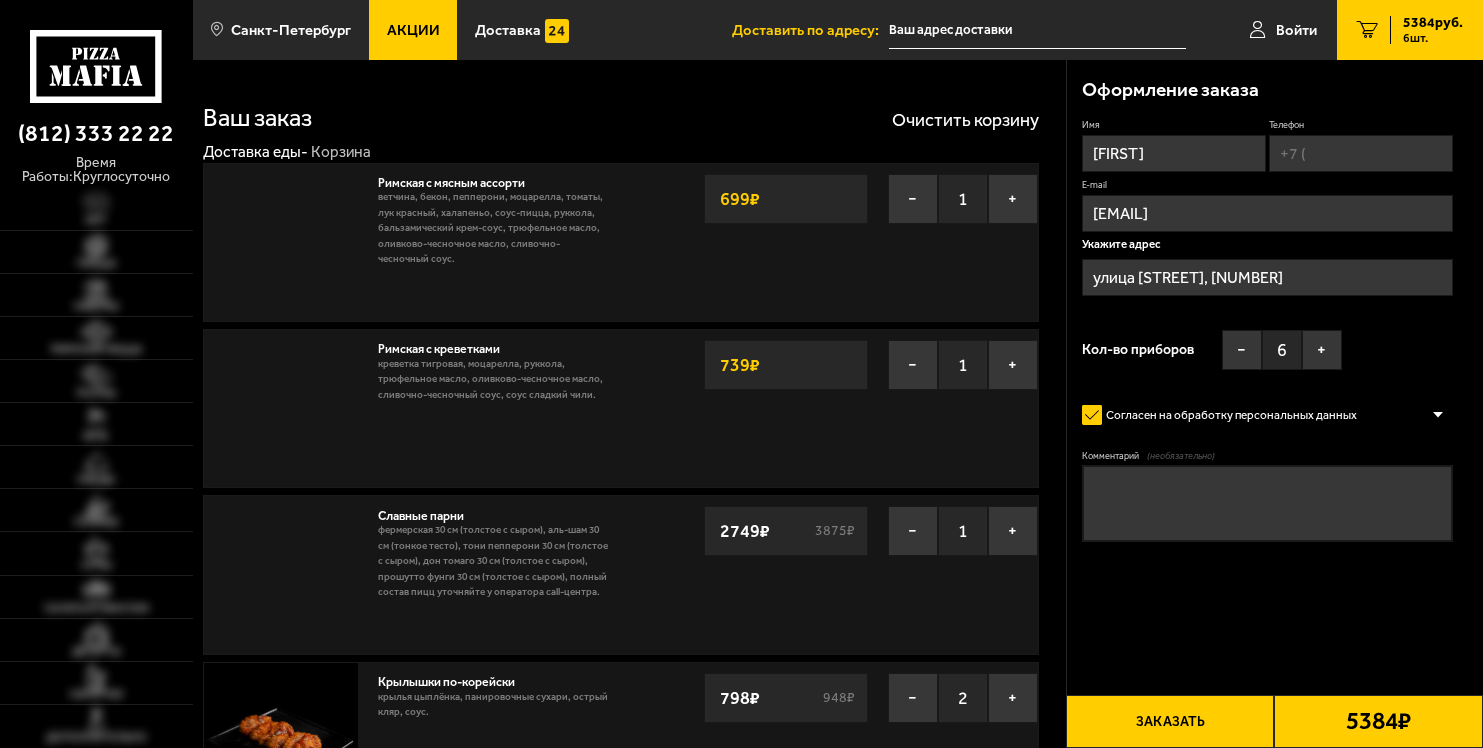 type on "улица [STREET], [NUMBER]" 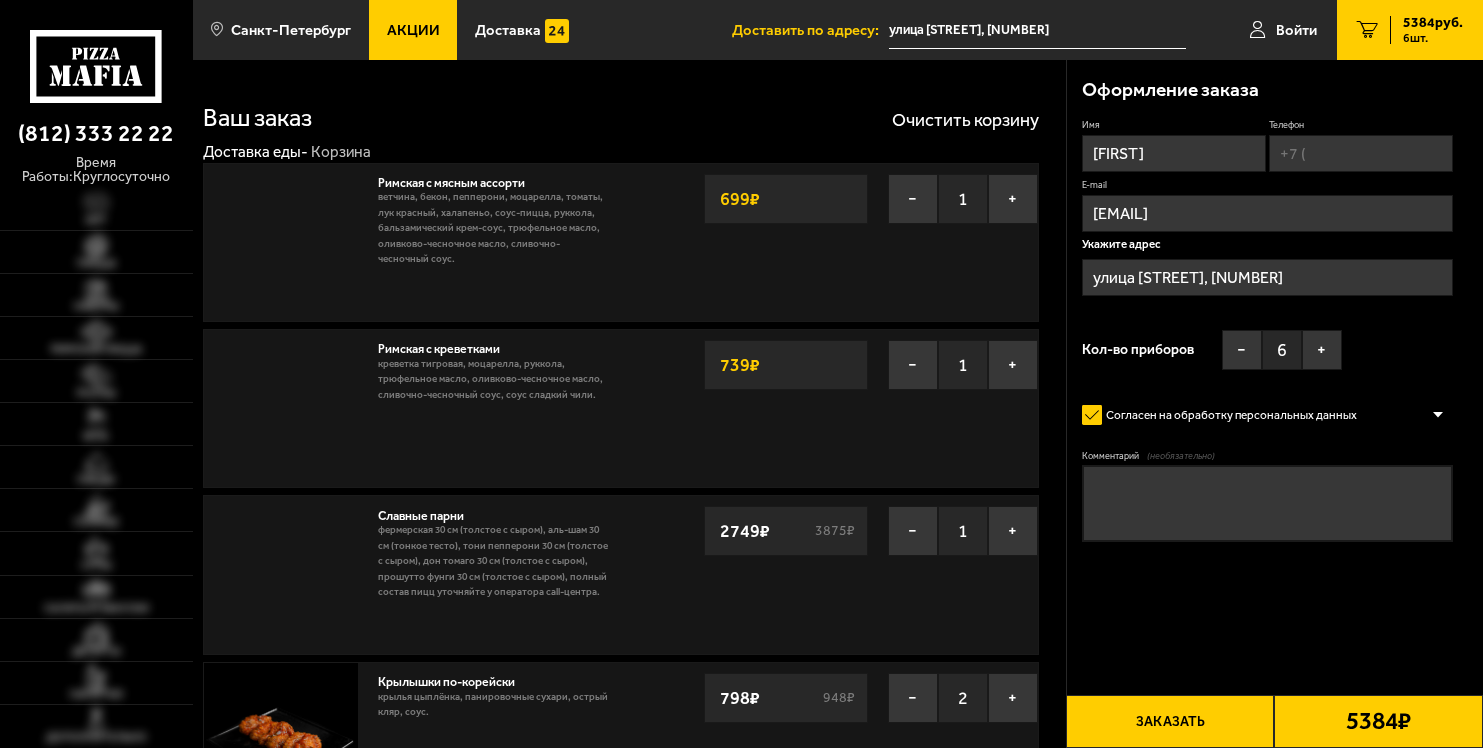 scroll, scrollTop: 800, scrollLeft: 0, axis: vertical 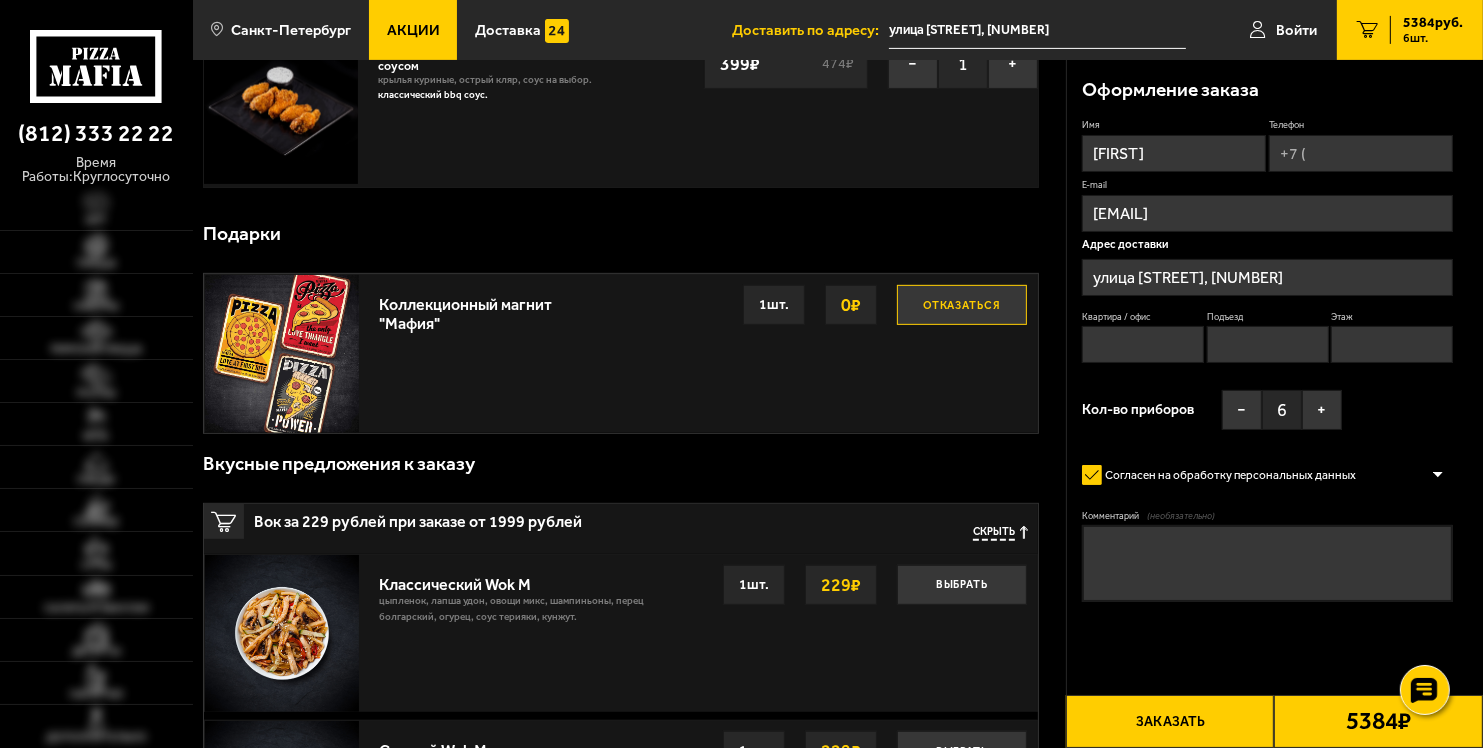 click on "Телефон" at bounding box center (1361, 153) 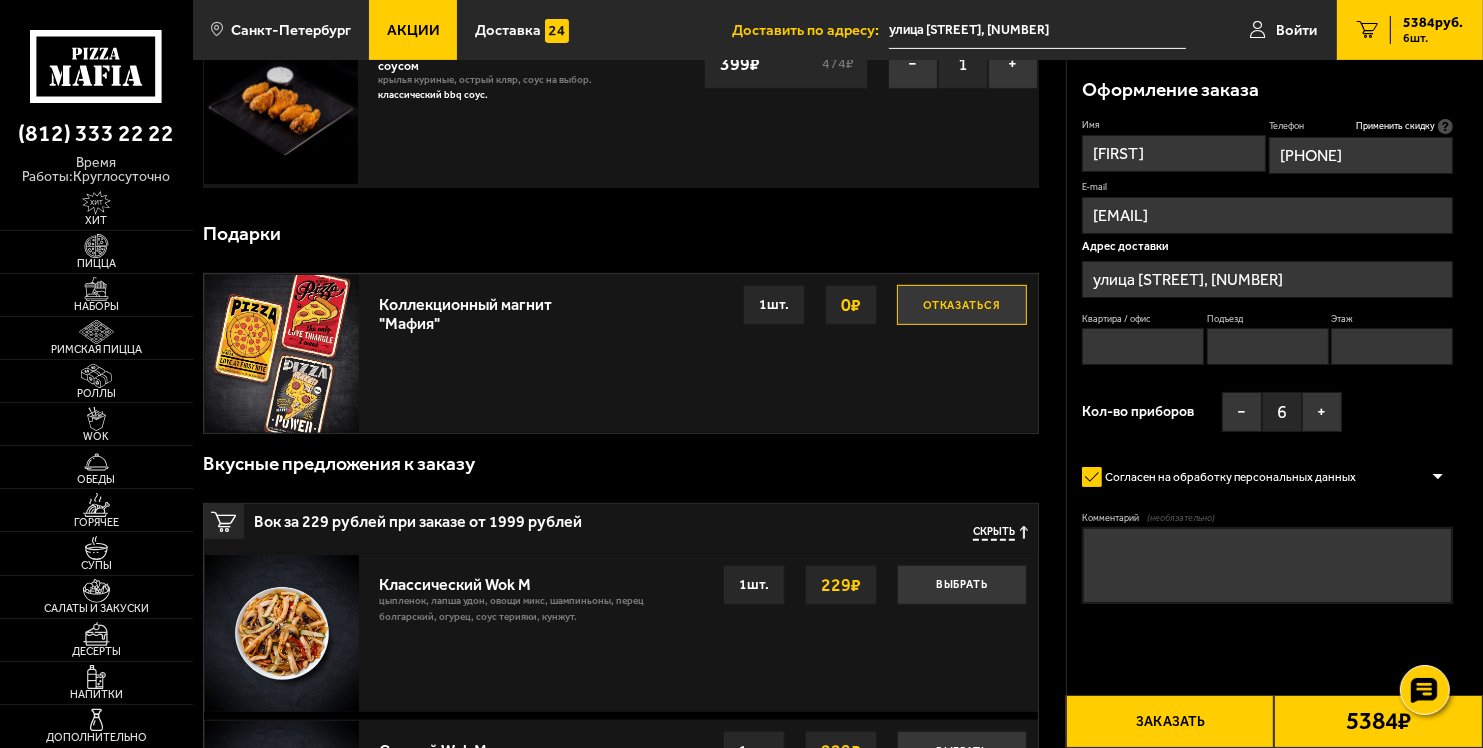 type on "[PHONE]" 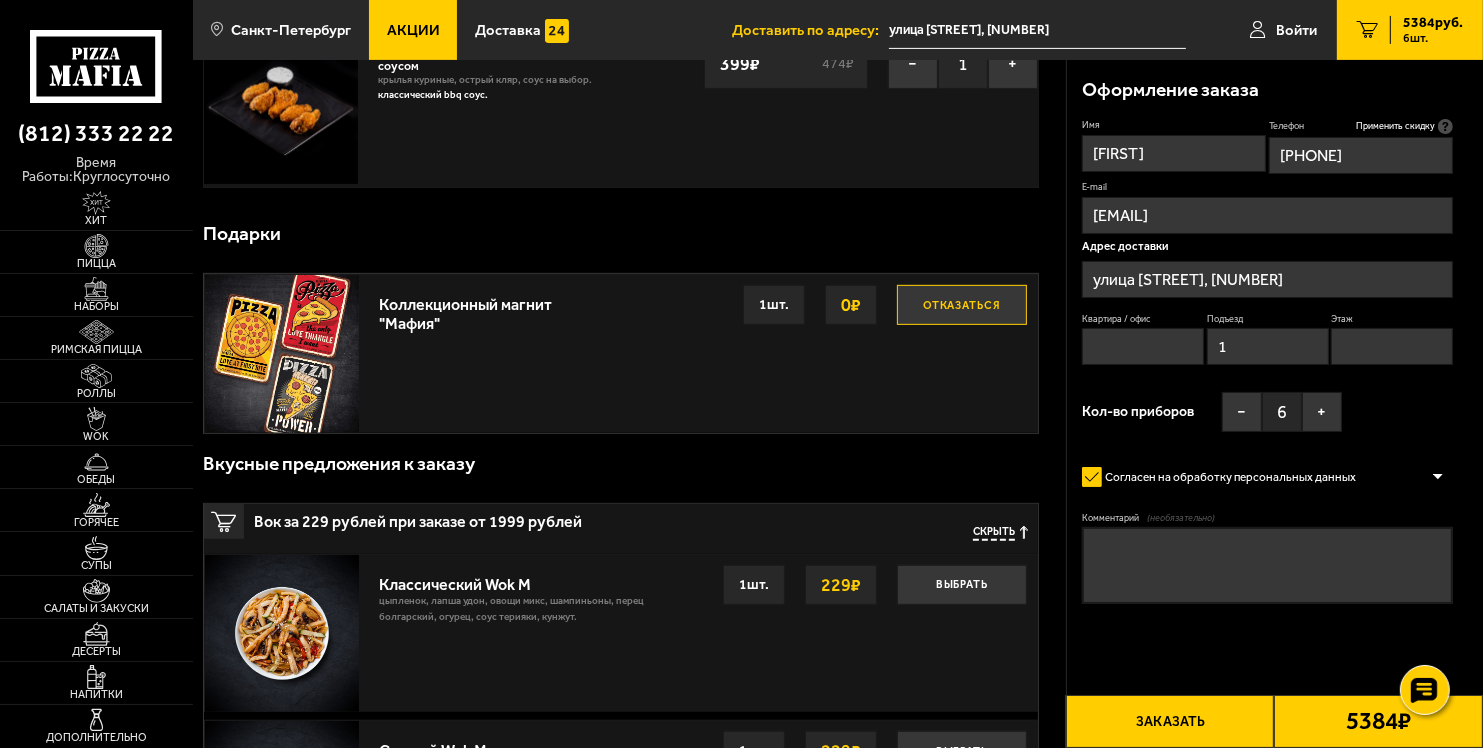 click on "Этаж" at bounding box center (1392, 346) 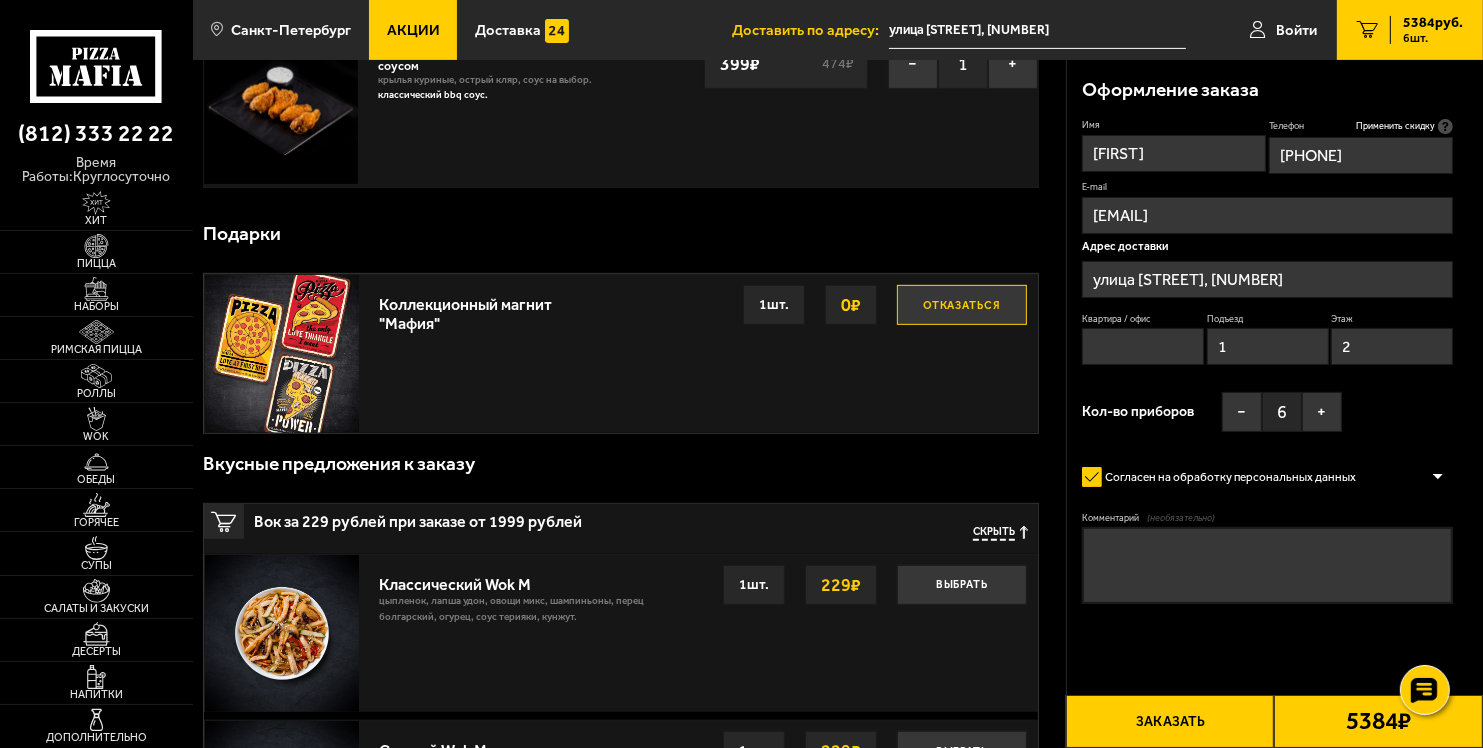 type on "2" 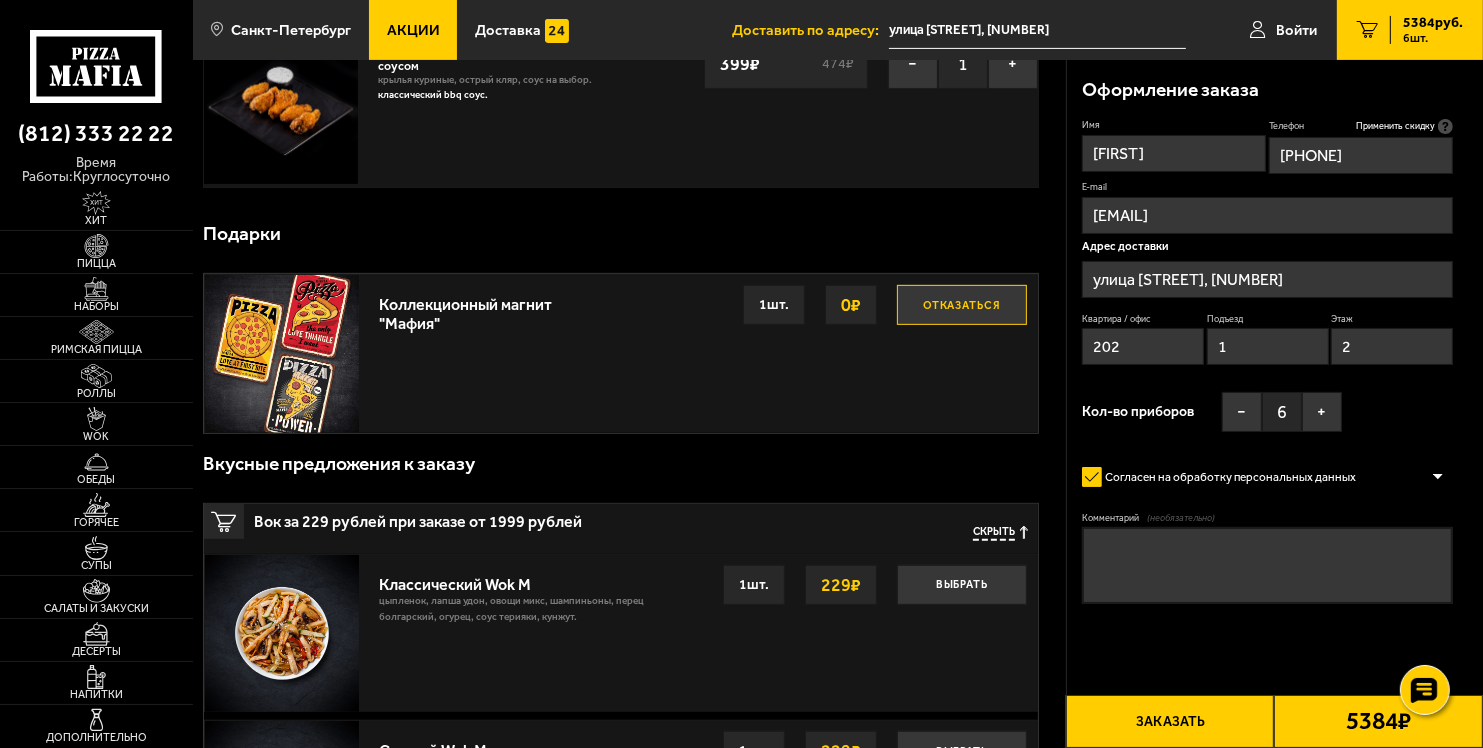 type on "202" 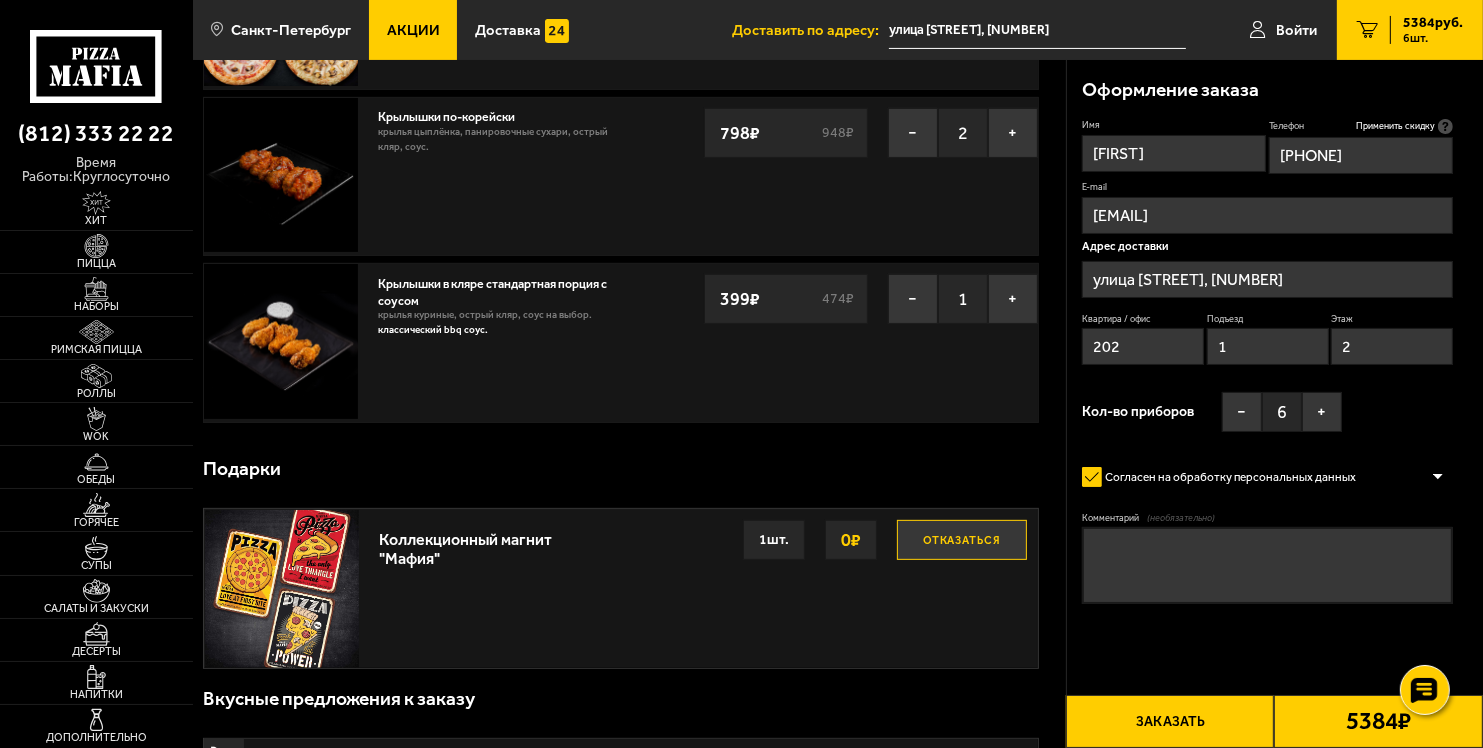 scroll, scrollTop: 600, scrollLeft: 0, axis: vertical 